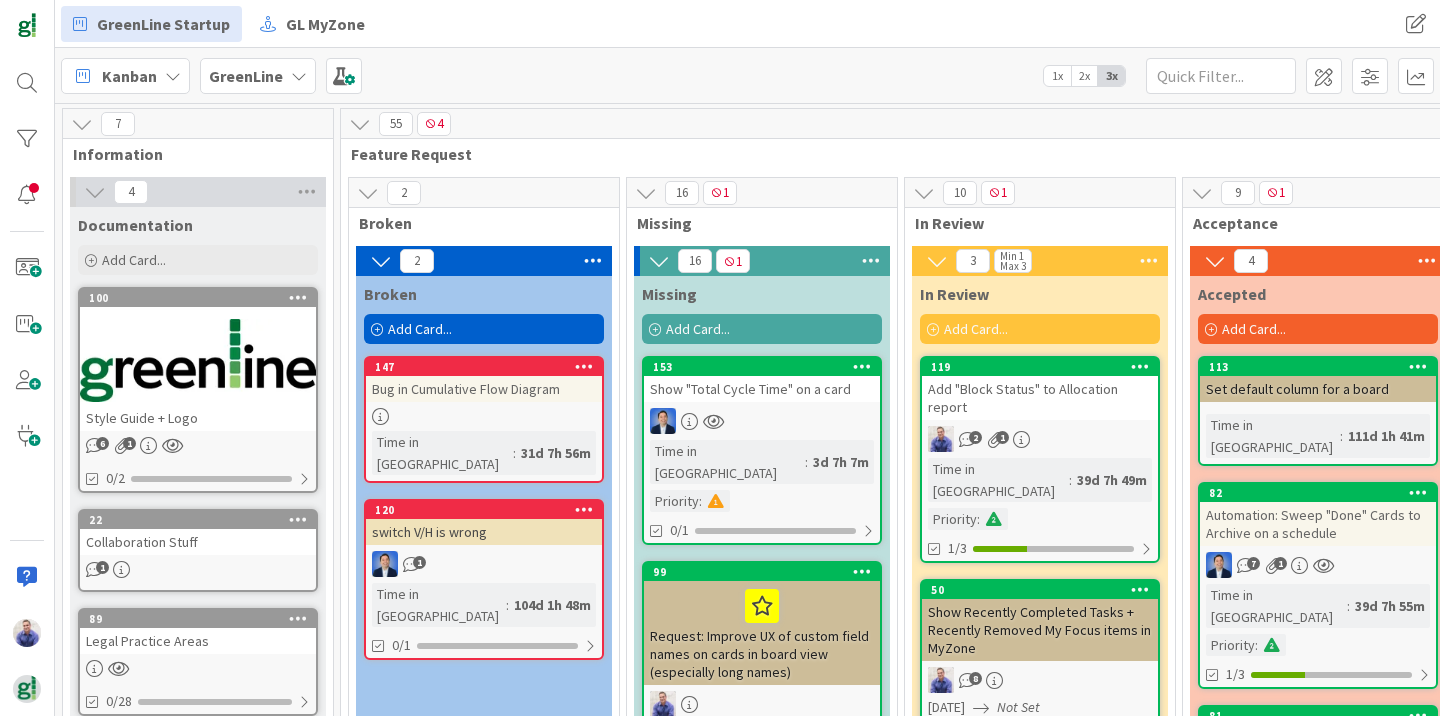 scroll, scrollTop: 0, scrollLeft: 0, axis: both 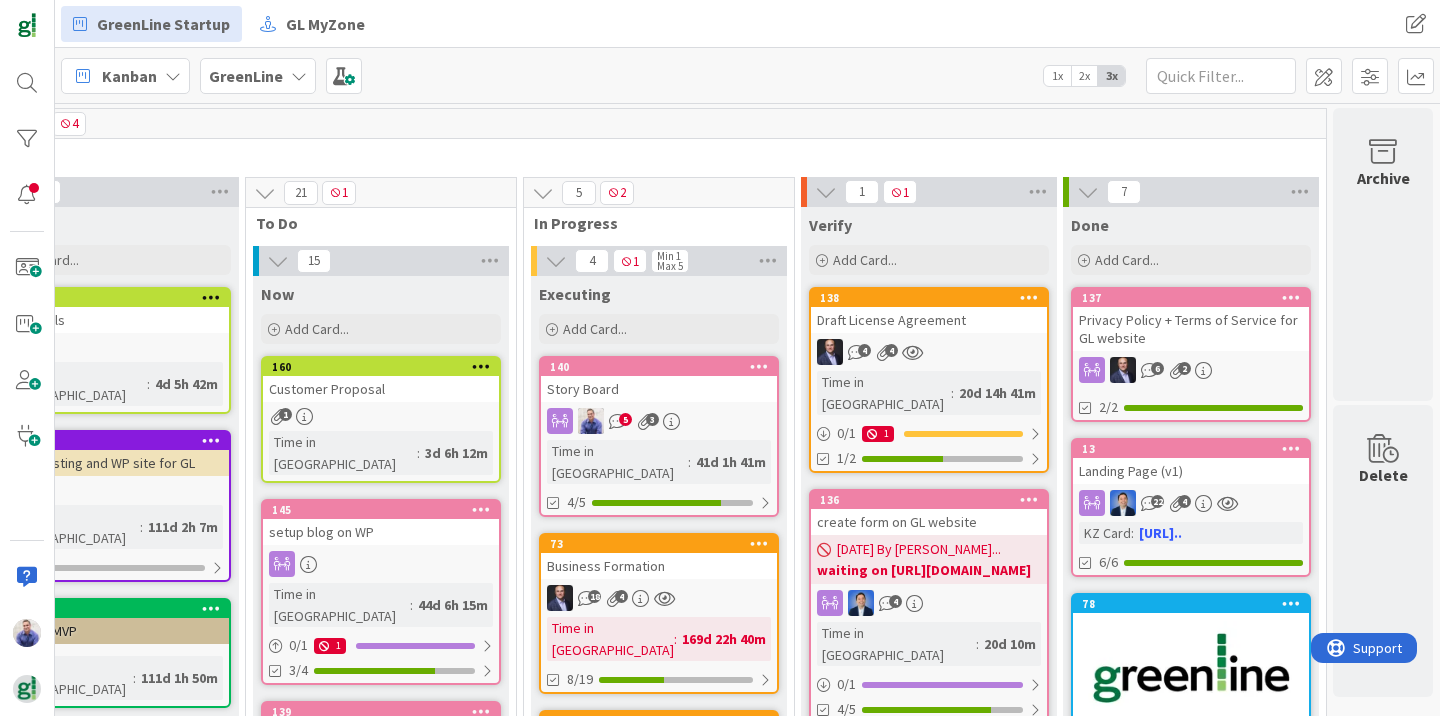 drag, startPoint x: 376, startPoint y: 705, endPoint x: 38, endPoint y: 3, distance: 779.1329 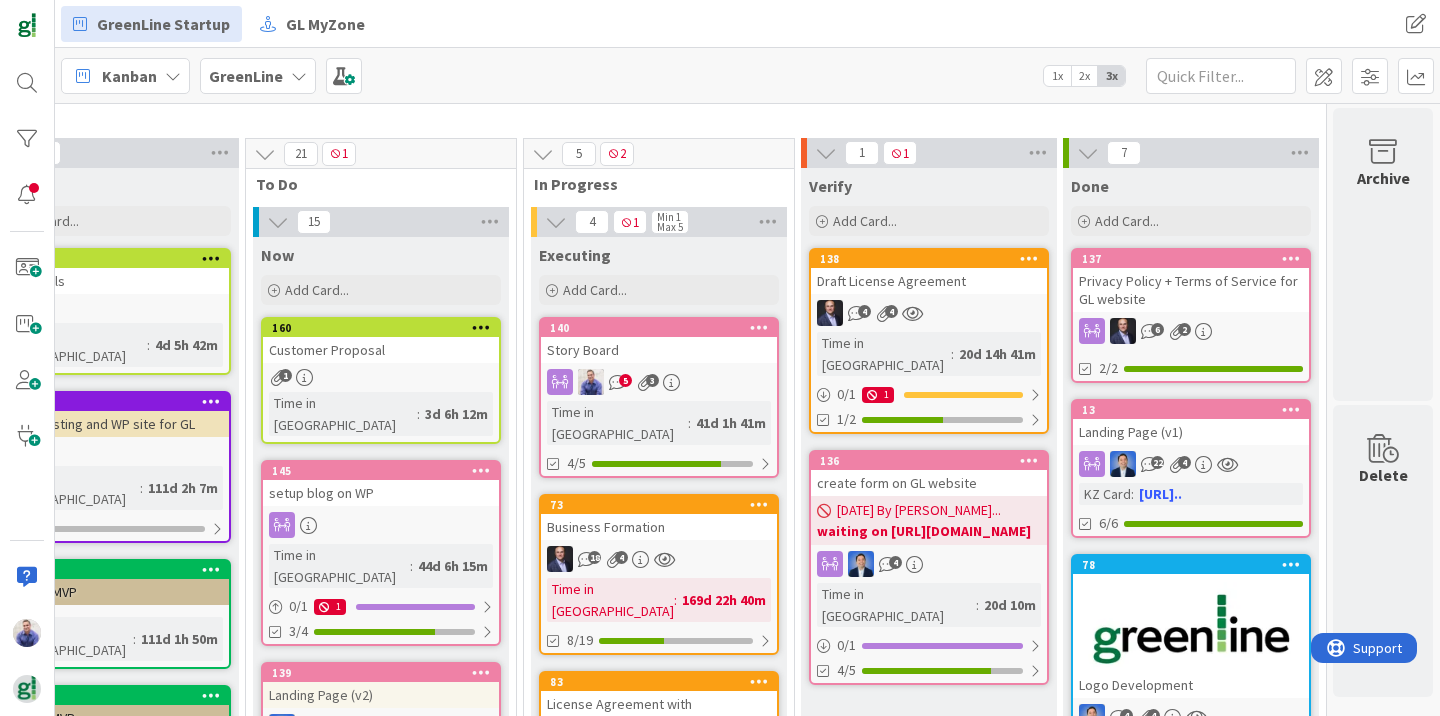 scroll, scrollTop: 0, scrollLeft: 2572, axis: horizontal 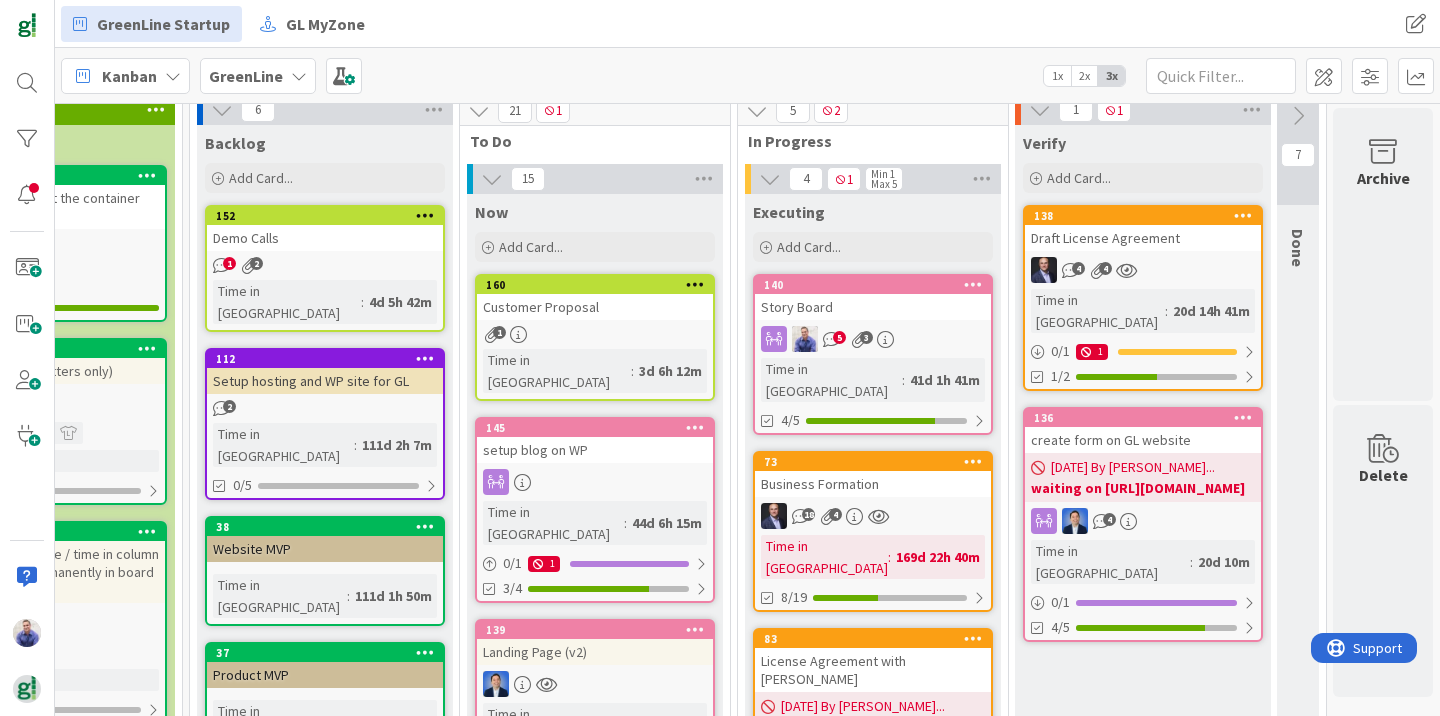 click on "5" at bounding box center [839, 337] 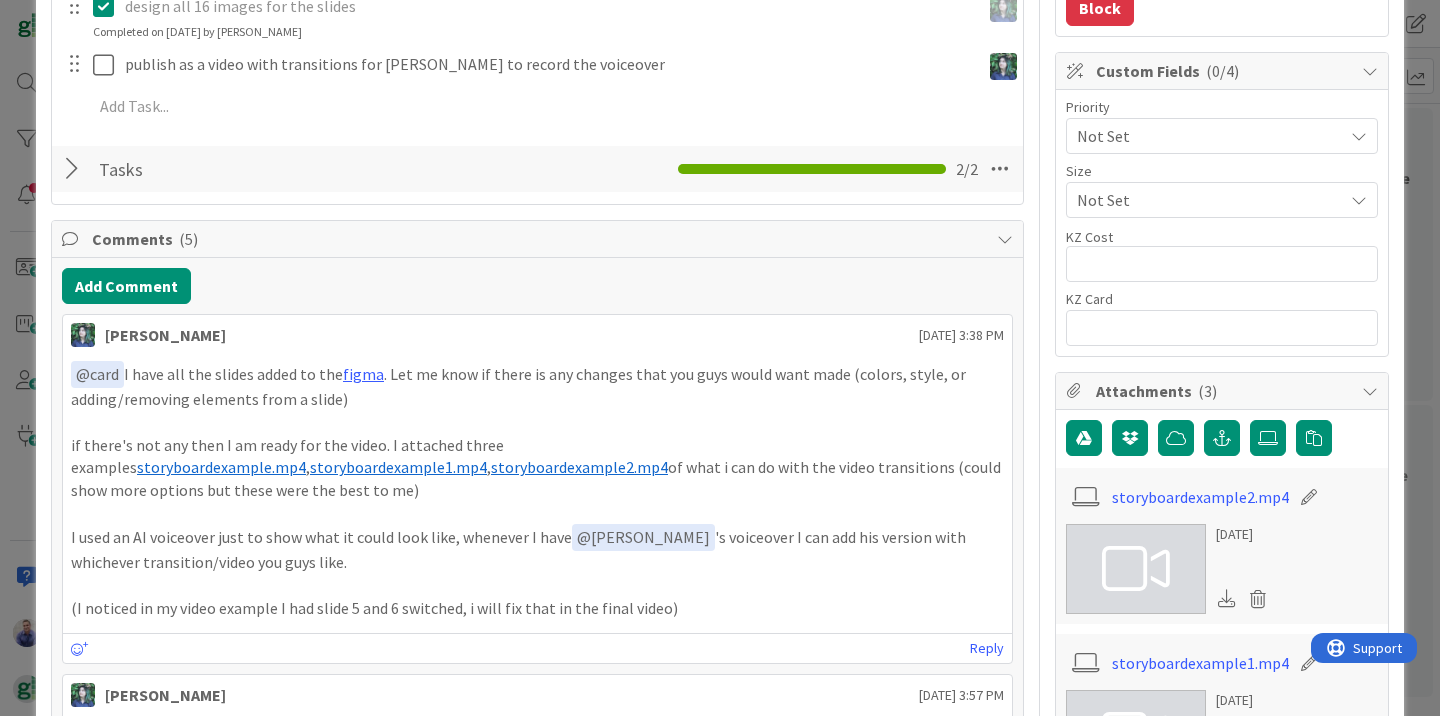 scroll, scrollTop: 513, scrollLeft: 0, axis: vertical 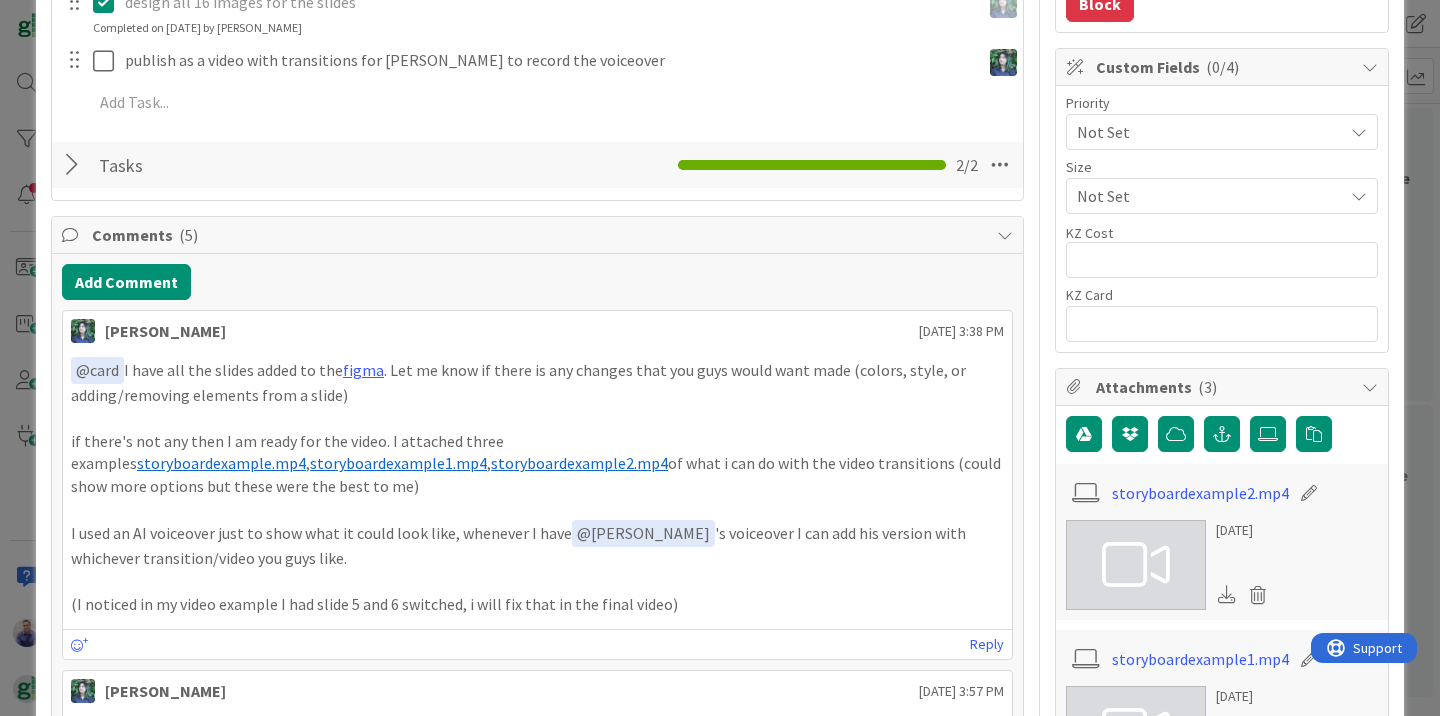 click on "storyboardexample.mp4" at bounding box center (221, 463) 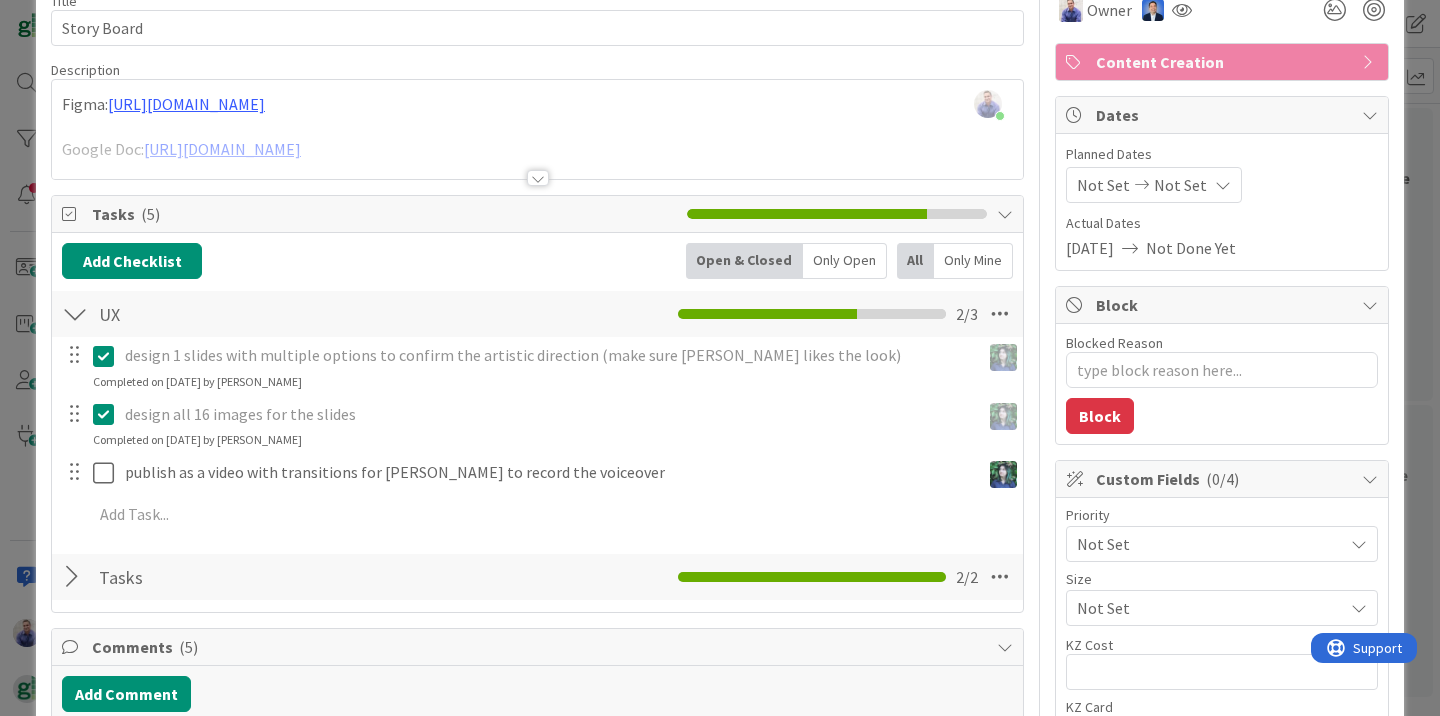 scroll, scrollTop: 164, scrollLeft: 0, axis: vertical 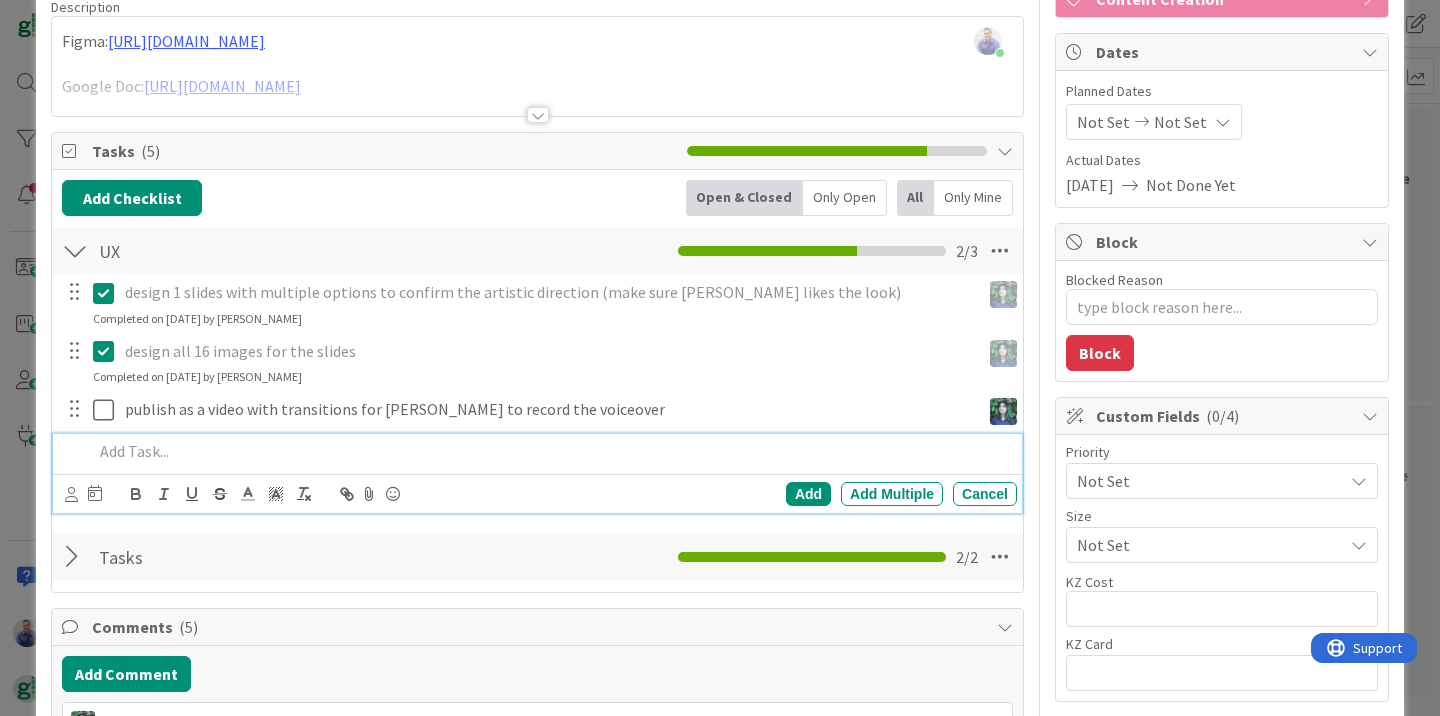 type on "x" 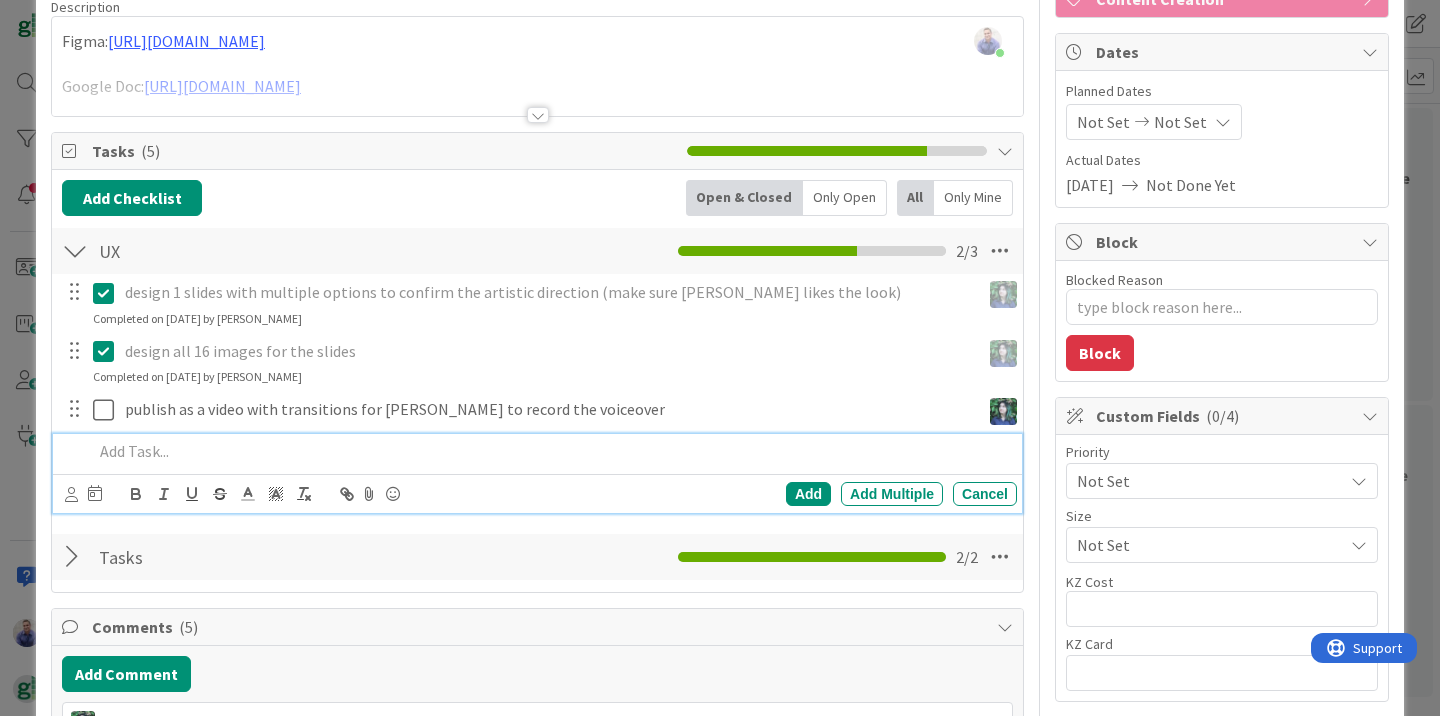 type 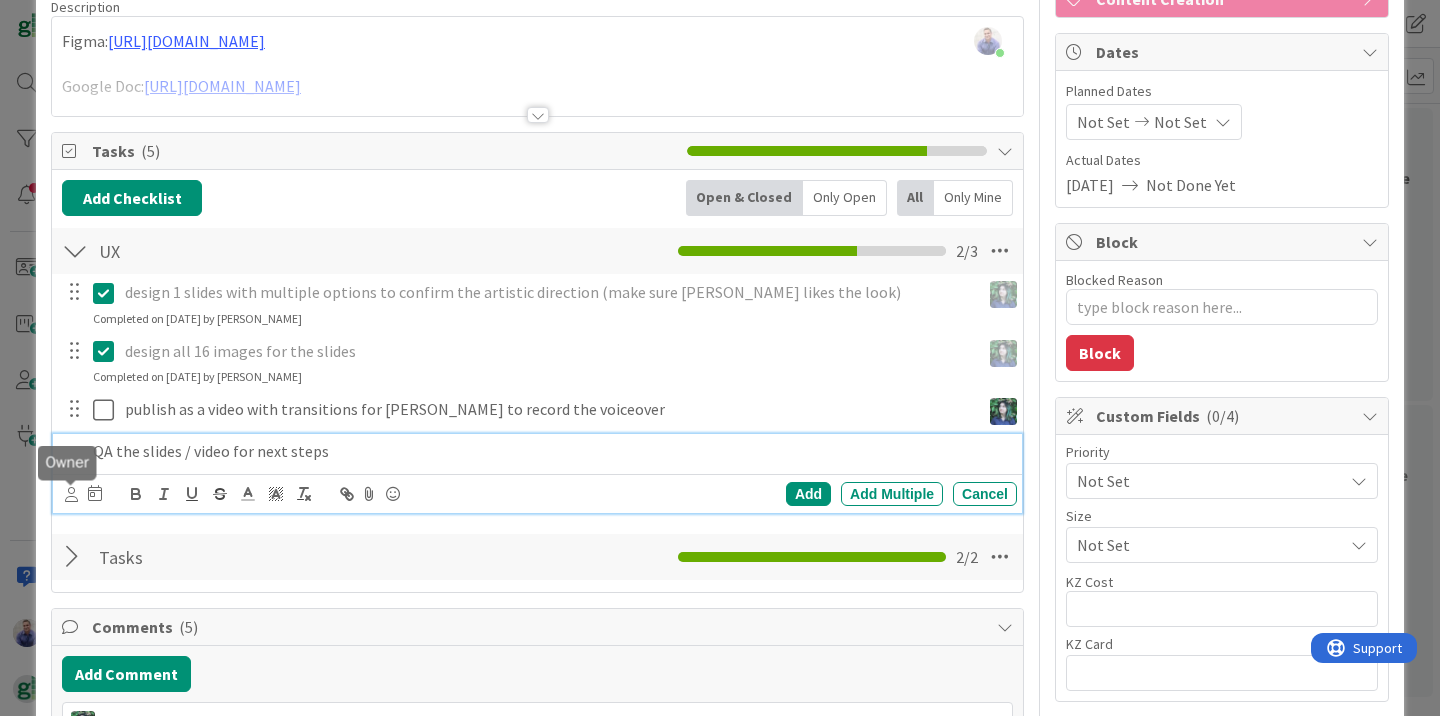 click at bounding box center (71, 494) 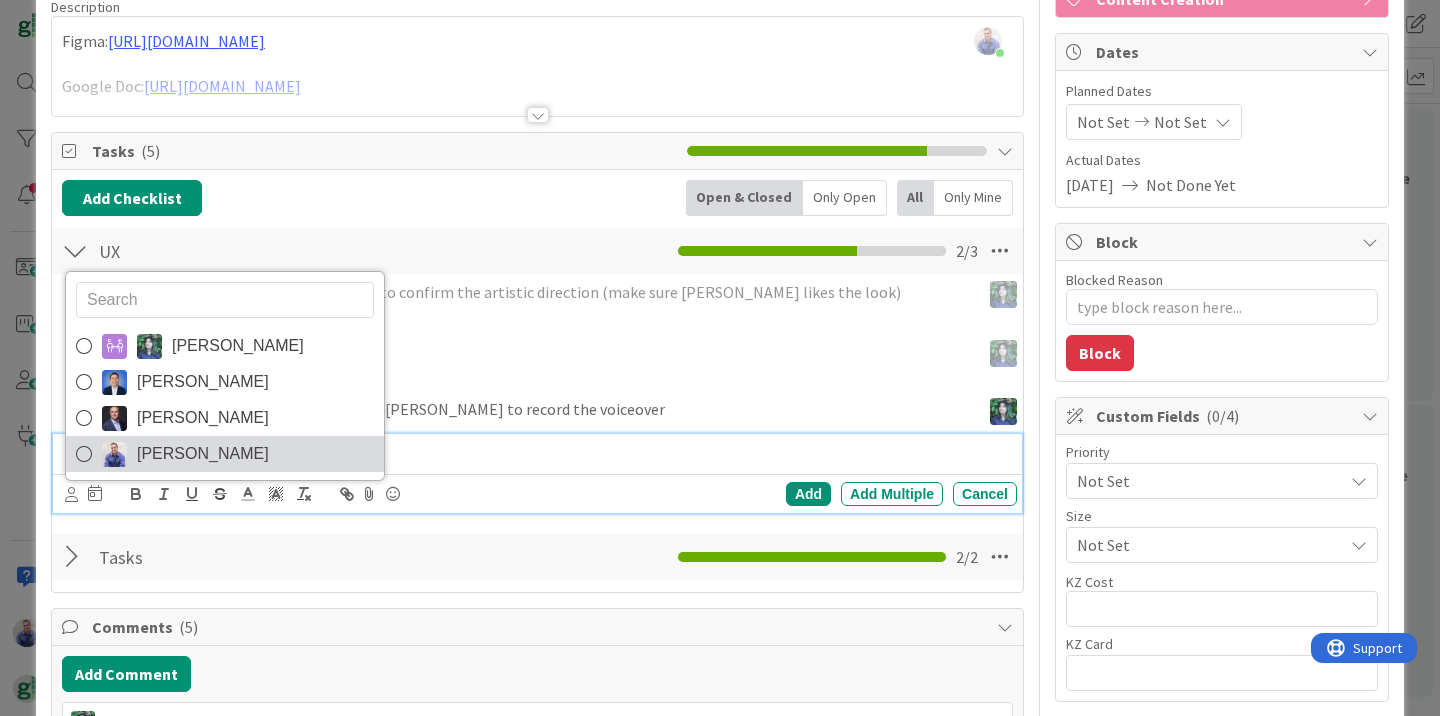 click on "[PERSON_NAME]" at bounding box center [203, 454] 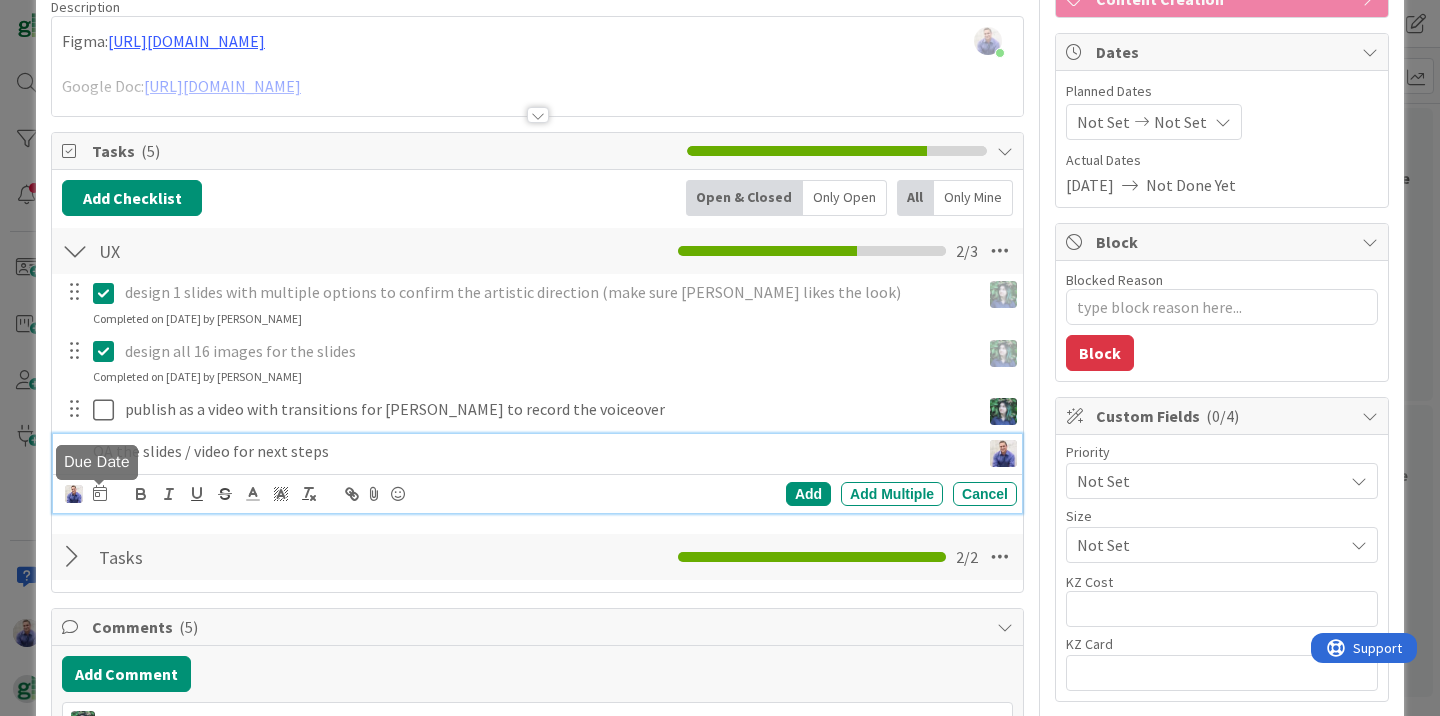 click at bounding box center (100, 493) 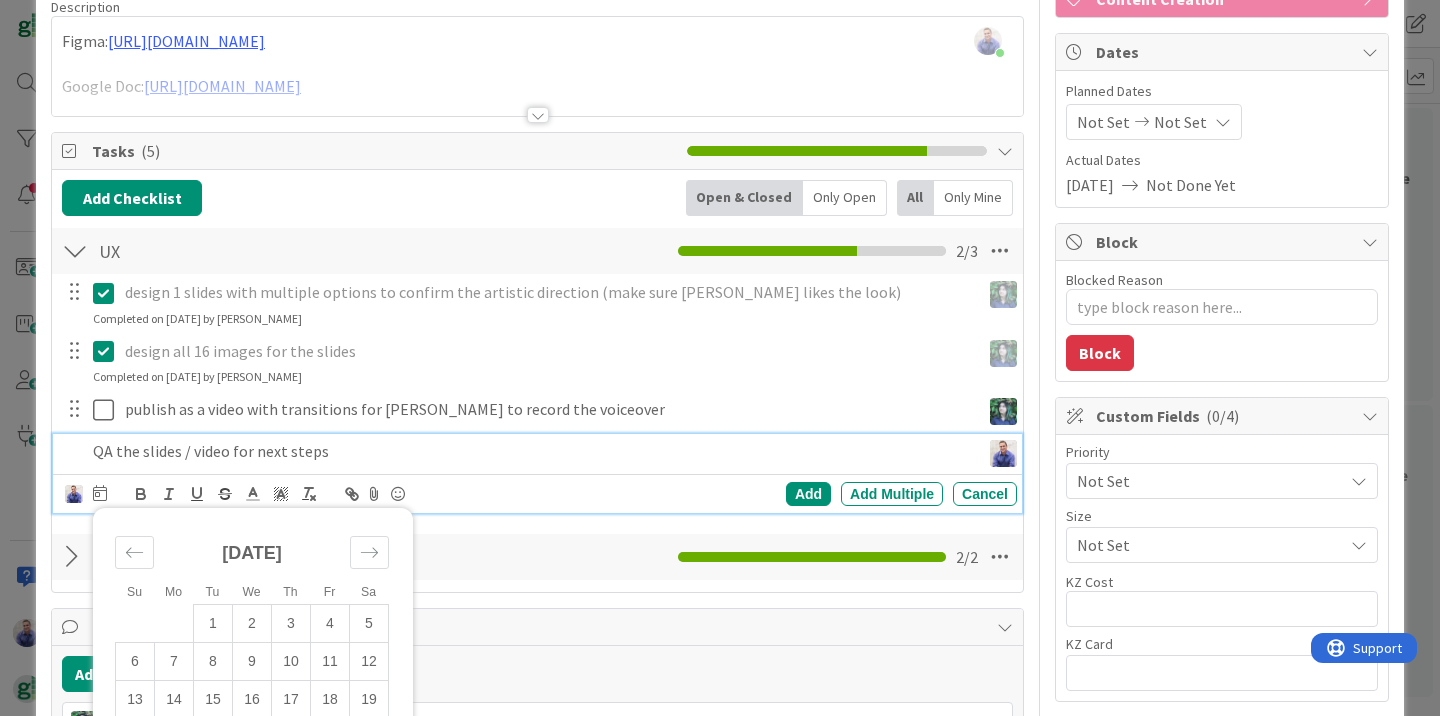 scroll, scrollTop: 369, scrollLeft: 0, axis: vertical 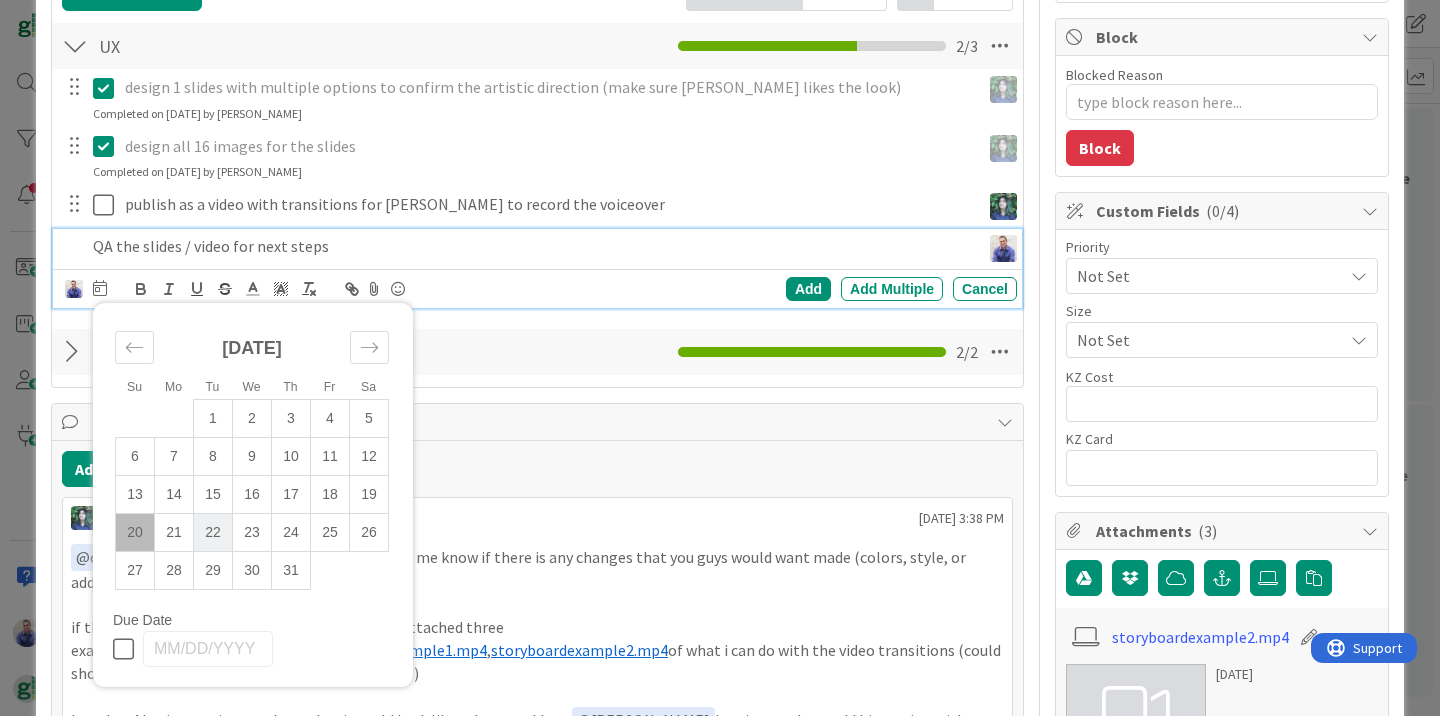 click on "22" at bounding box center [213, 533] 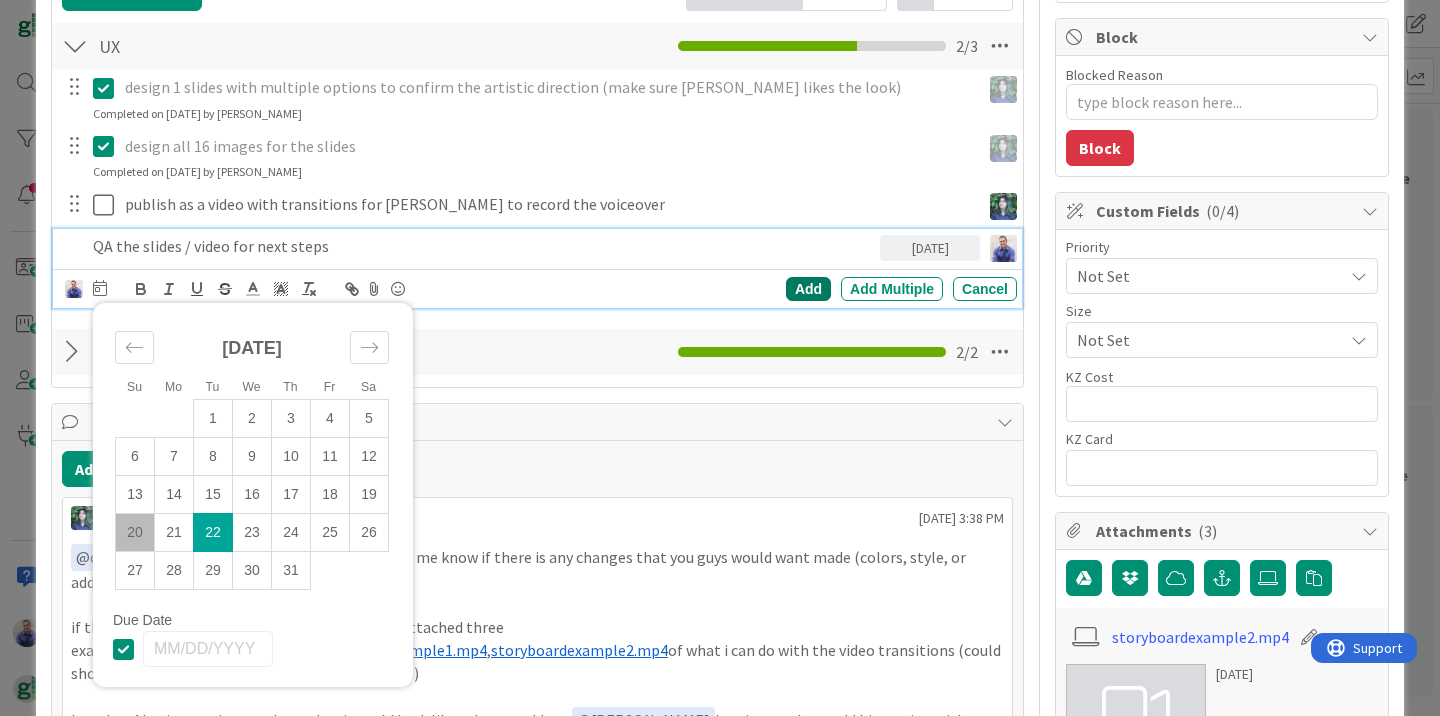 click on "Add" at bounding box center [808, 289] 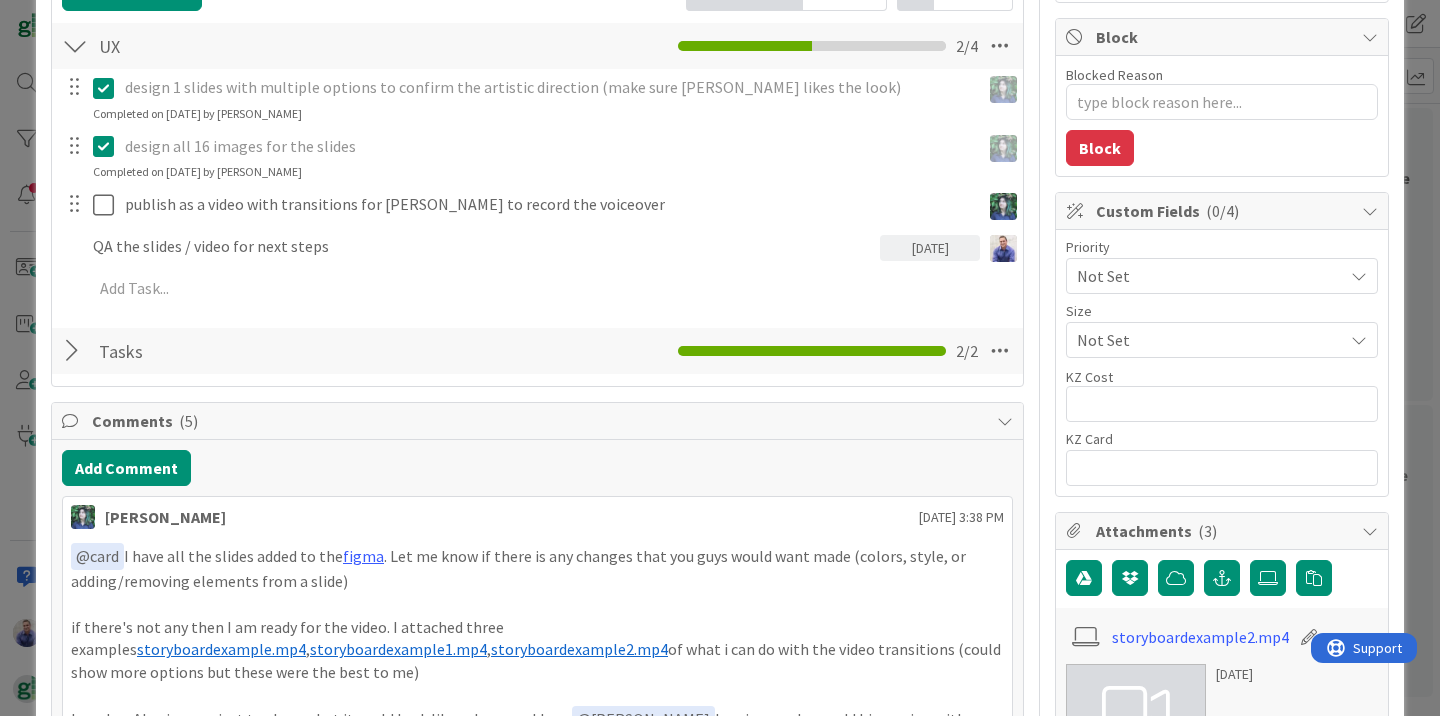 type on "x" 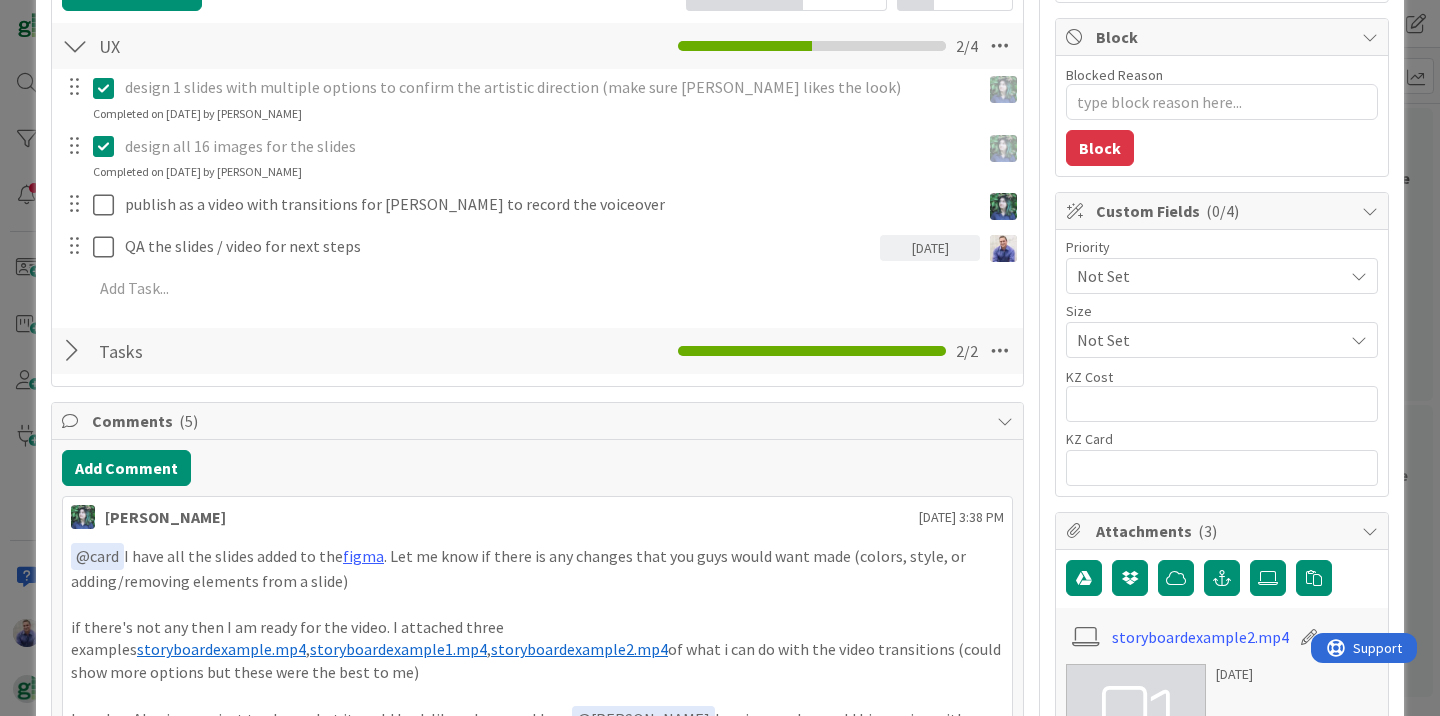 scroll, scrollTop: 0, scrollLeft: 0, axis: both 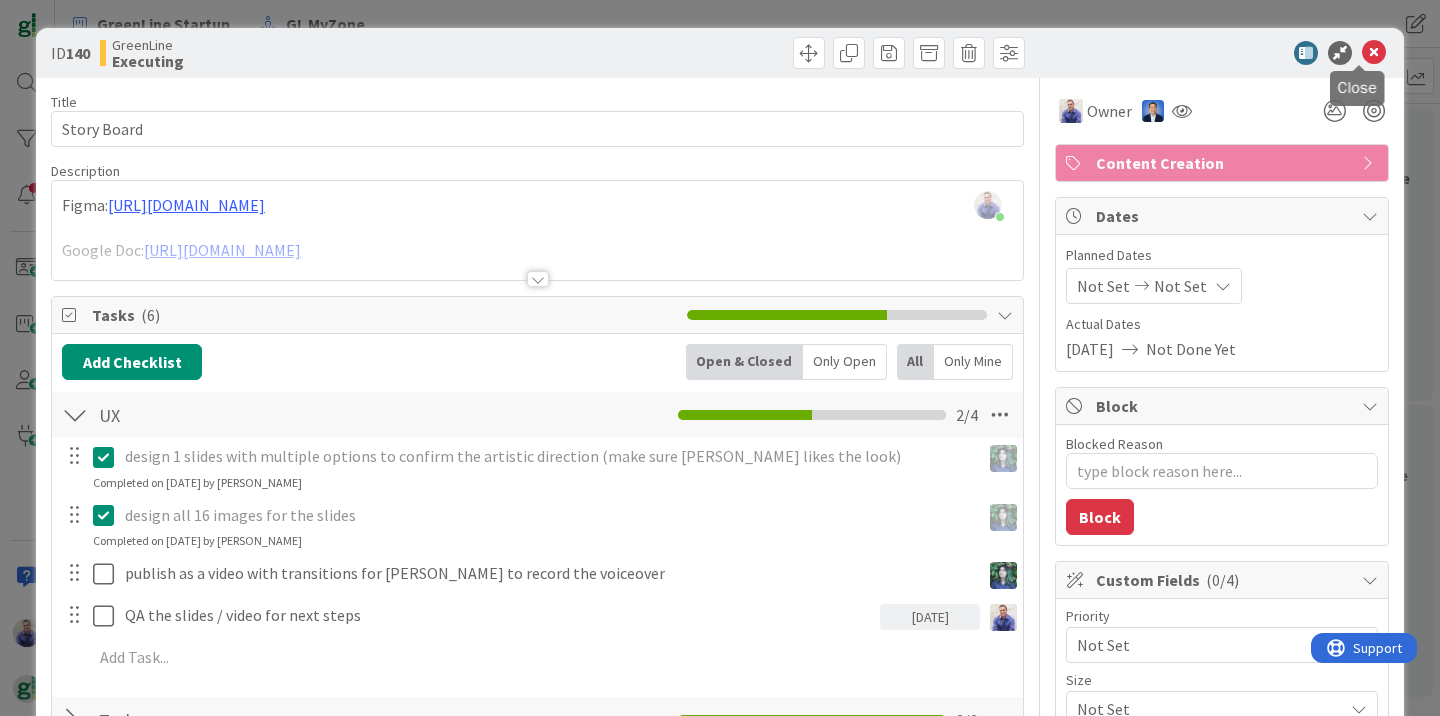 click at bounding box center (1374, 53) 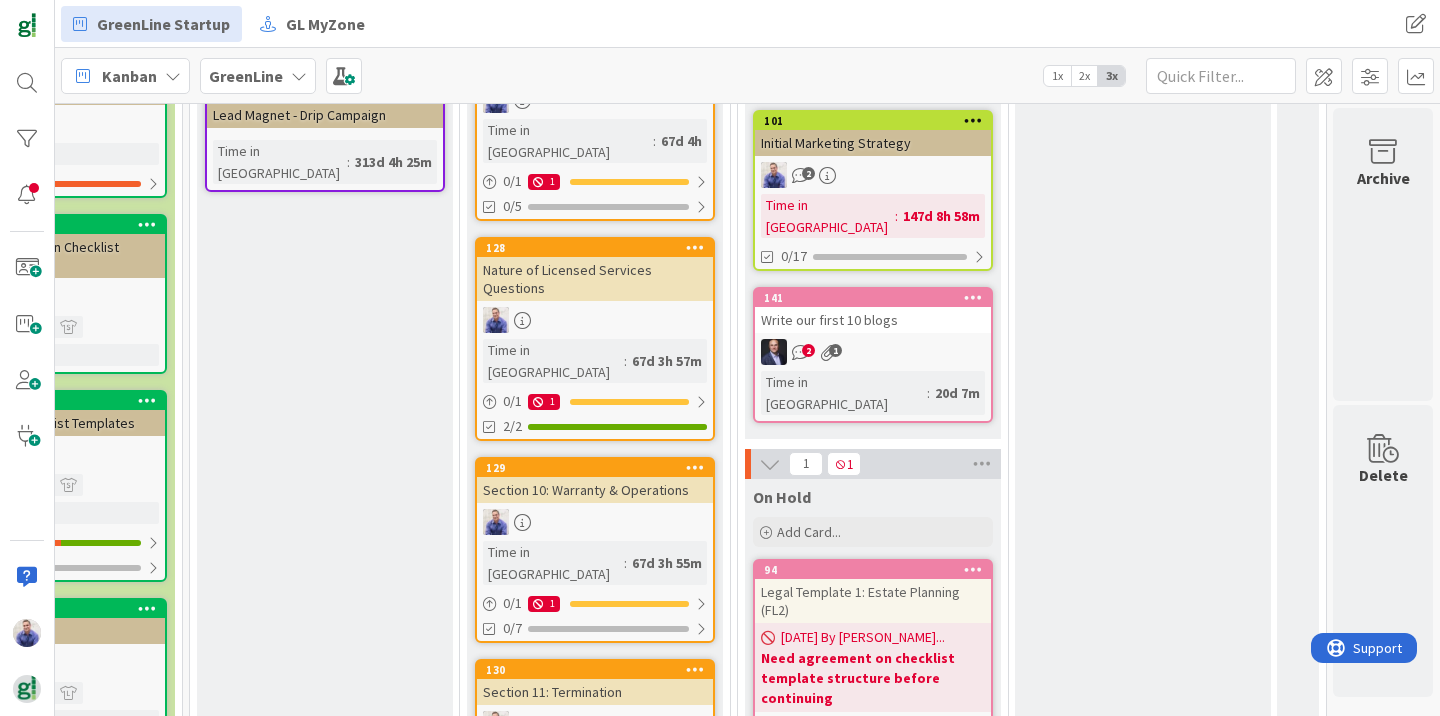 scroll, scrollTop: 964, scrollLeft: 2358, axis: both 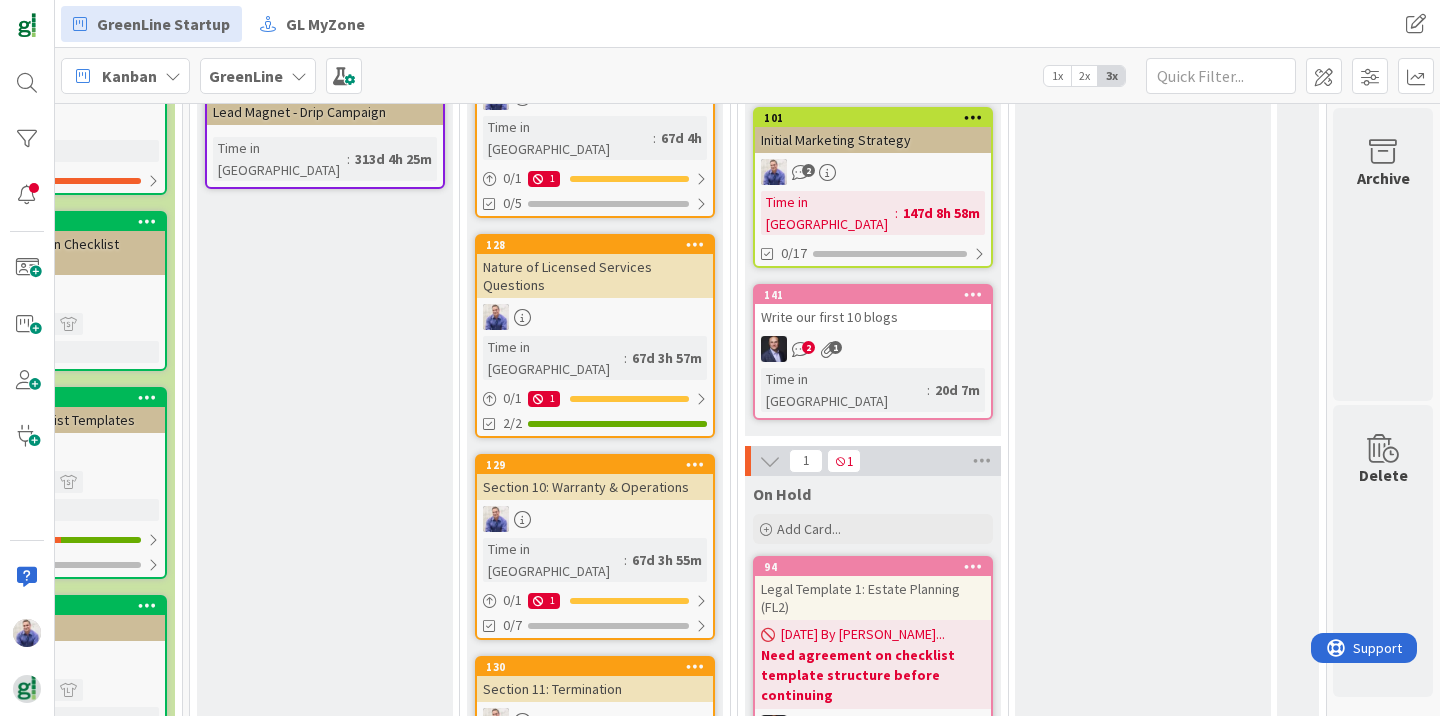 click on "Legal Template 1: Estate Planning (FL2)" at bounding box center (873, 598) 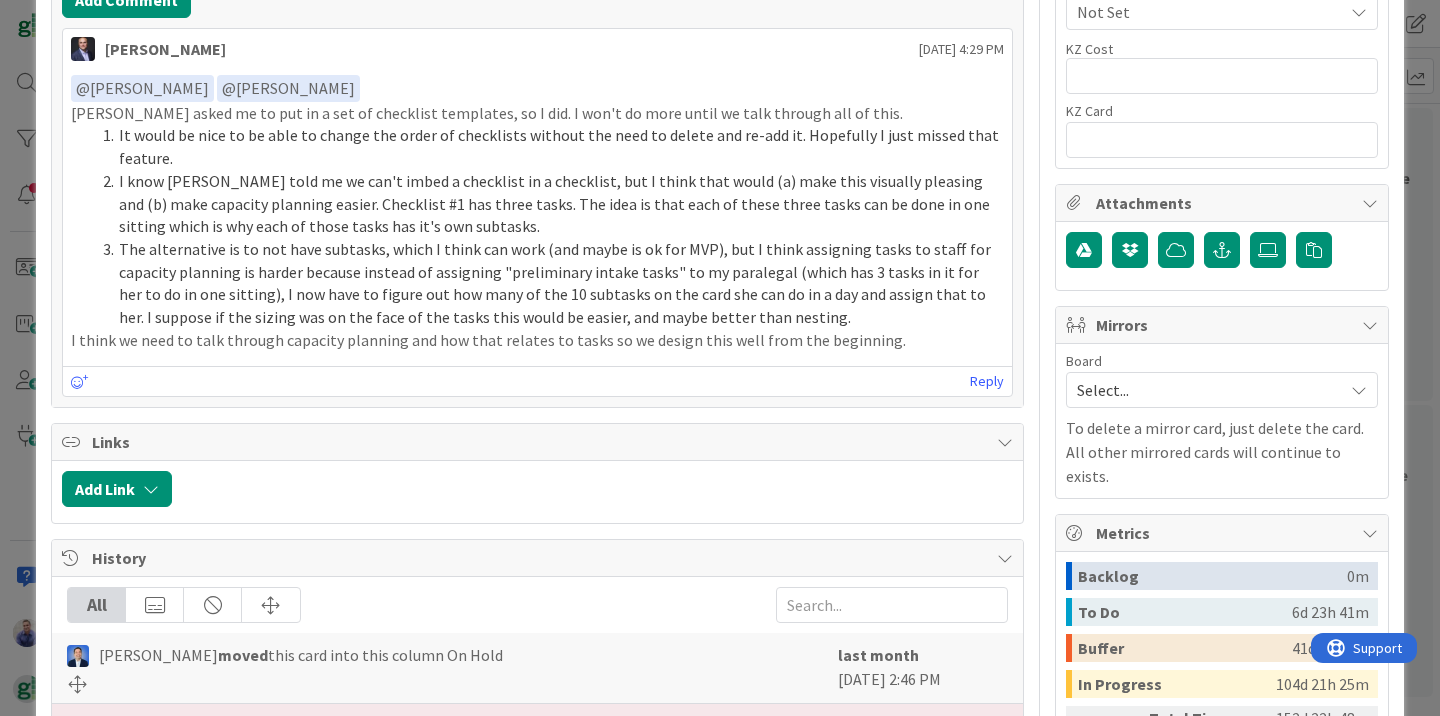 scroll, scrollTop: 718, scrollLeft: 0, axis: vertical 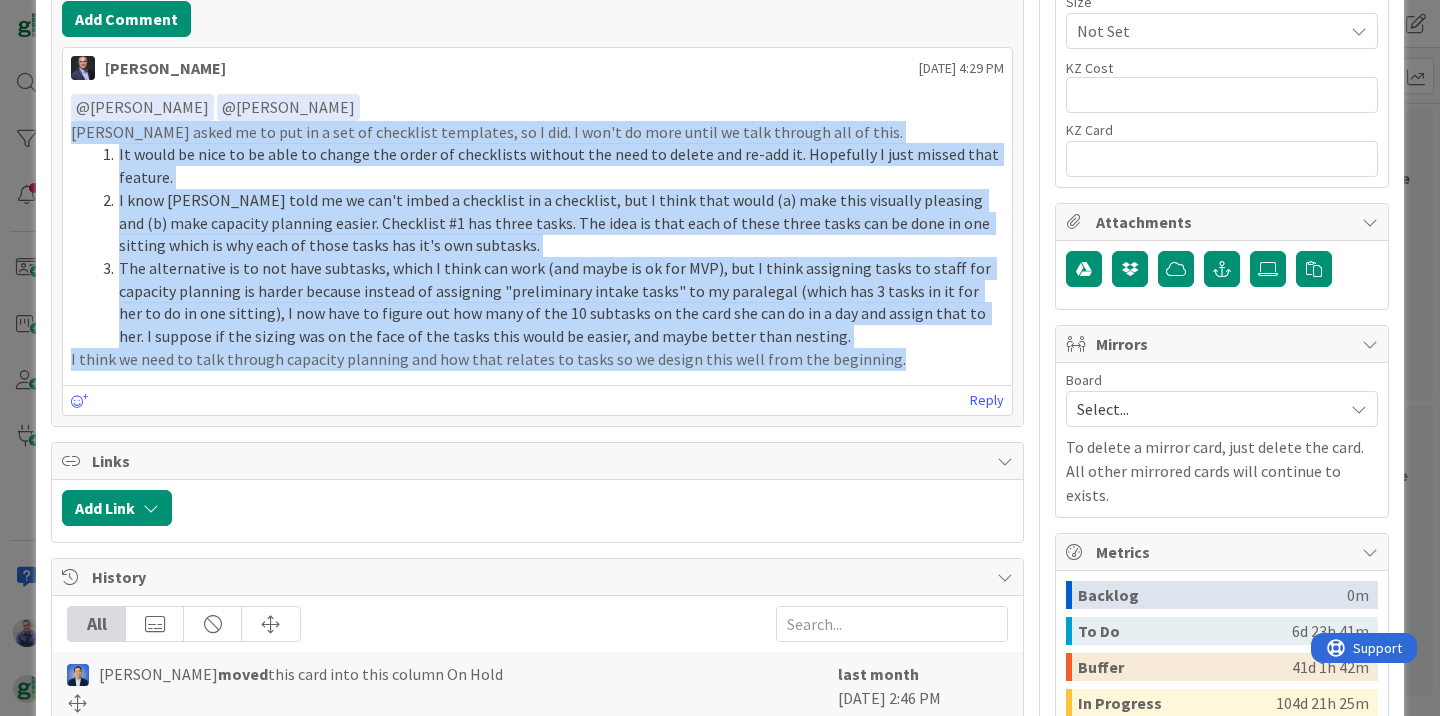 drag, startPoint x: 913, startPoint y: 360, endPoint x: 140, endPoint y: 157, distance: 799.2109 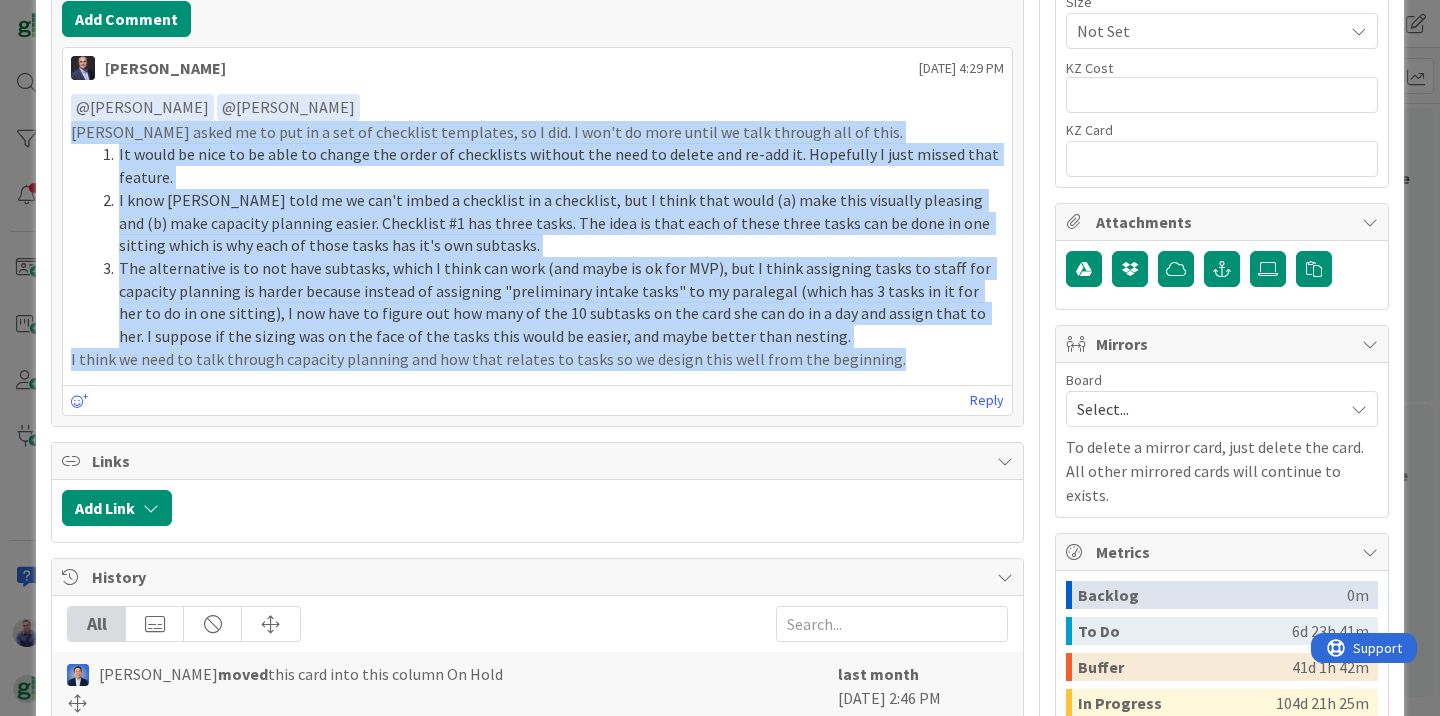 click on "﻿ @ [PERSON_NAME] ﻿   ﻿ @ [PERSON_NAME] ﻿ [PERSON_NAME] asked me to put in a set of checklist templates, so I did. I won't do more until we talk through all of this. It would be nice to be able to change the order of checklists without the need to delete and re-add it. Hopefully I just missed that feature. I know [PERSON_NAME] told me we can't imbed a checklist in a checklist, but I think that would (a) make this visually pleasing and (b) make capacity planning easier. Checklist #1 has three tasks. The idea is that each of these three tasks can be done in one sitting which is why each of those tasks has it's own subtasks. I think we need to talk through capacity planning and how that relates to tasks so we design this well from the beginning." at bounding box center (537, 232) 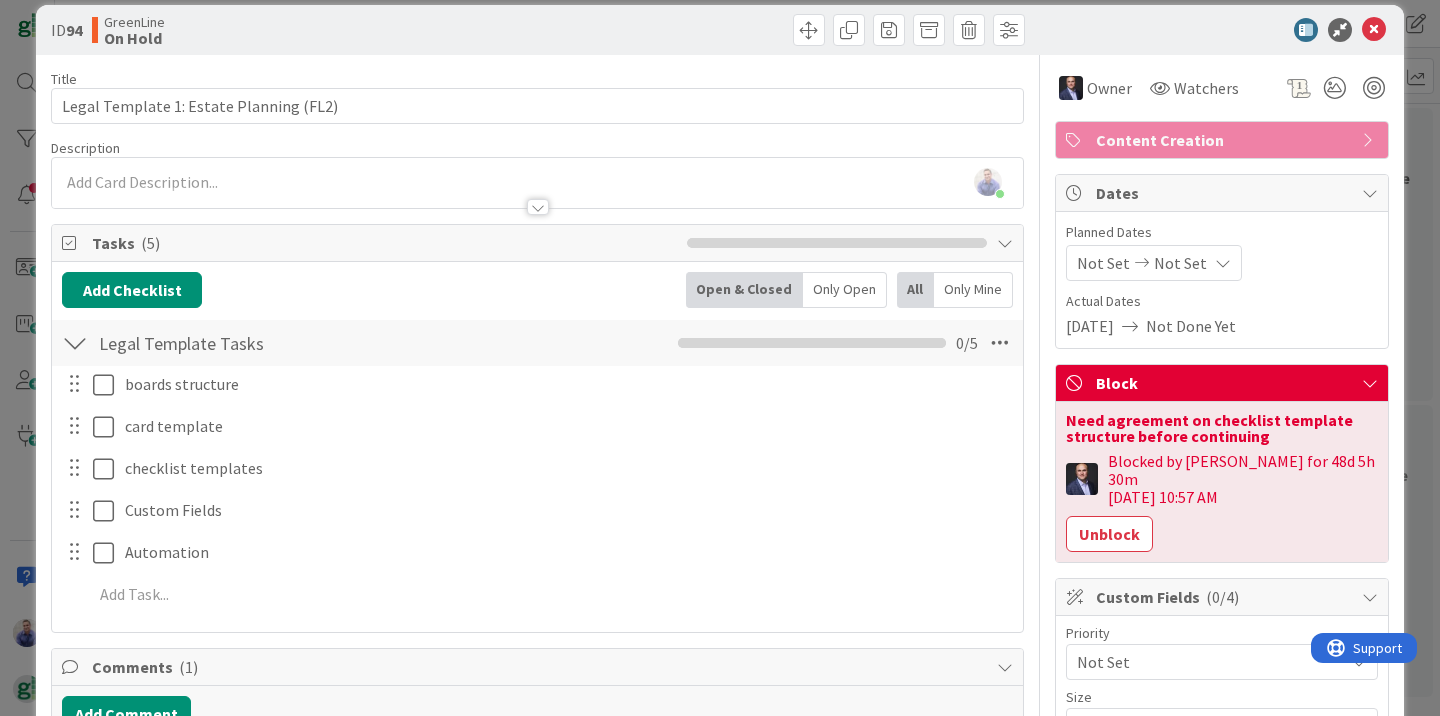 scroll, scrollTop: 0, scrollLeft: 0, axis: both 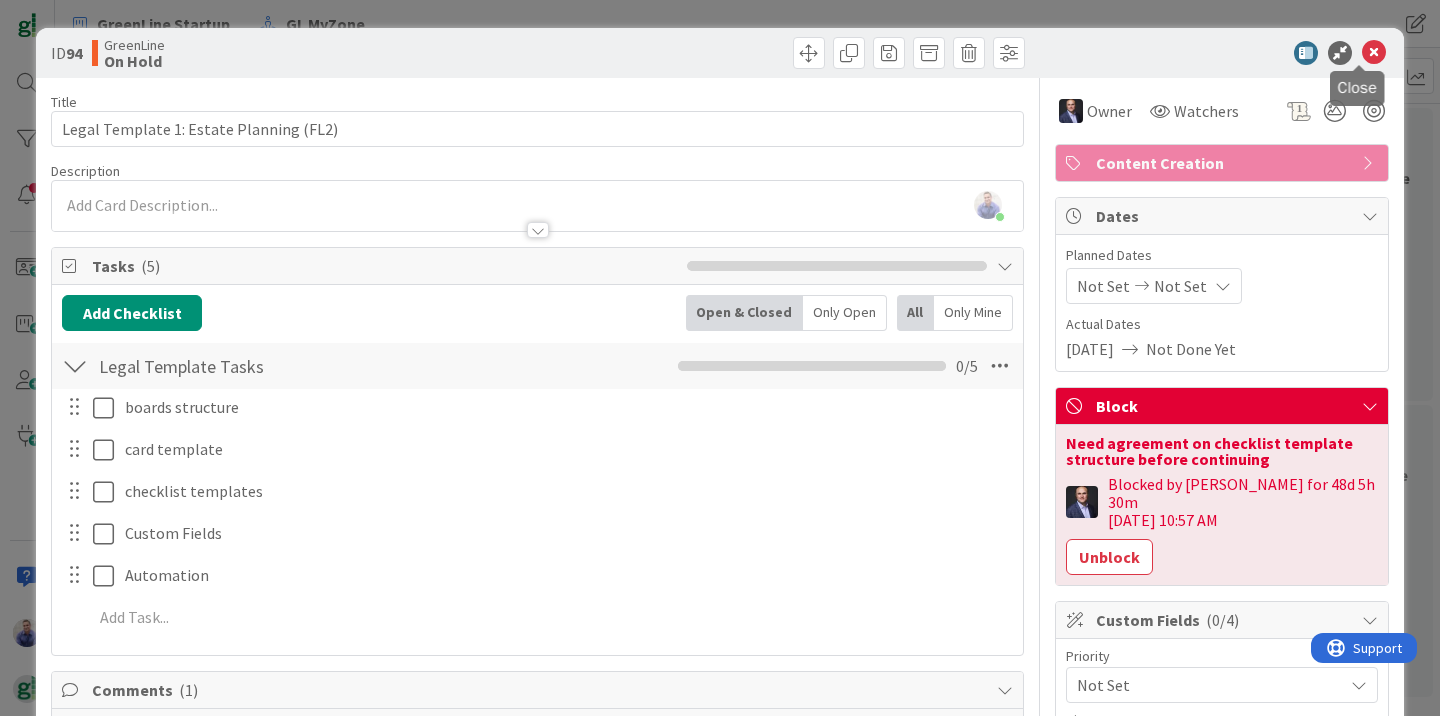 click at bounding box center [1374, 53] 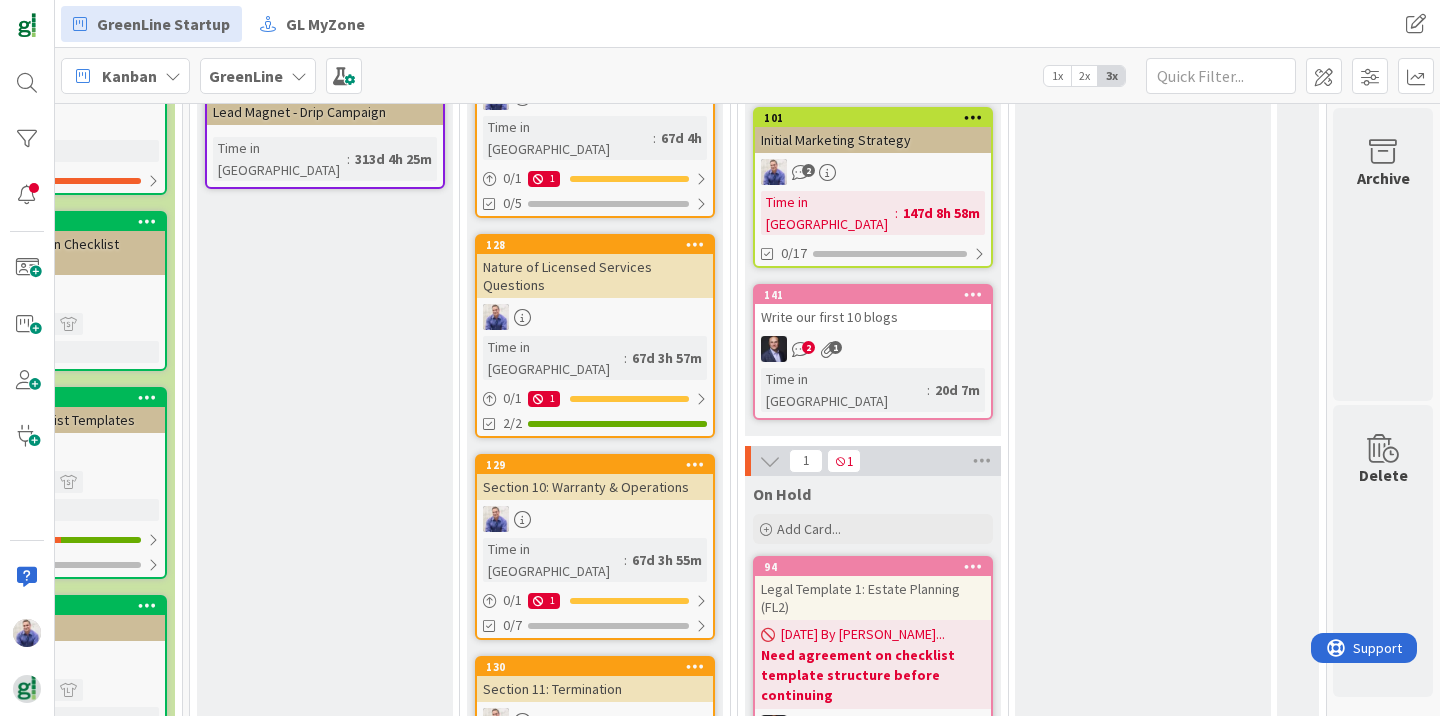 click on "GreenLine" at bounding box center [246, 76] 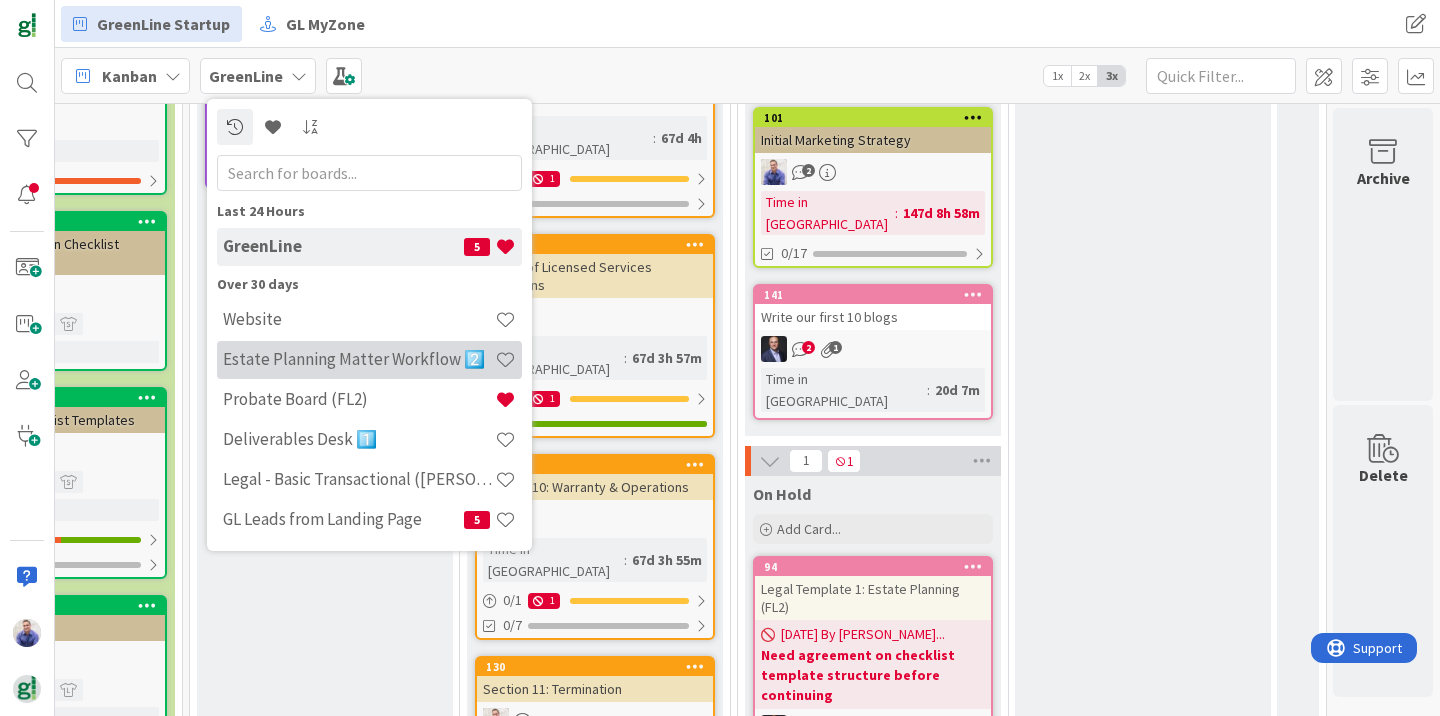 click on "Estate Planning Matter Workflow 2️⃣" at bounding box center (359, 359) 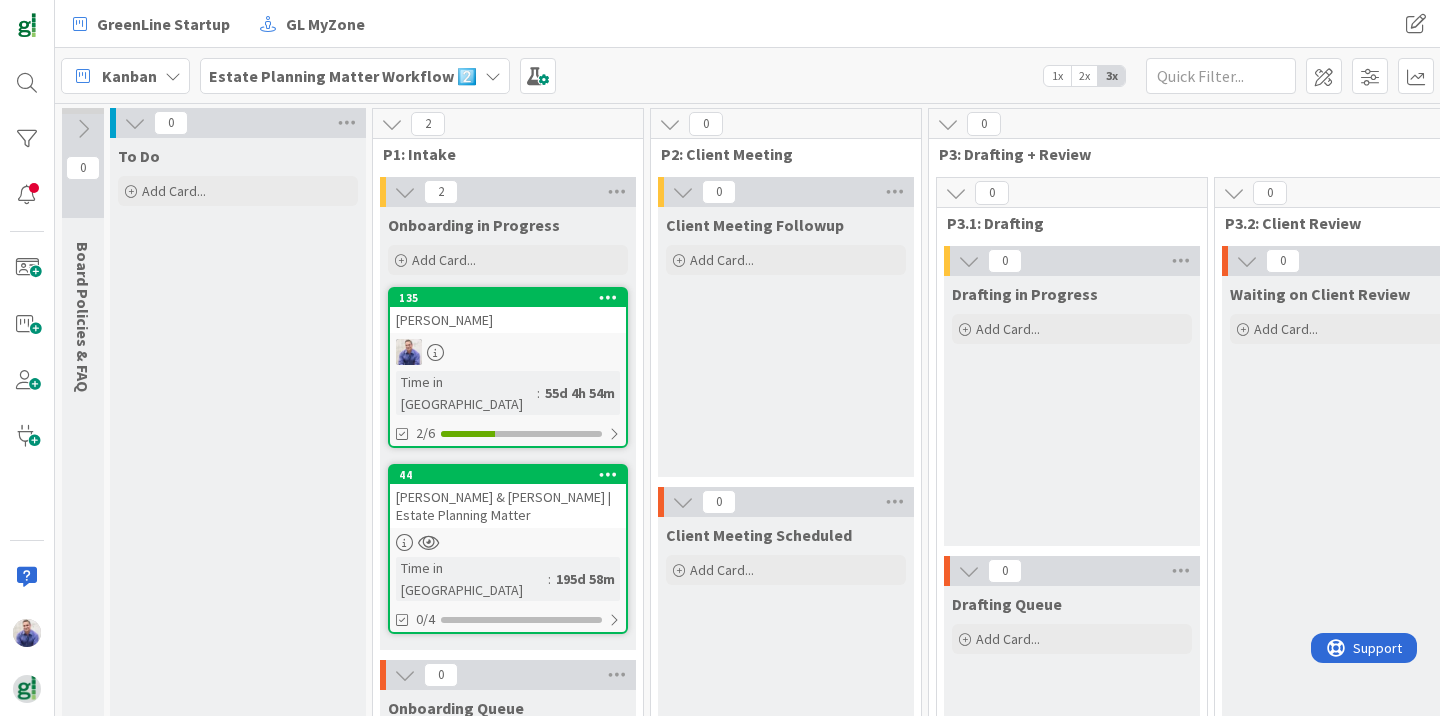 click at bounding box center (493, 76) 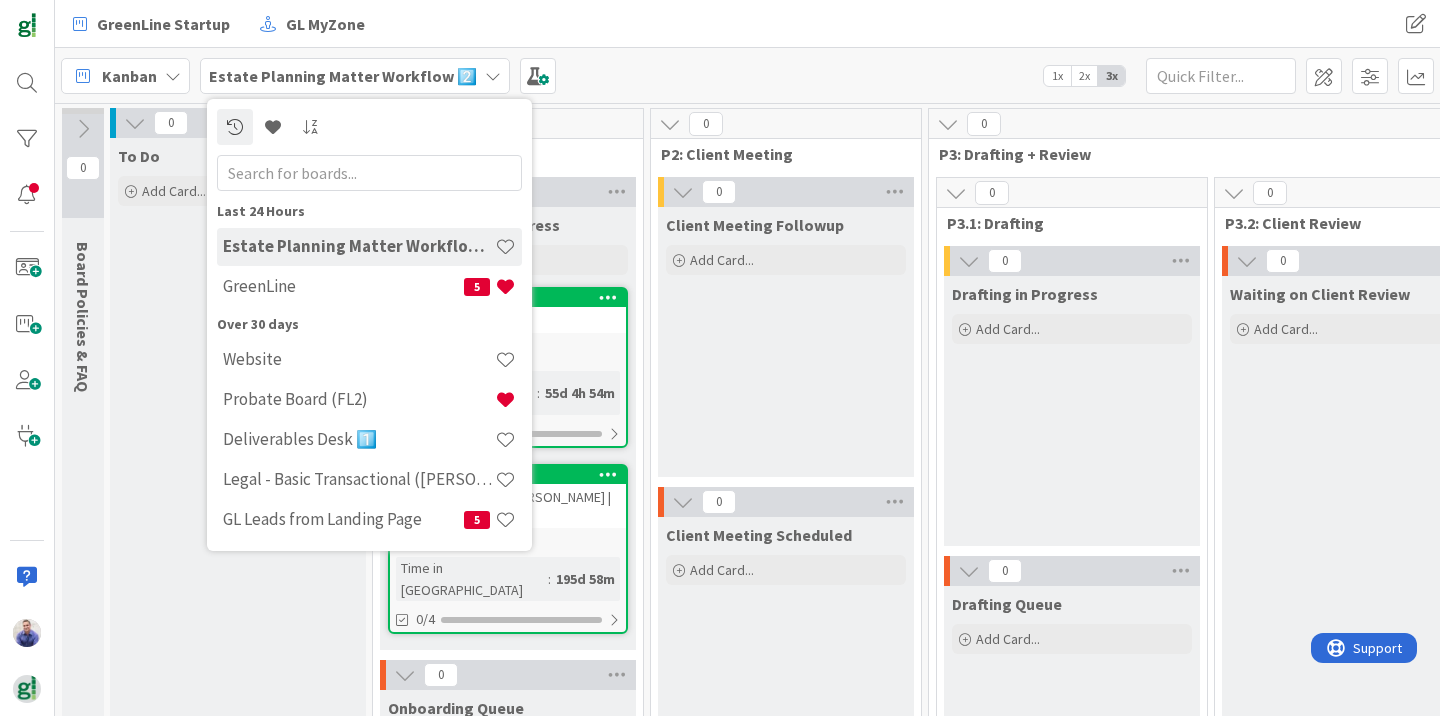 click on "Kanban Estate Planning Matter Workflow 2️⃣ Last 24 Hours Estate Planning Matter Workflow 2️⃣ GreenLine 5 Over 30 days Website Probate Board (FL2) Deliverables Desk 1️⃣ Legal - Basic Transactional  ([PERSON_NAME]) GL Leads from Landing Page 5 1x 2x 3x" at bounding box center (747, 75) 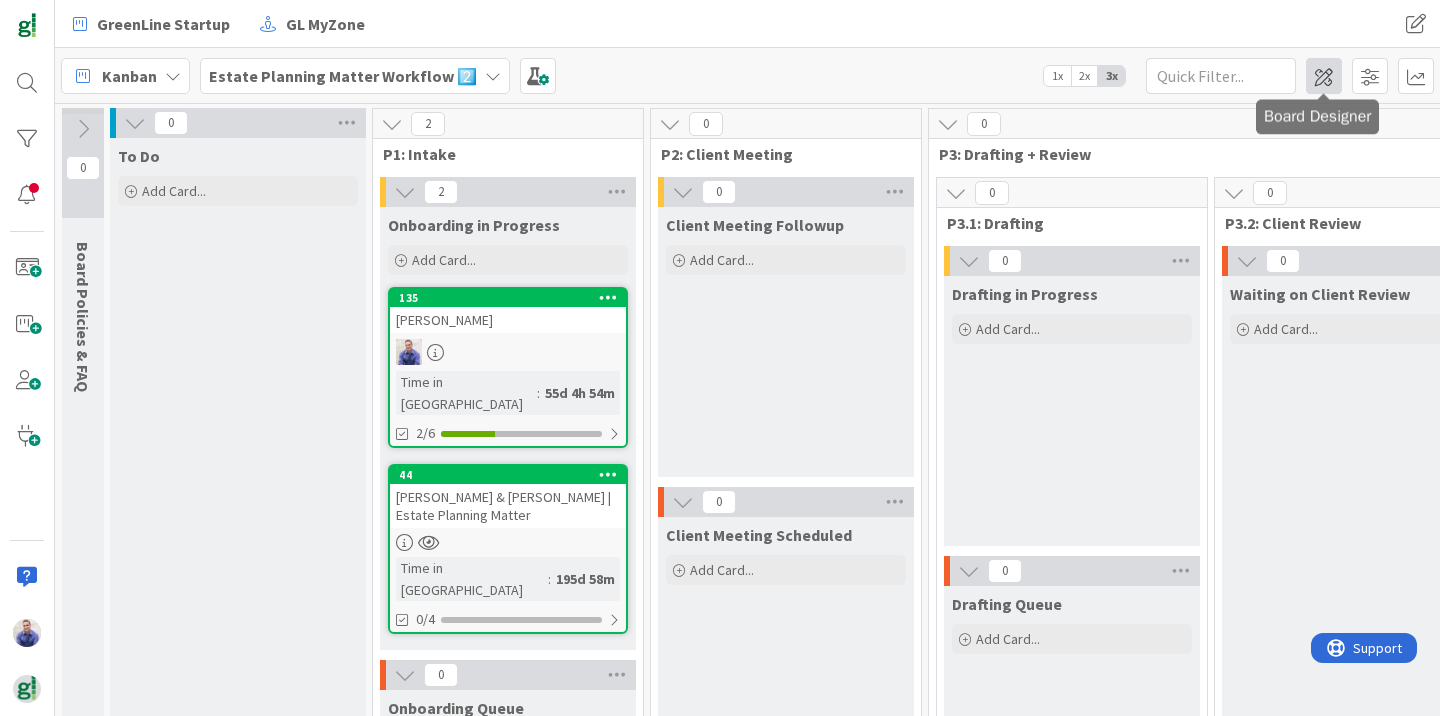 click at bounding box center [1324, 76] 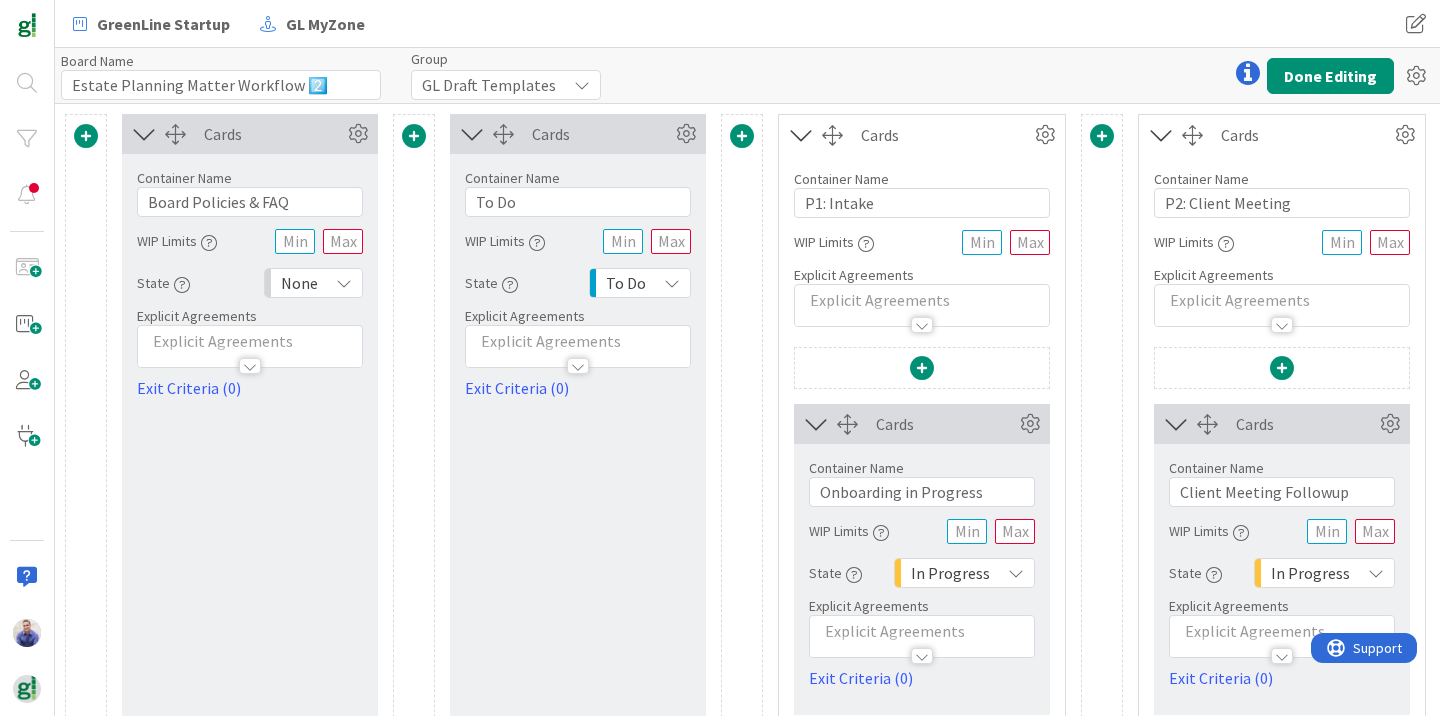 type on "Estate Planning Matter Workflow 2️⃣" 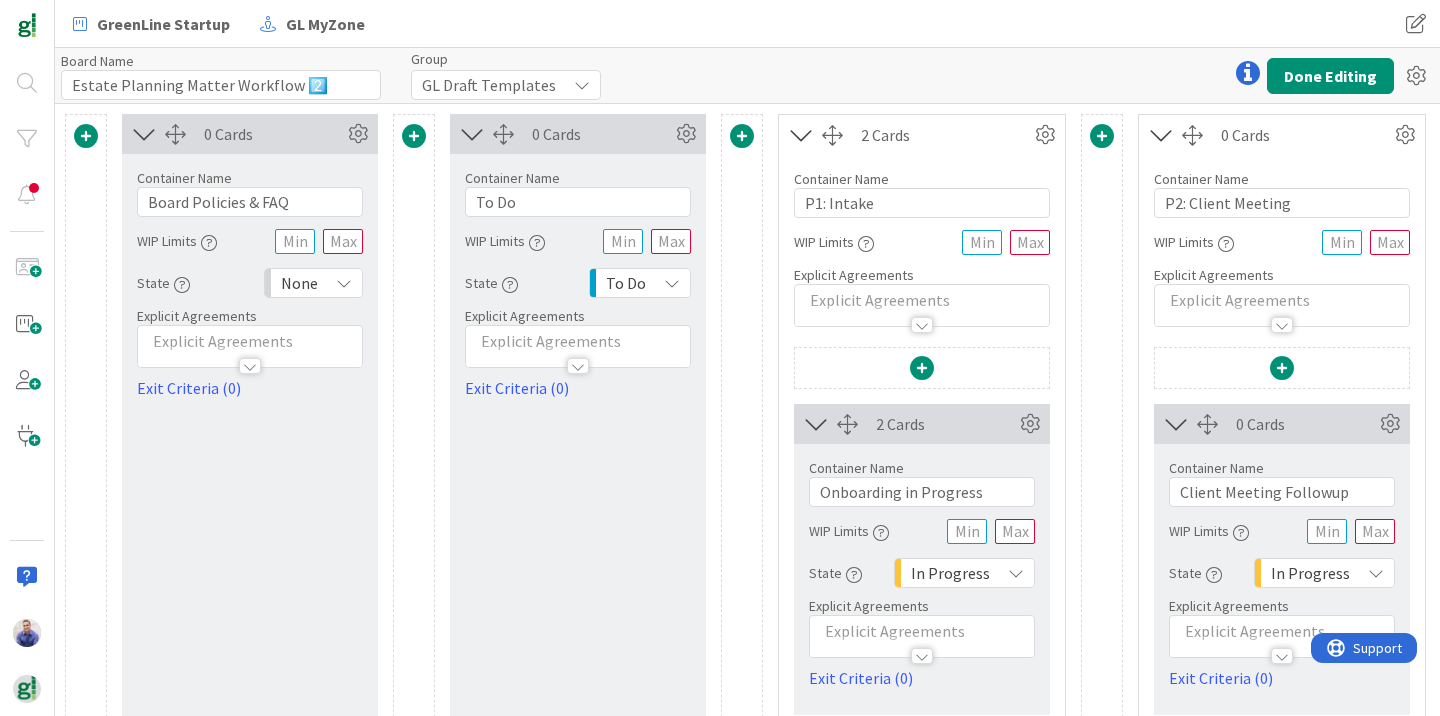 click at bounding box center [144, 134] 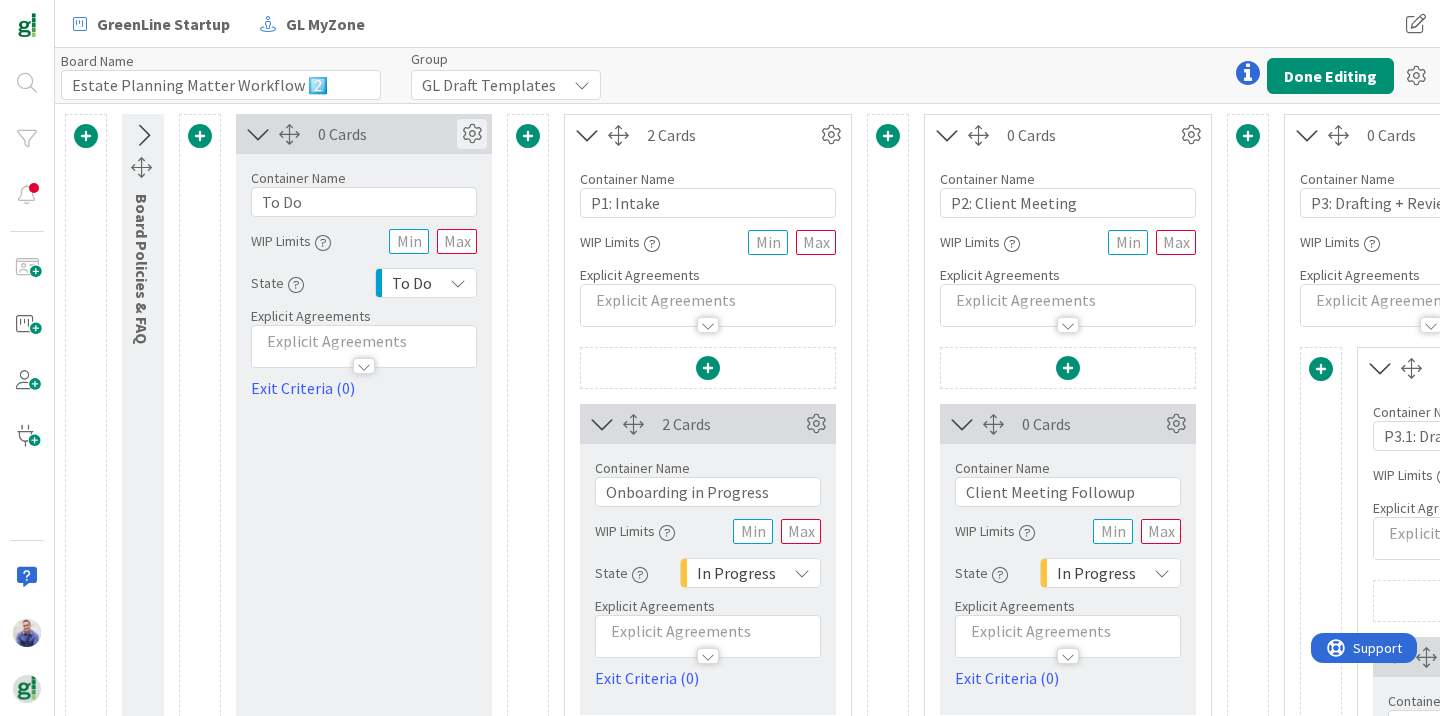 click at bounding box center (472, 134) 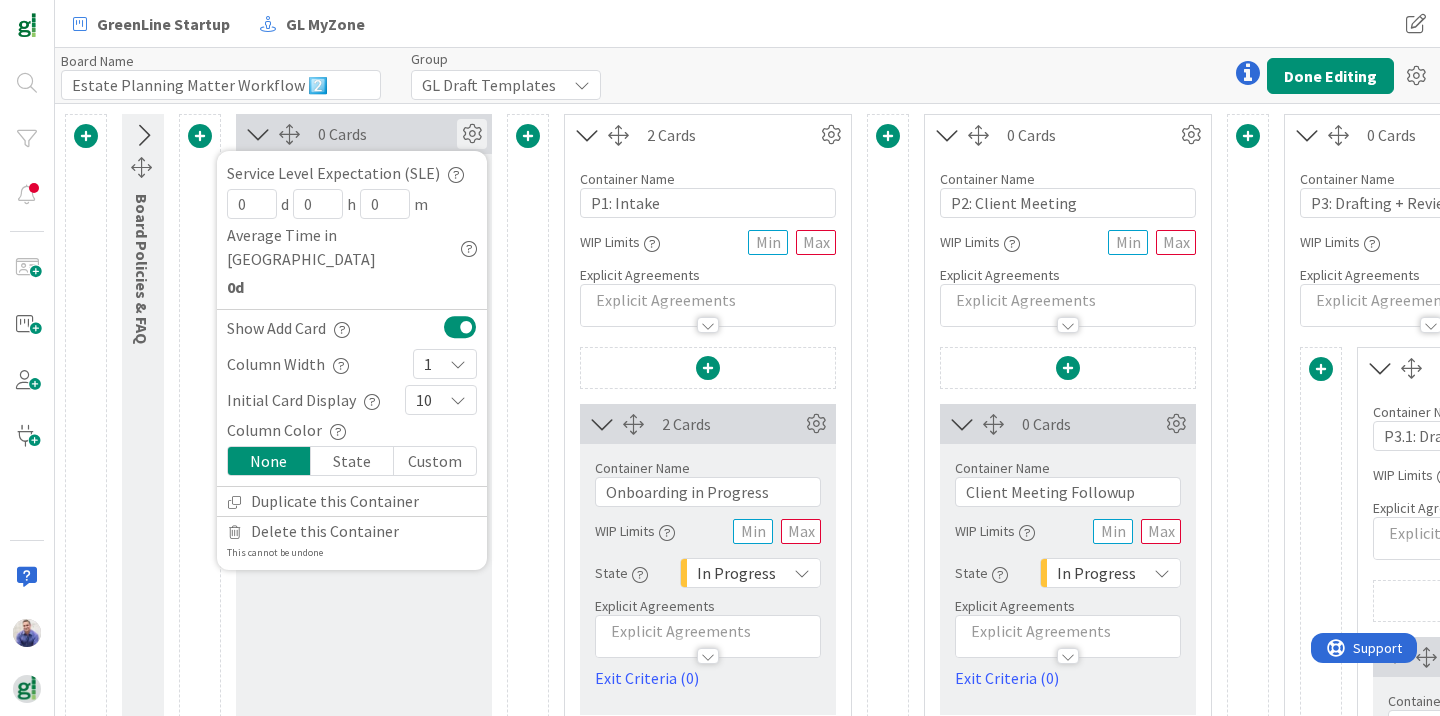 click at bounding box center [472, 134] 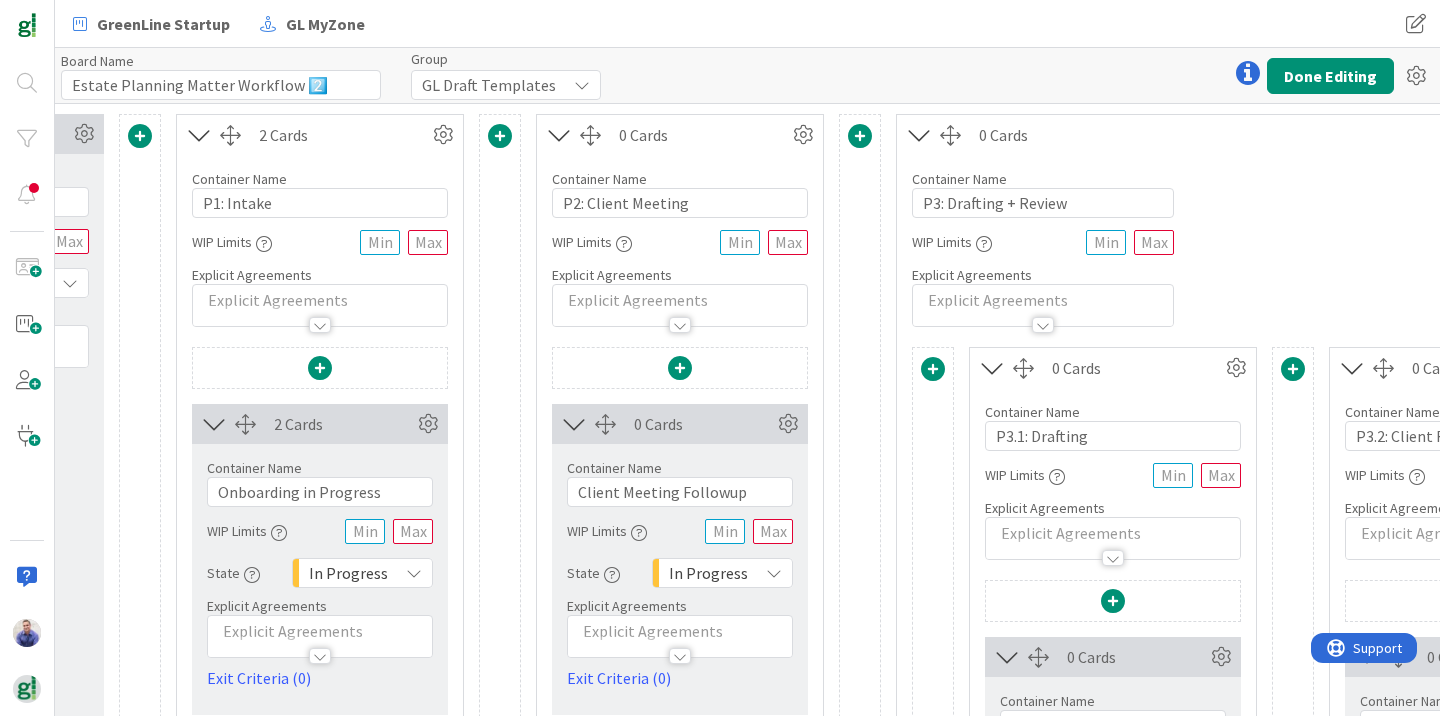 scroll, scrollTop: 0, scrollLeft: 386, axis: horizontal 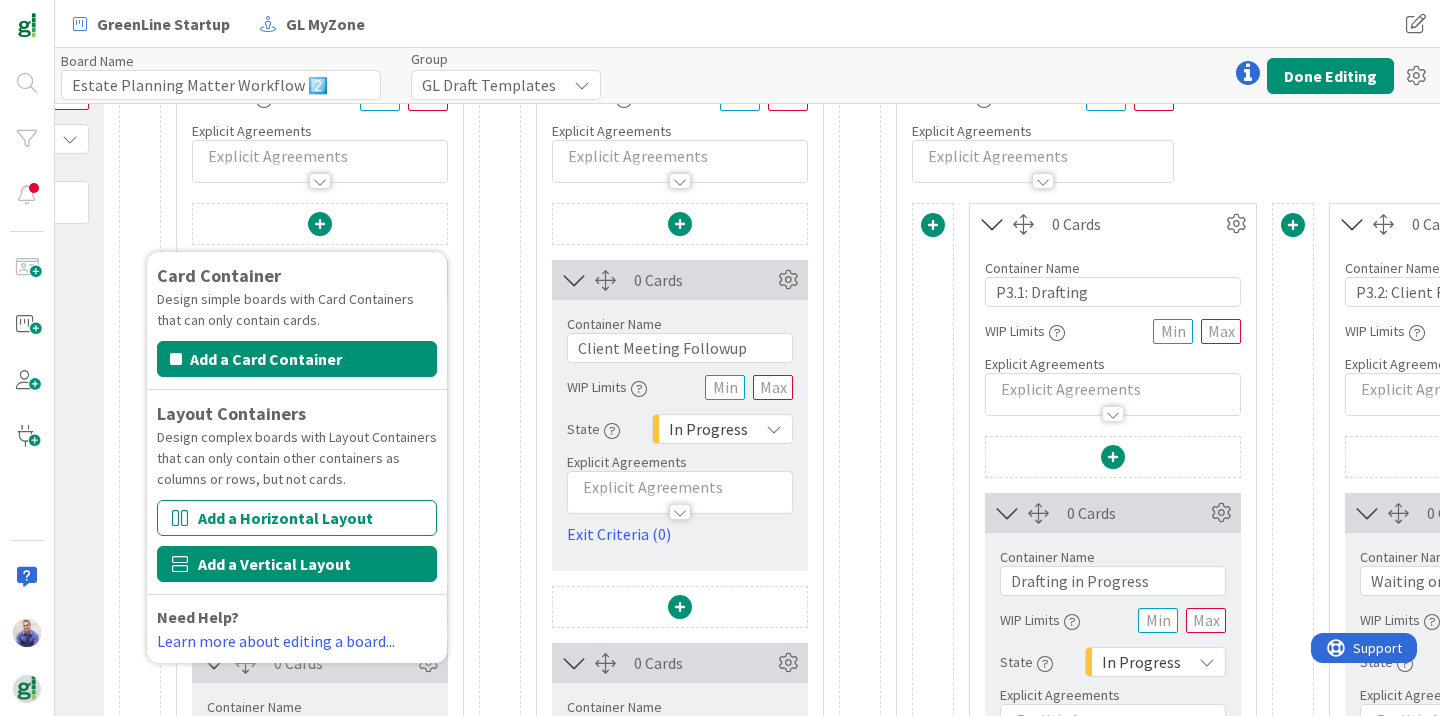 click on "Add a Vertical Layout" at bounding box center (297, 564) 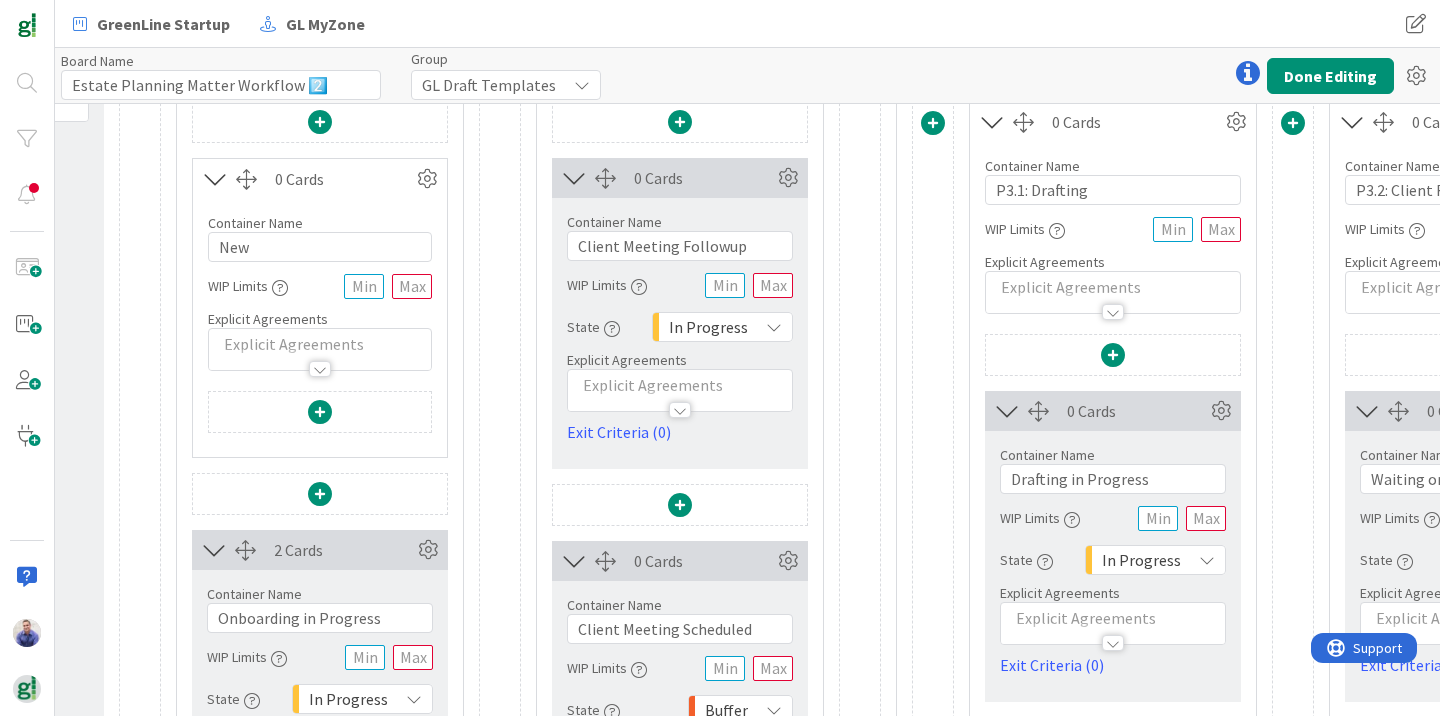 scroll, scrollTop: 369, scrollLeft: 388, axis: both 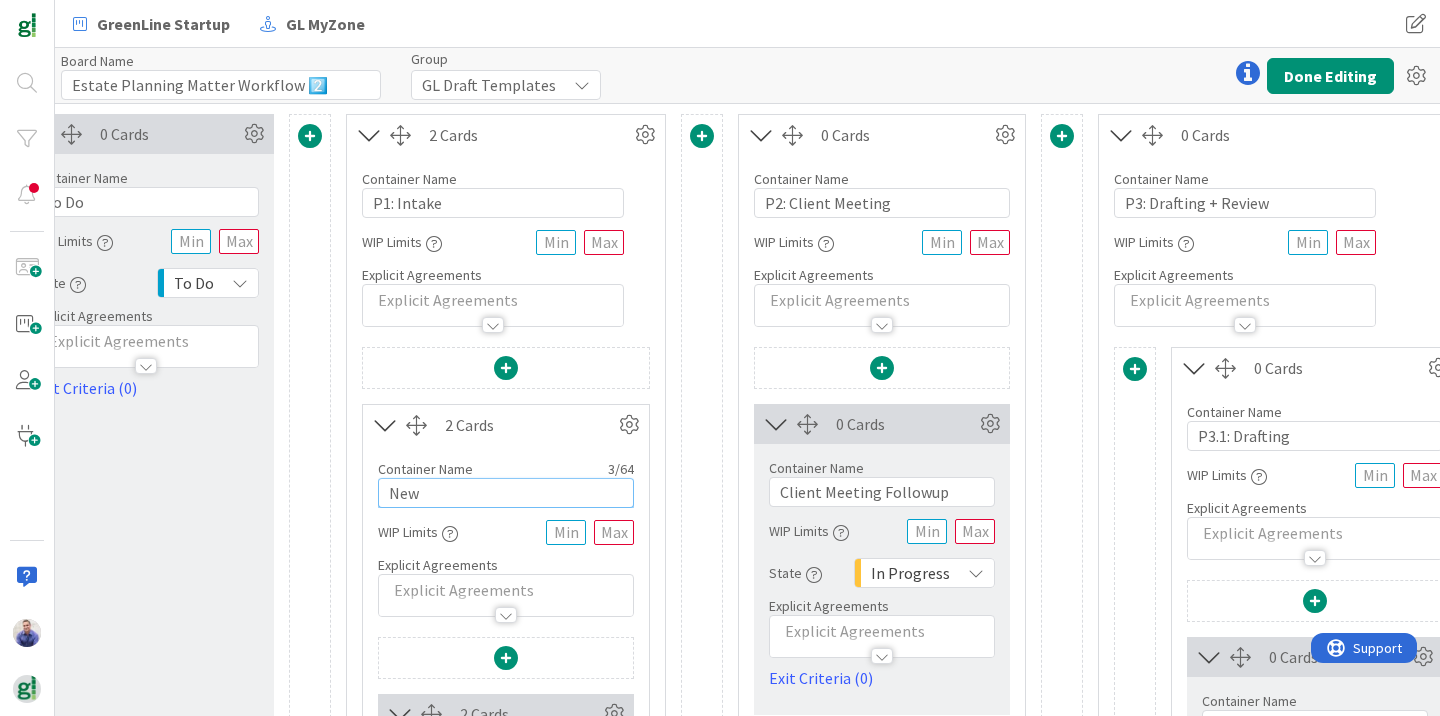 click on "New" at bounding box center (506, 493) 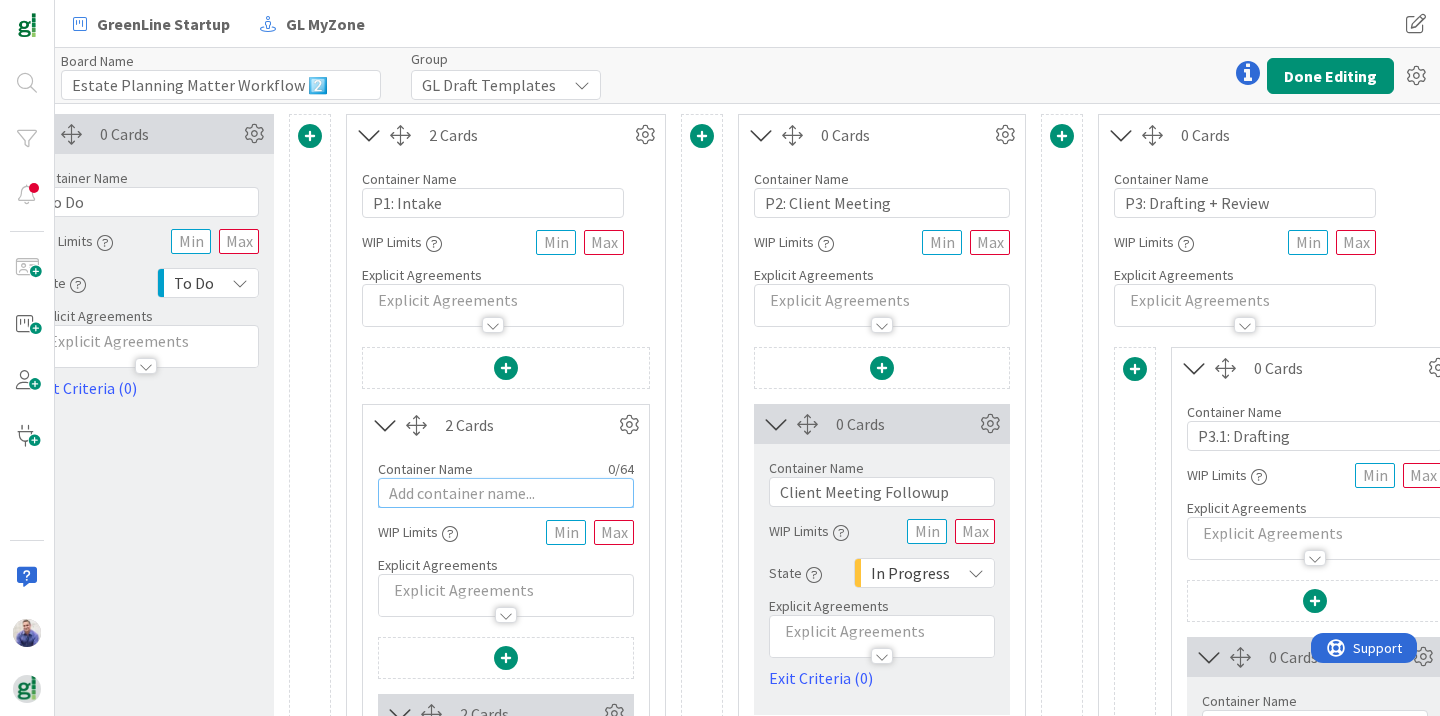 scroll, scrollTop: 103, scrollLeft: 218, axis: both 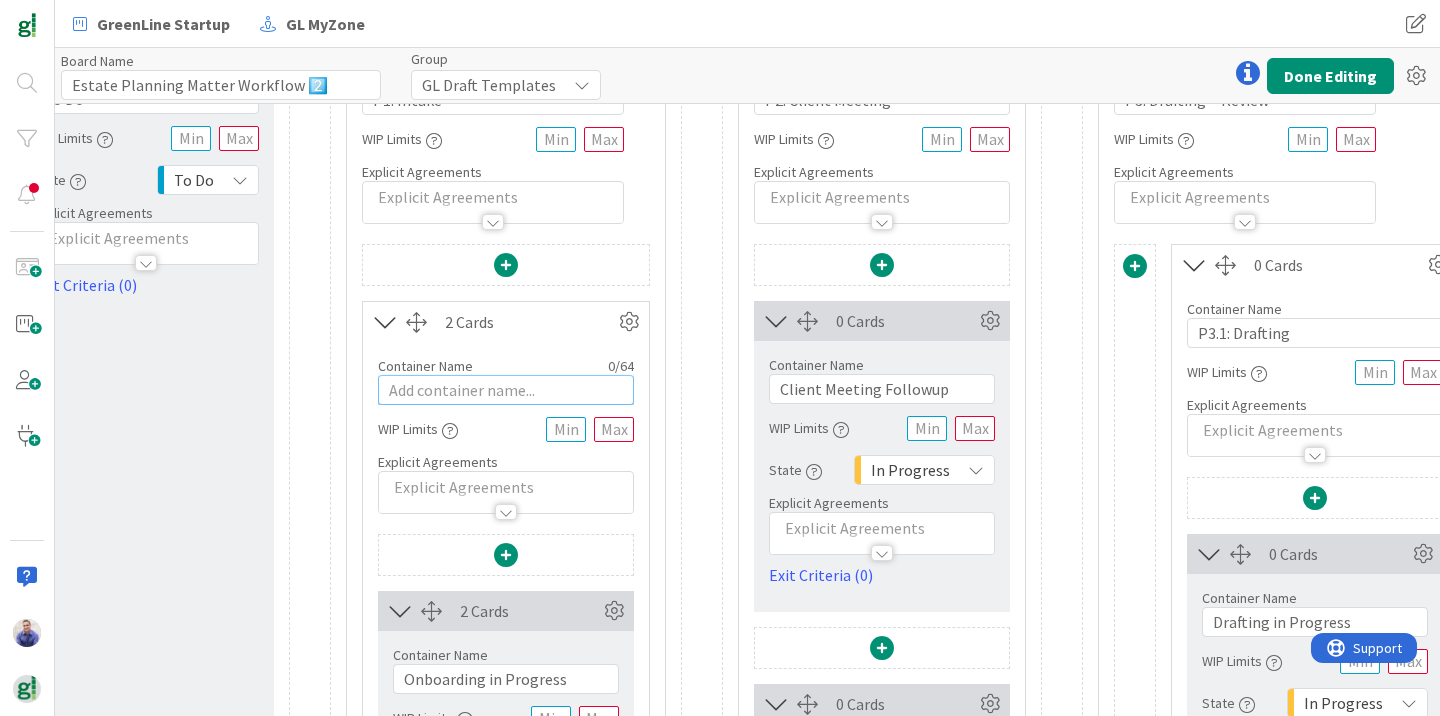 type 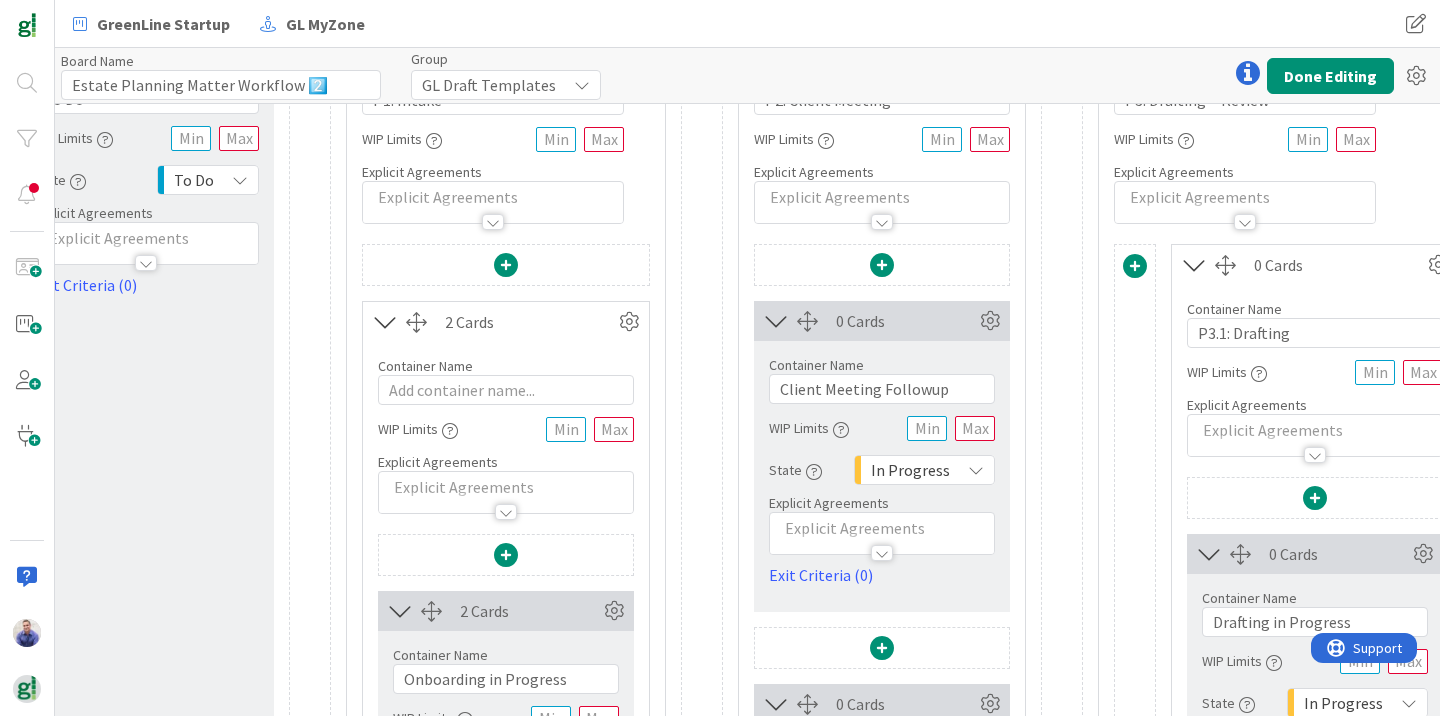 click on "Explicit Agreements" at bounding box center (506, 462) 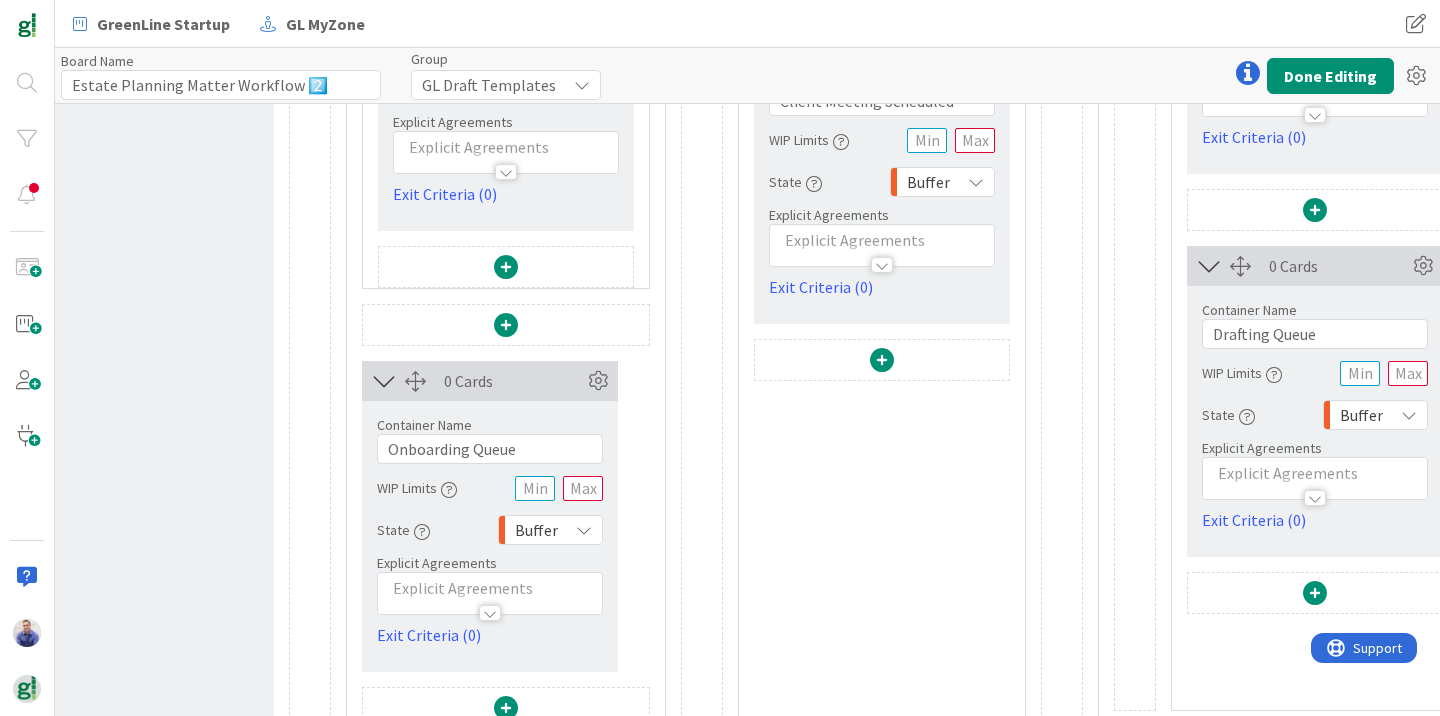 scroll, scrollTop: 779, scrollLeft: 218, axis: both 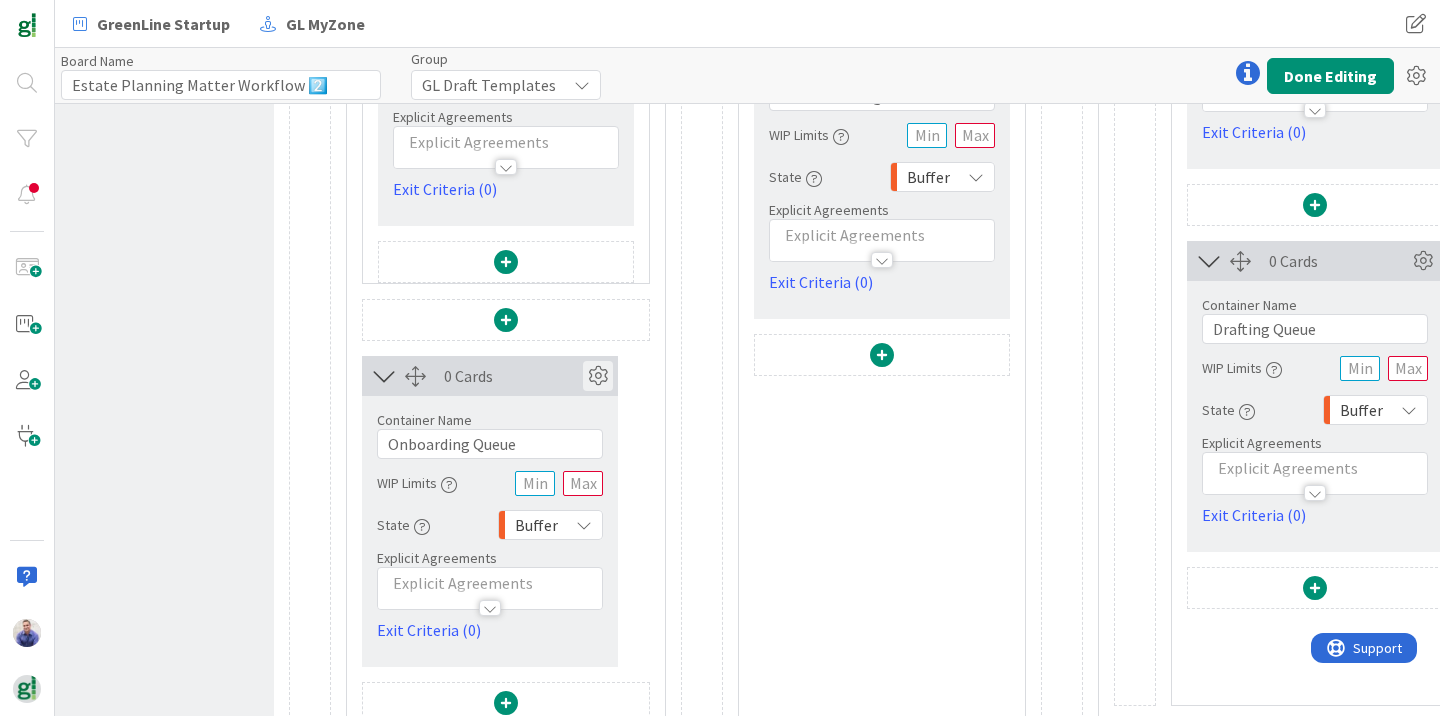 click at bounding box center (598, 376) 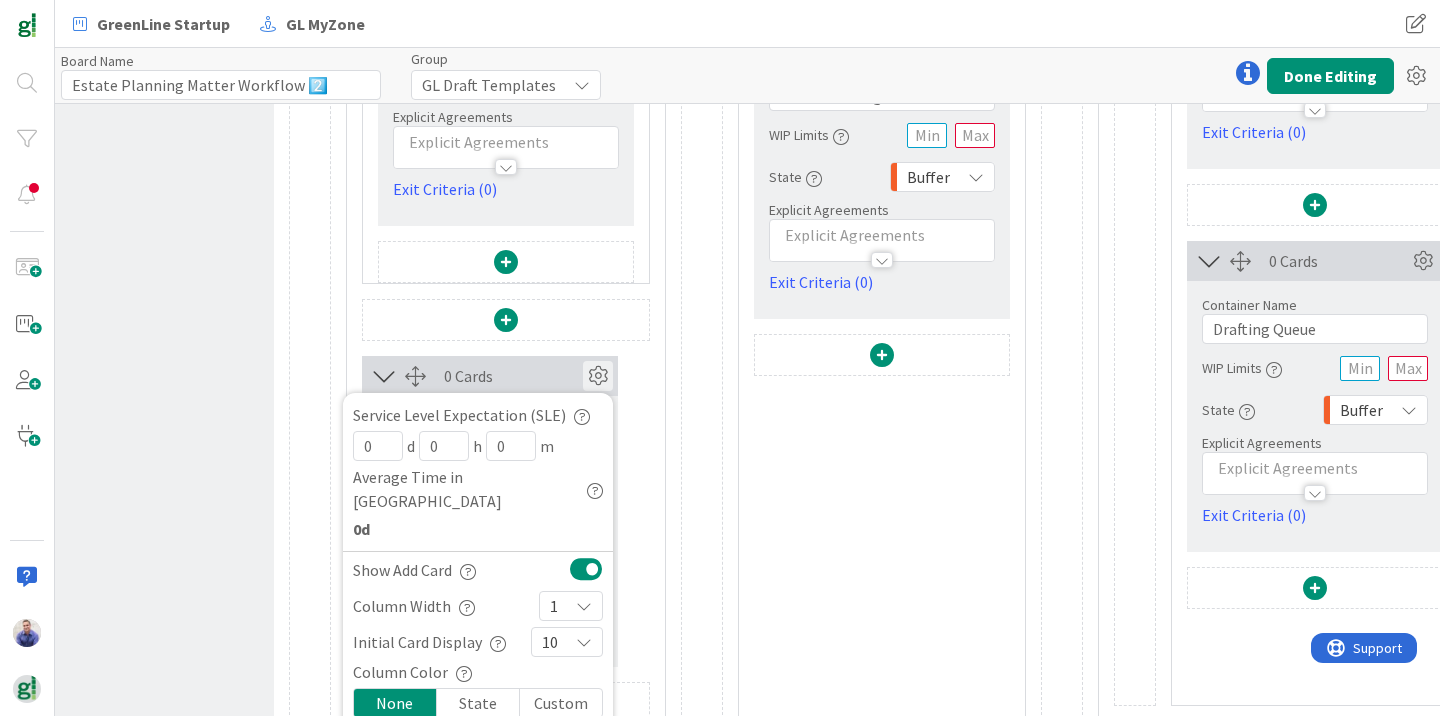 click at bounding box center [598, 376] 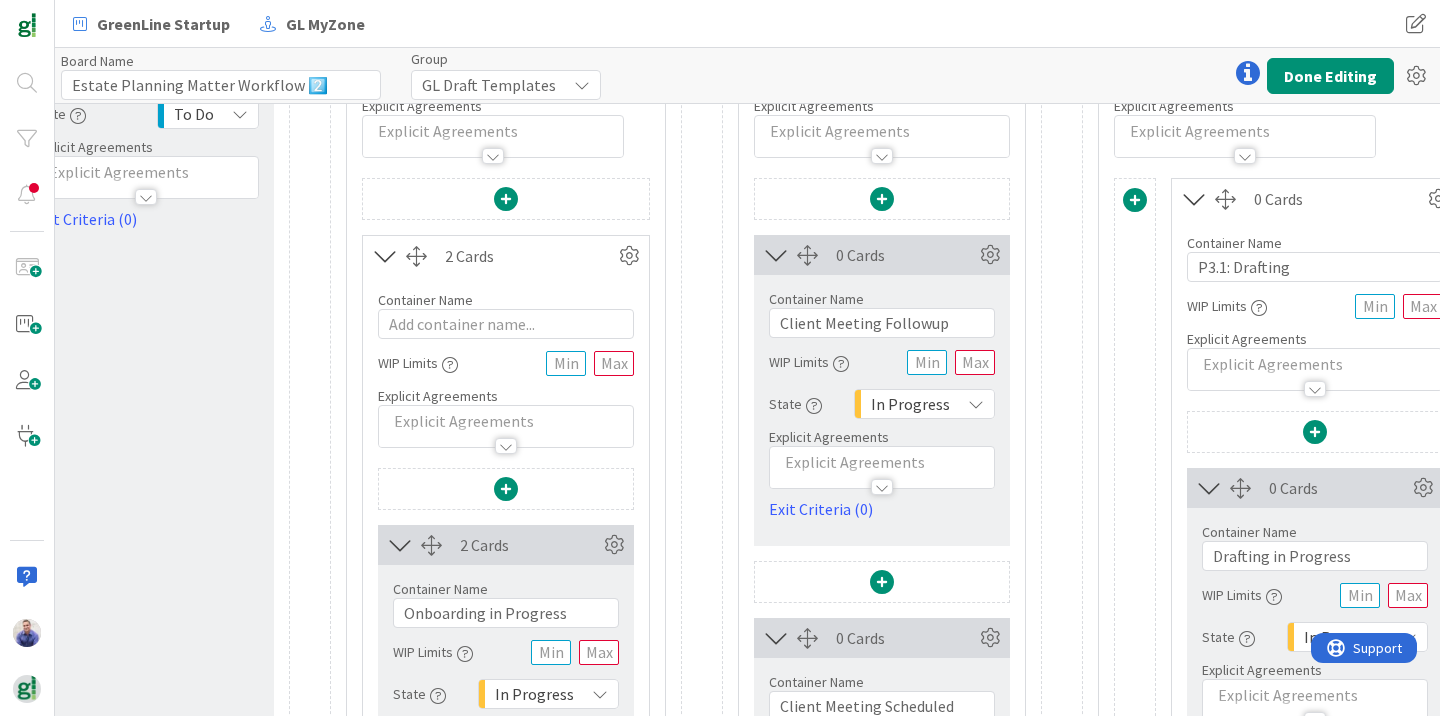 scroll, scrollTop: 96, scrollLeft: 218, axis: both 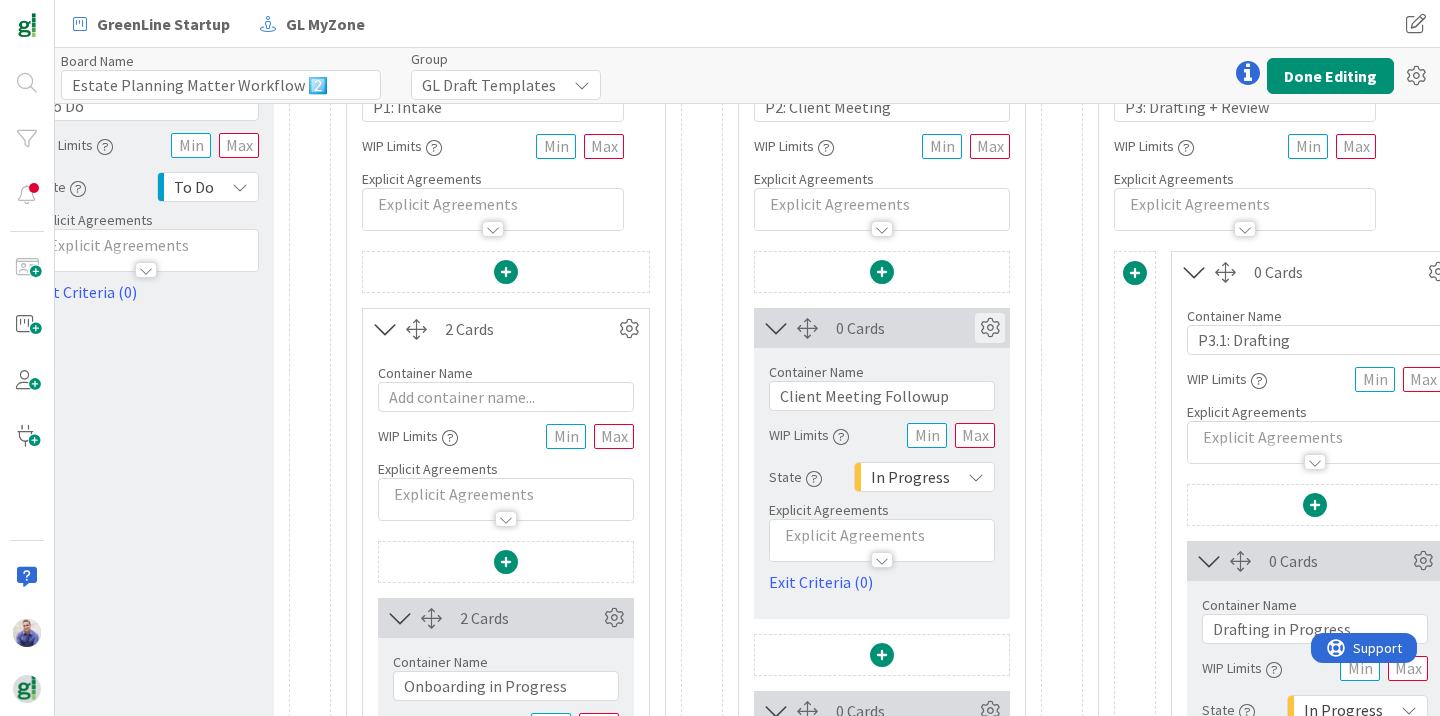 click at bounding box center (990, 328) 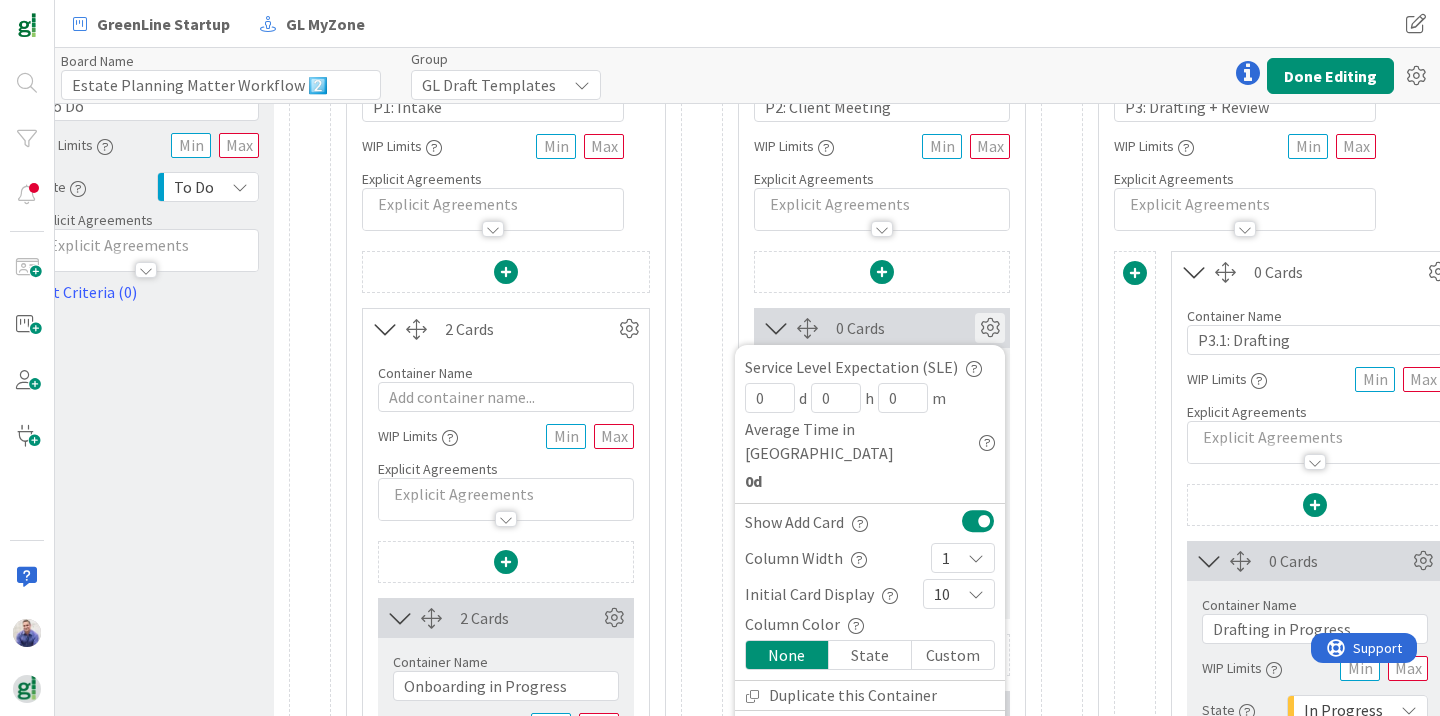 click at bounding box center [978, 521] 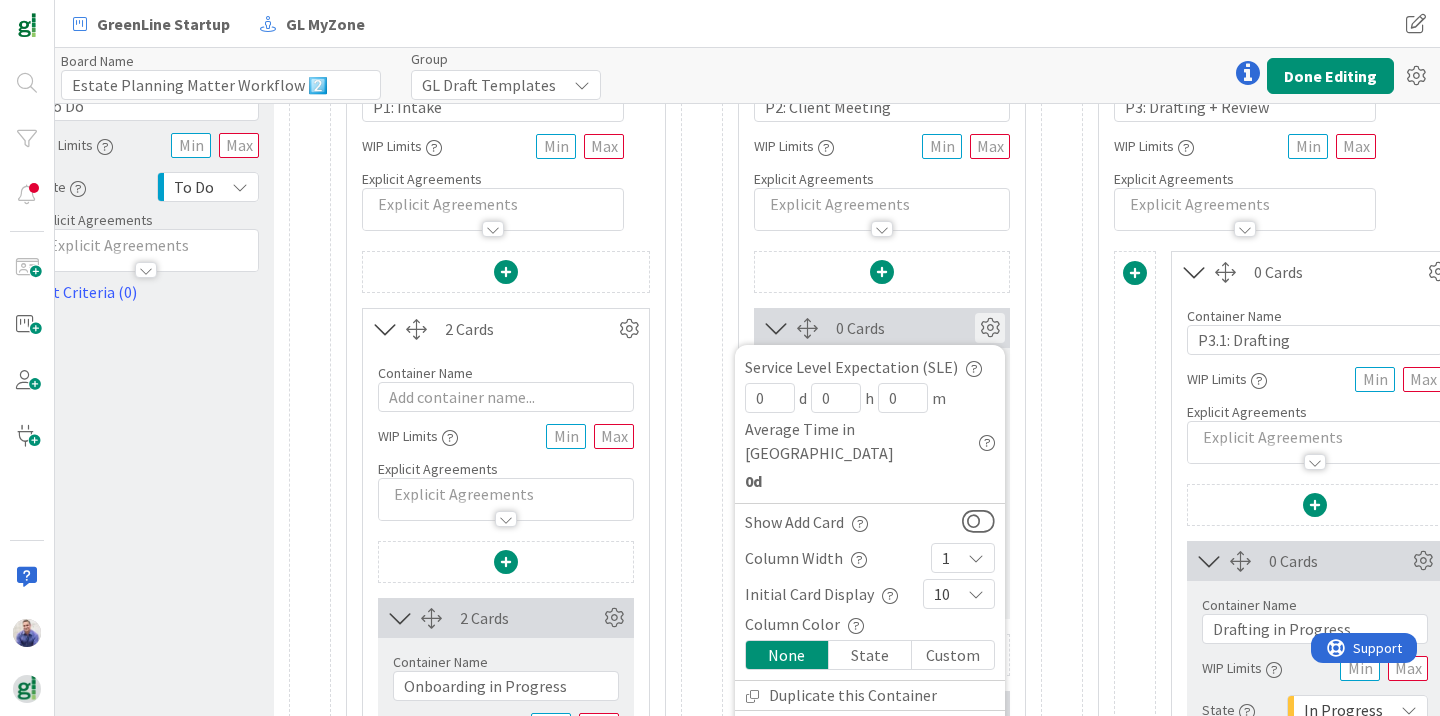 click at bounding box center [882, 275] 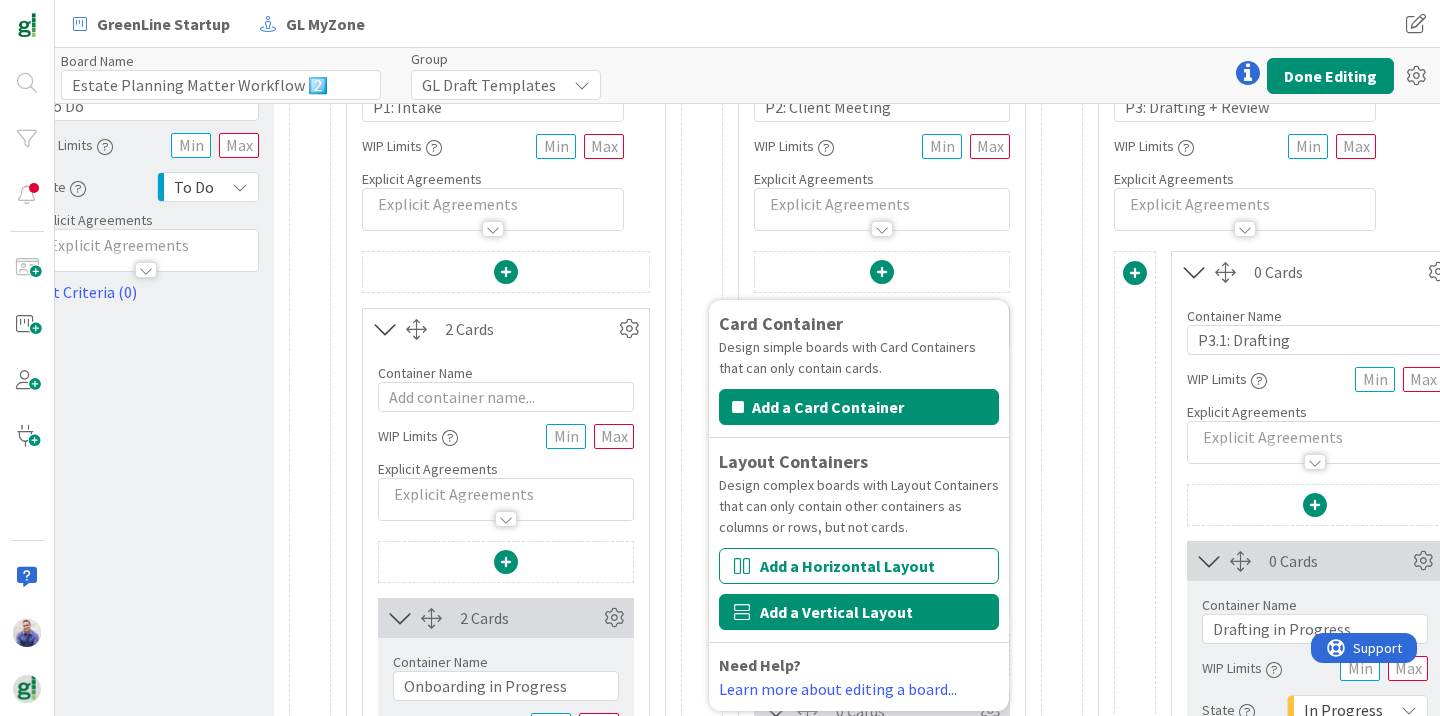 click on "Add a Vertical Layout" at bounding box center [859, 612] 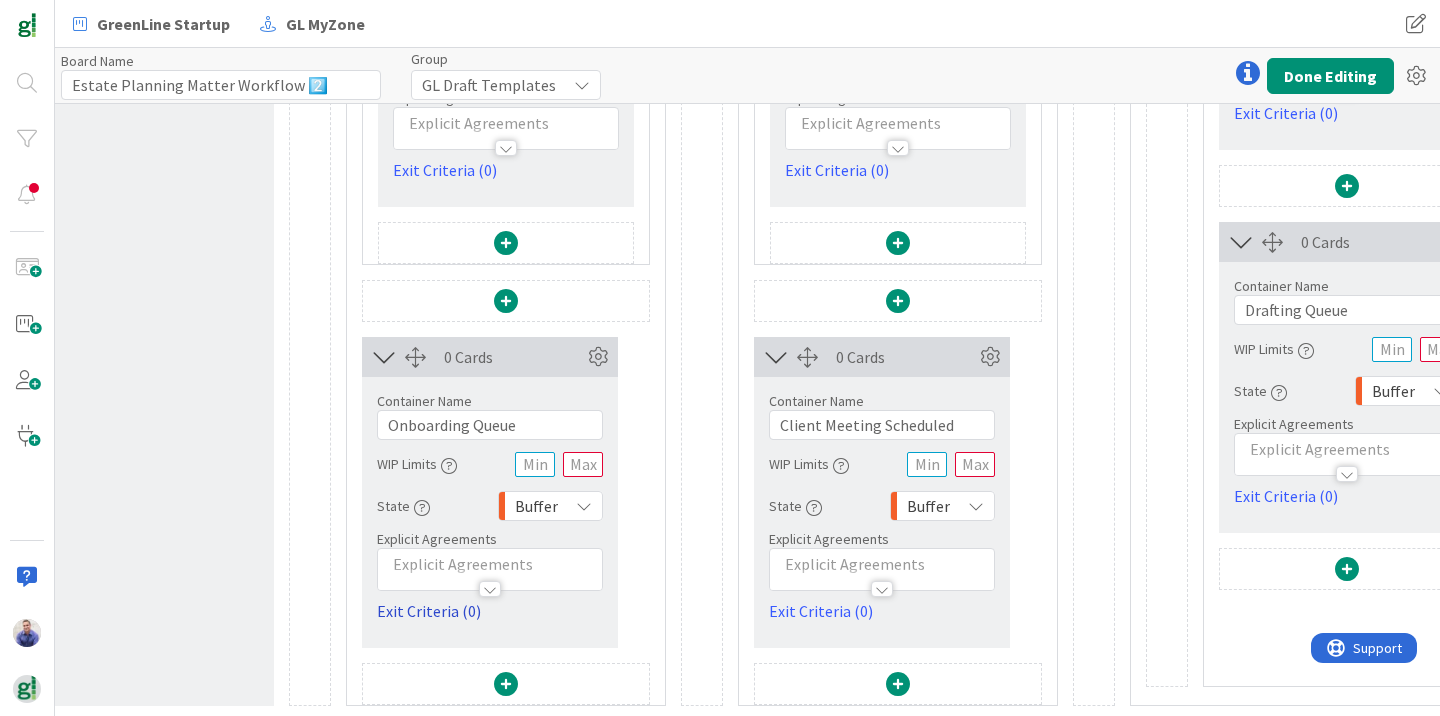 scroll, scrollTop: 691, scrollLeft: 218, axis: both 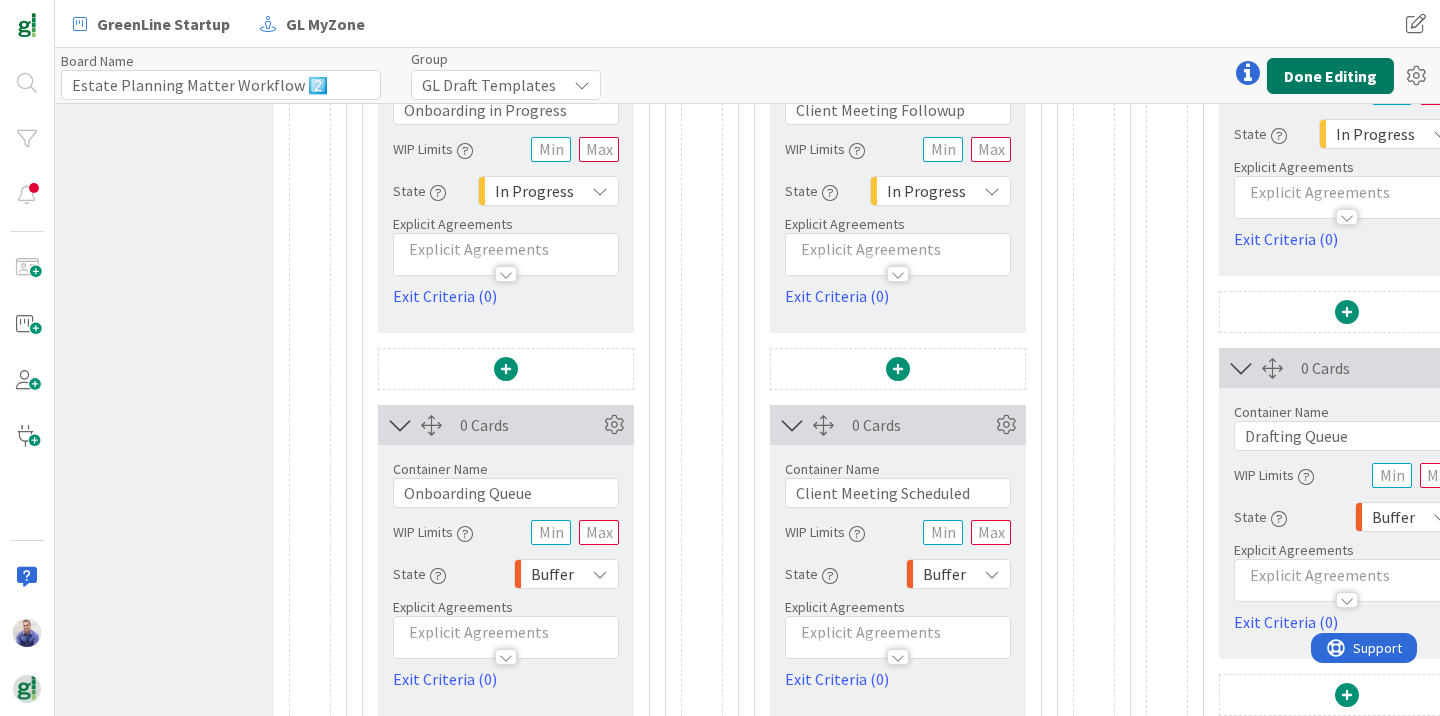 click on "Done Editing" at bounding box center [1330, 76] 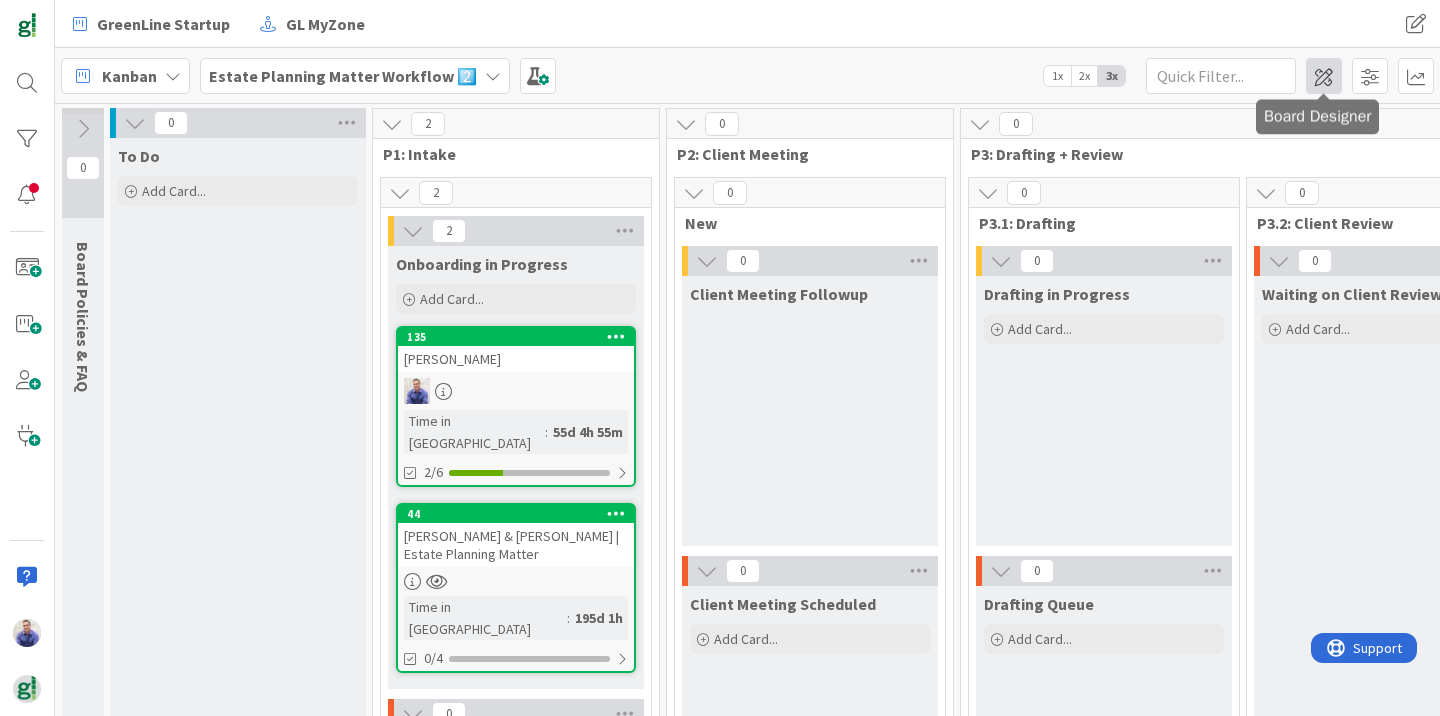 click at bounding box center (1324, 76) 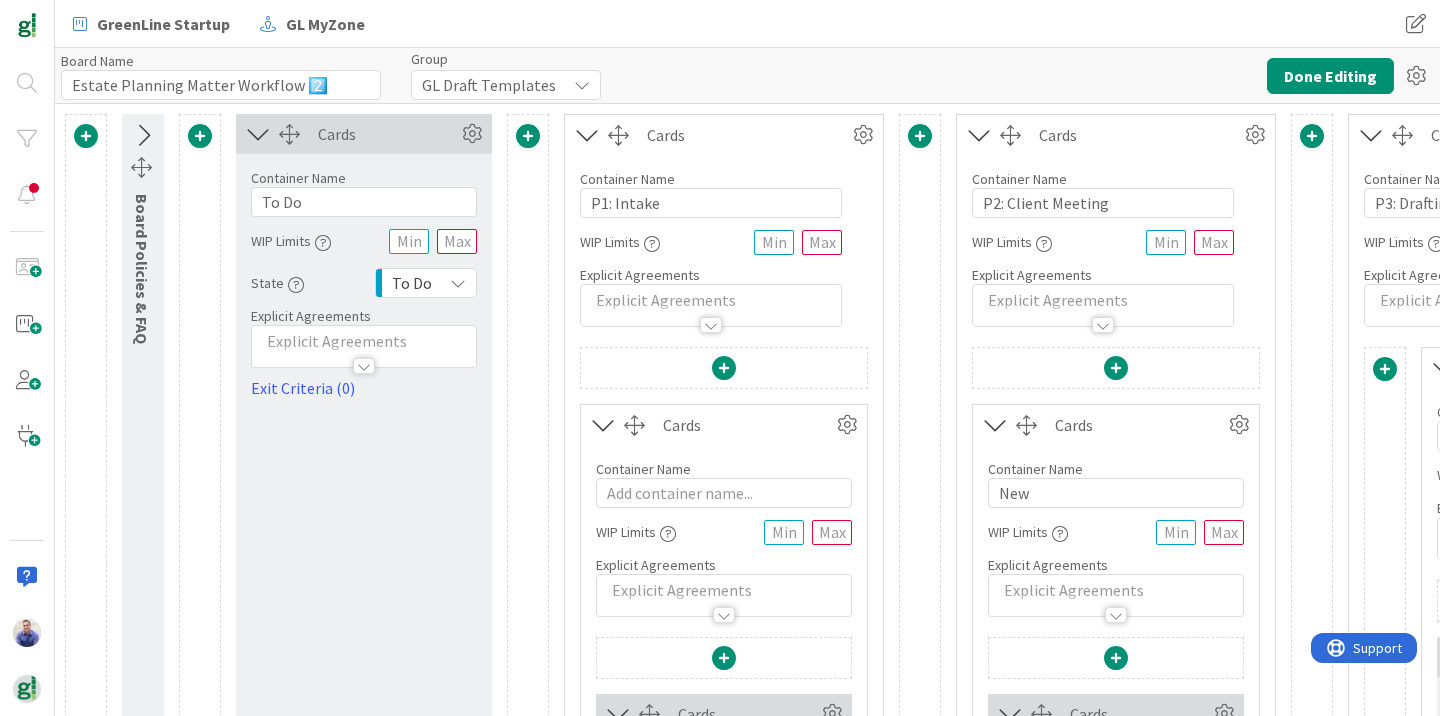 type on "Estate Planning Matter Workflow 2️⃣" 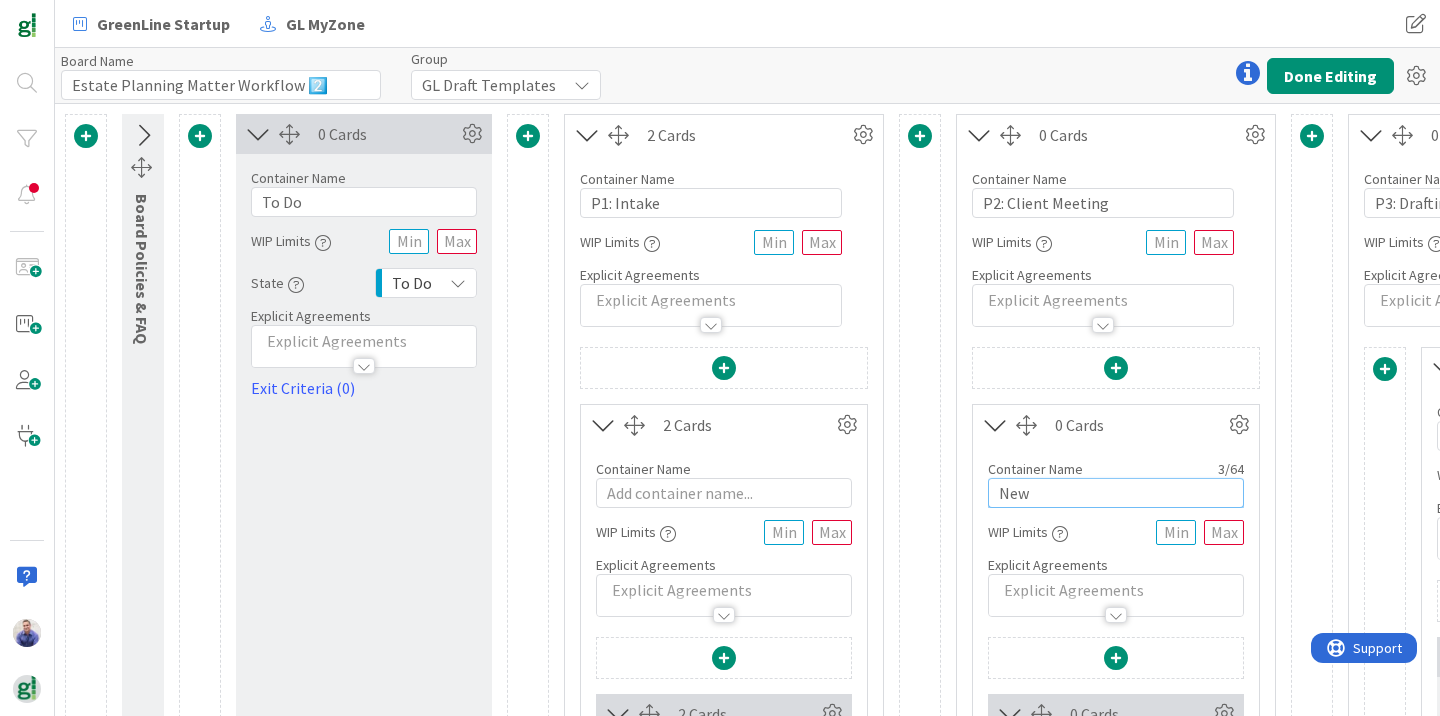 click on "New" at bounding box center (1116, 493) 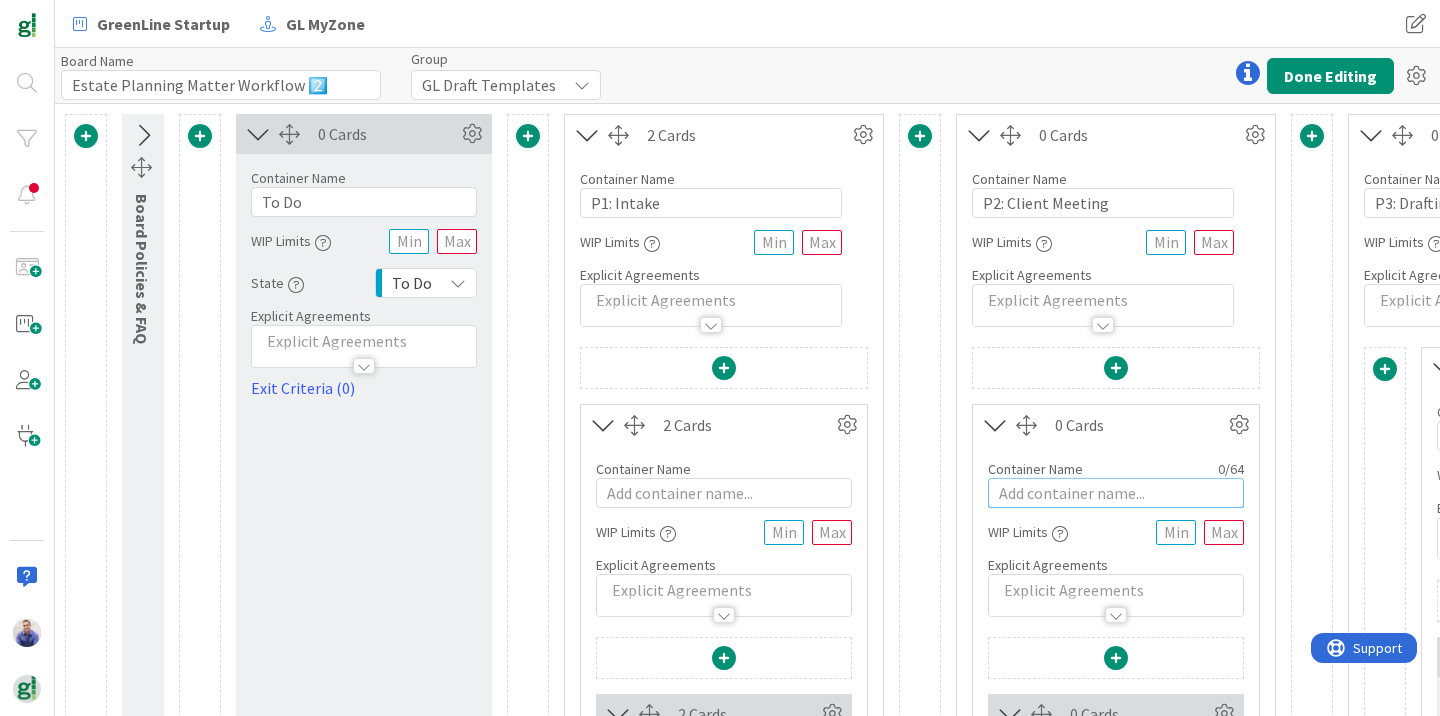 type 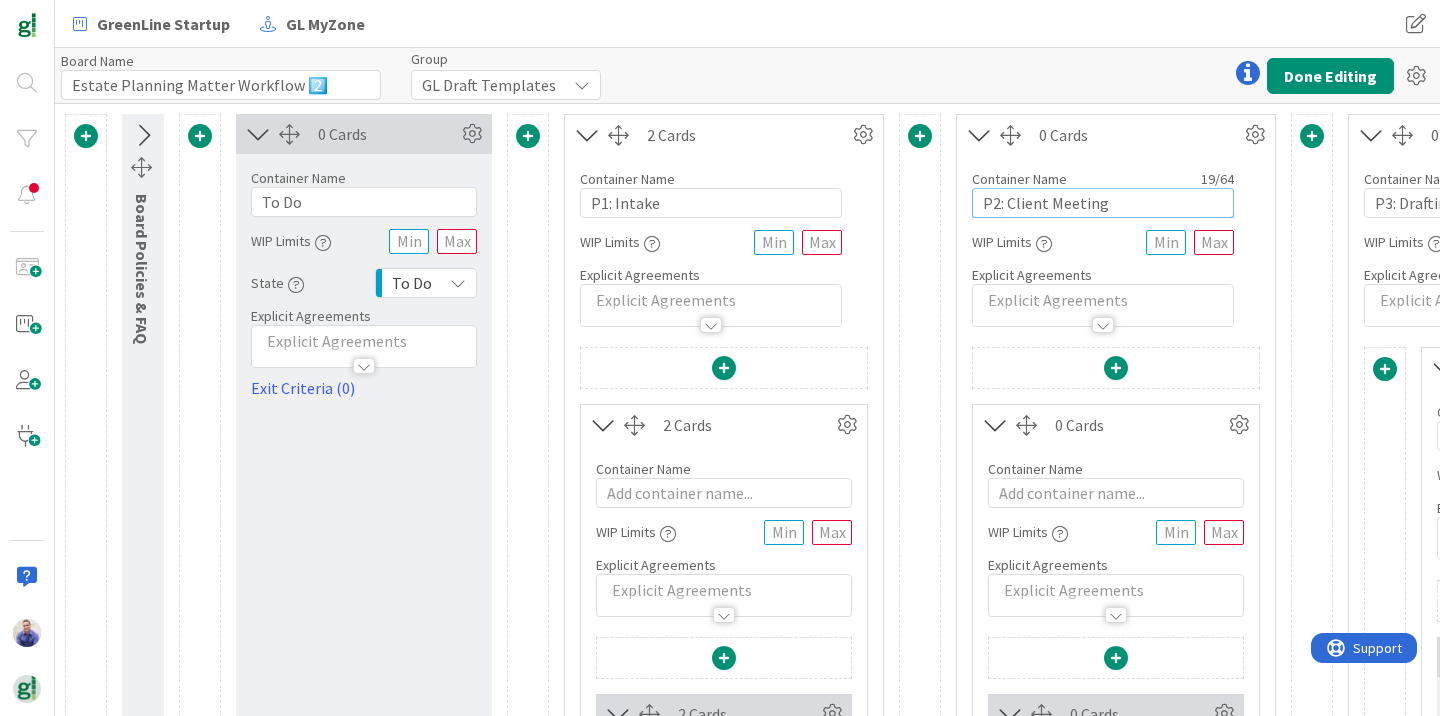 click on "P2: Client Meeting" at bounding box center [1103, 203] 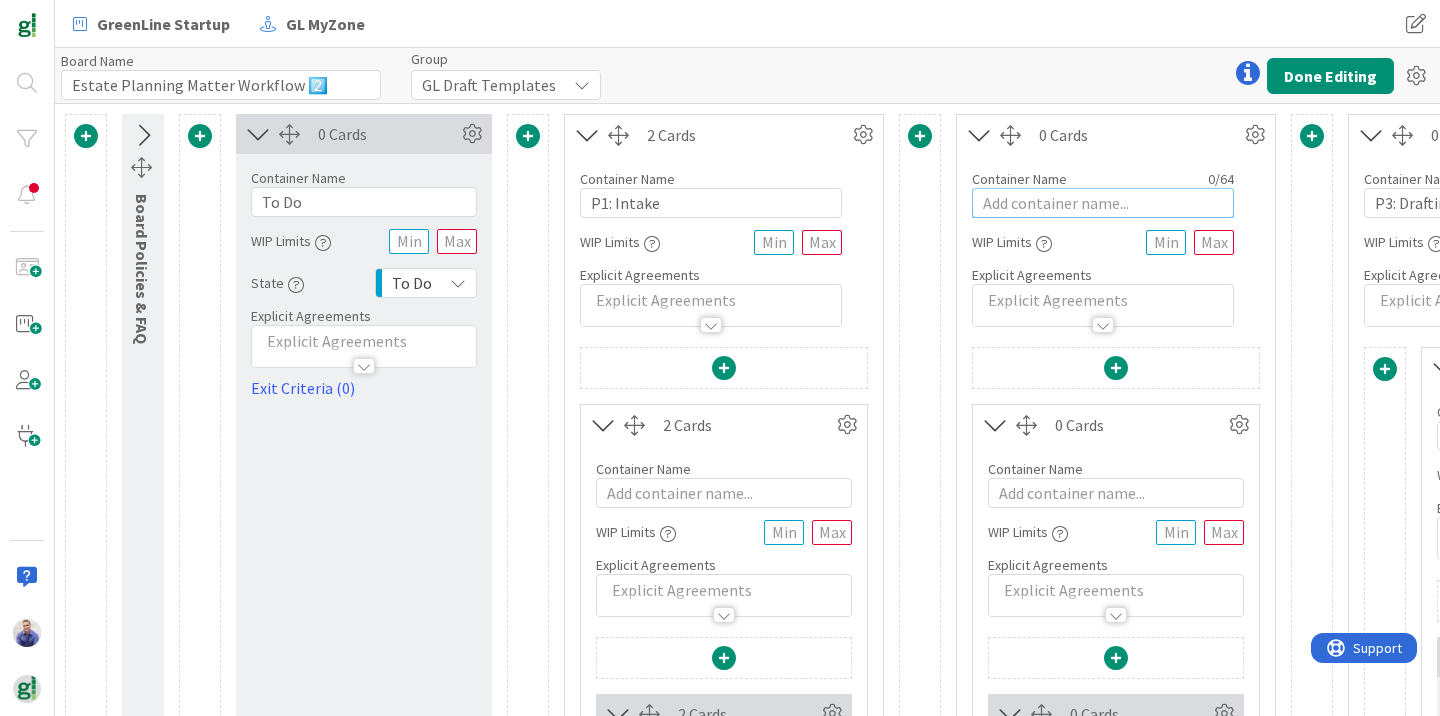 type 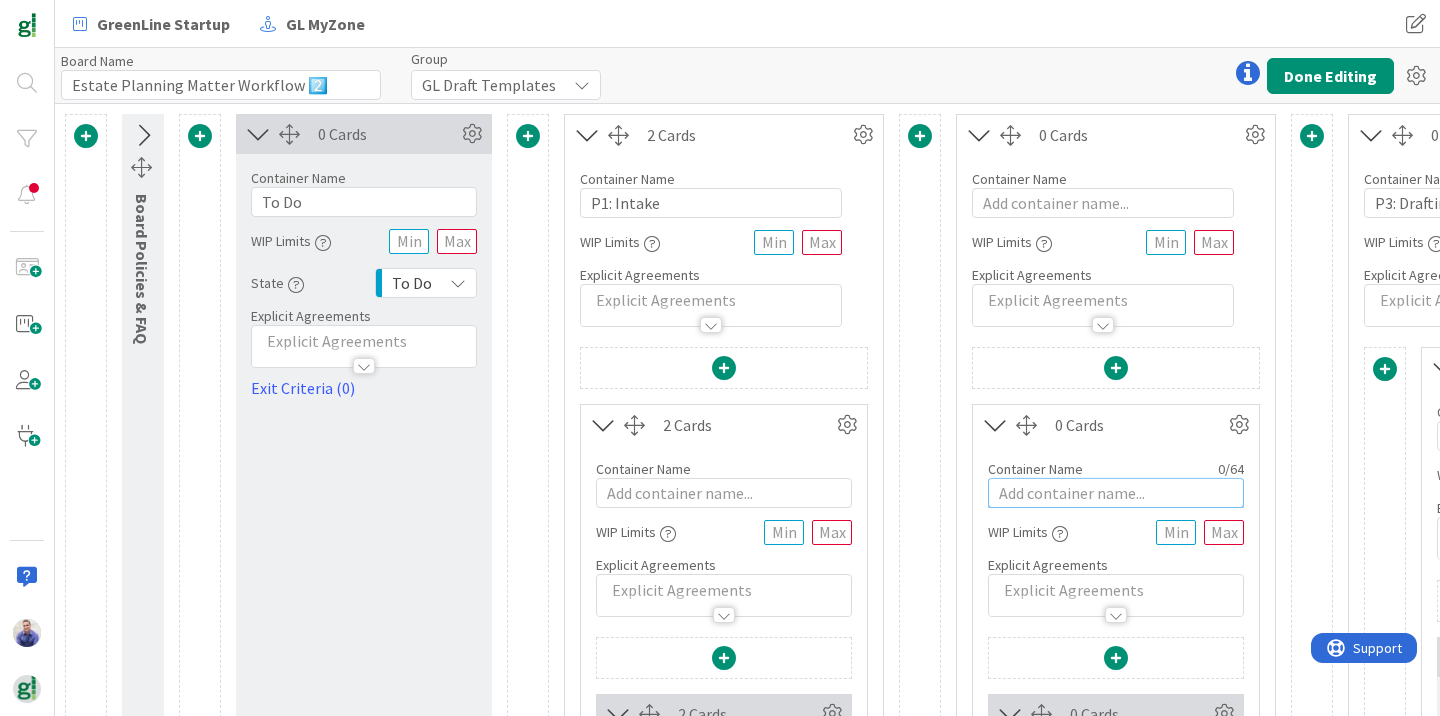 click at bounding box center (1116, 493) 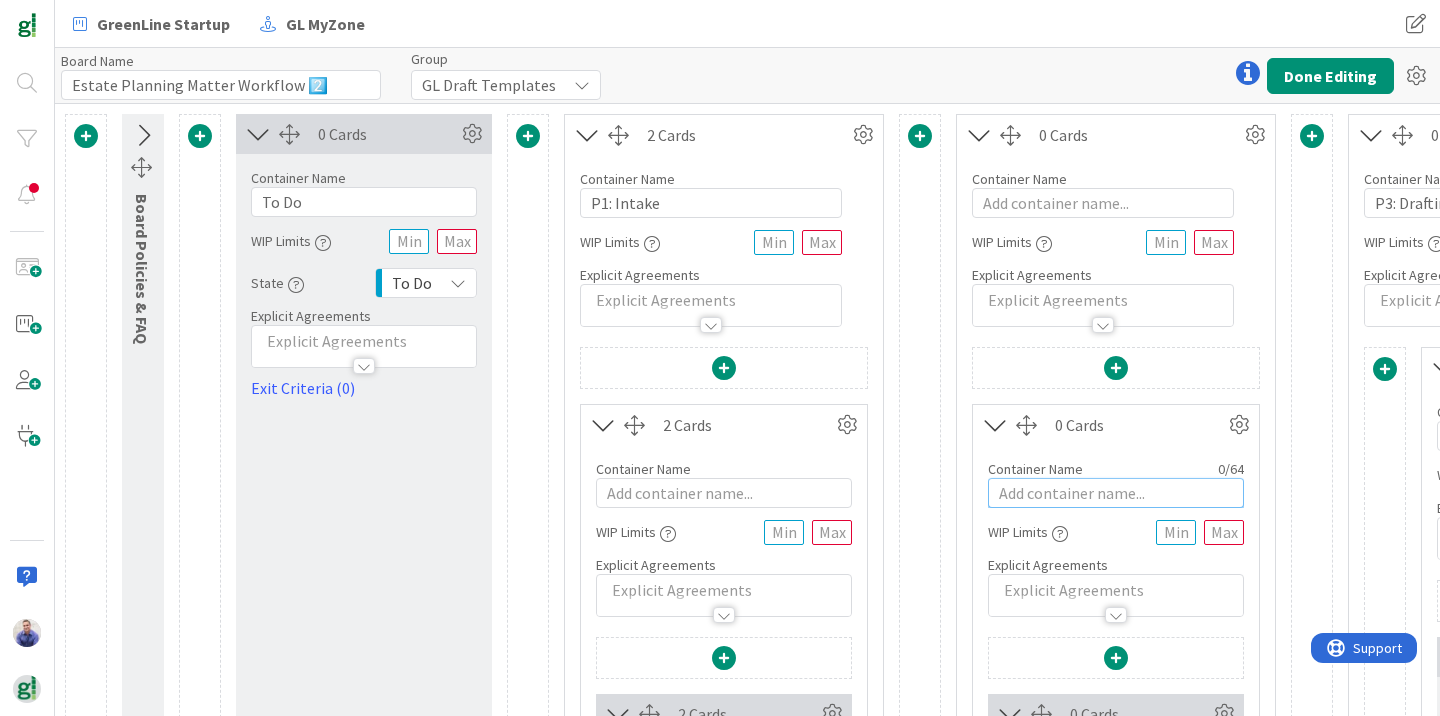 paste on "P2: Client Meeting" 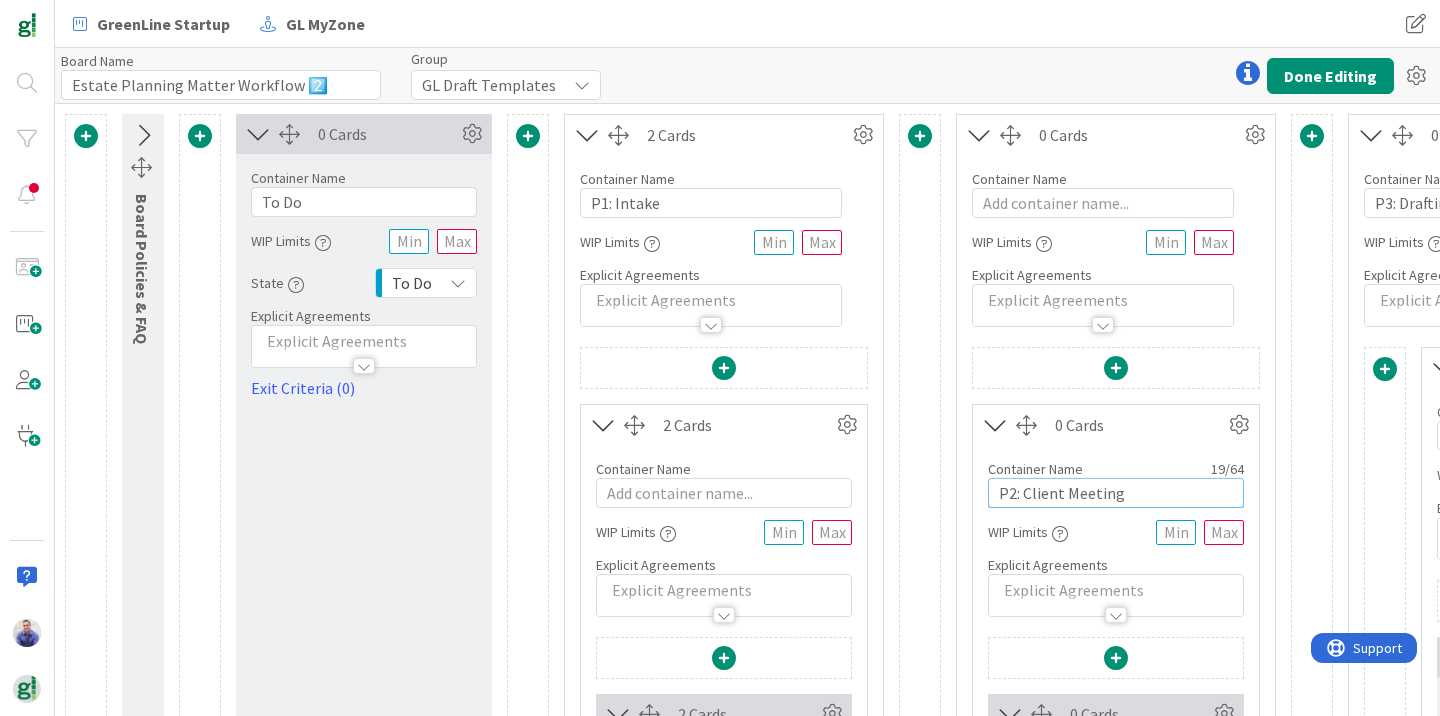 type on "P2: Client Meeting" 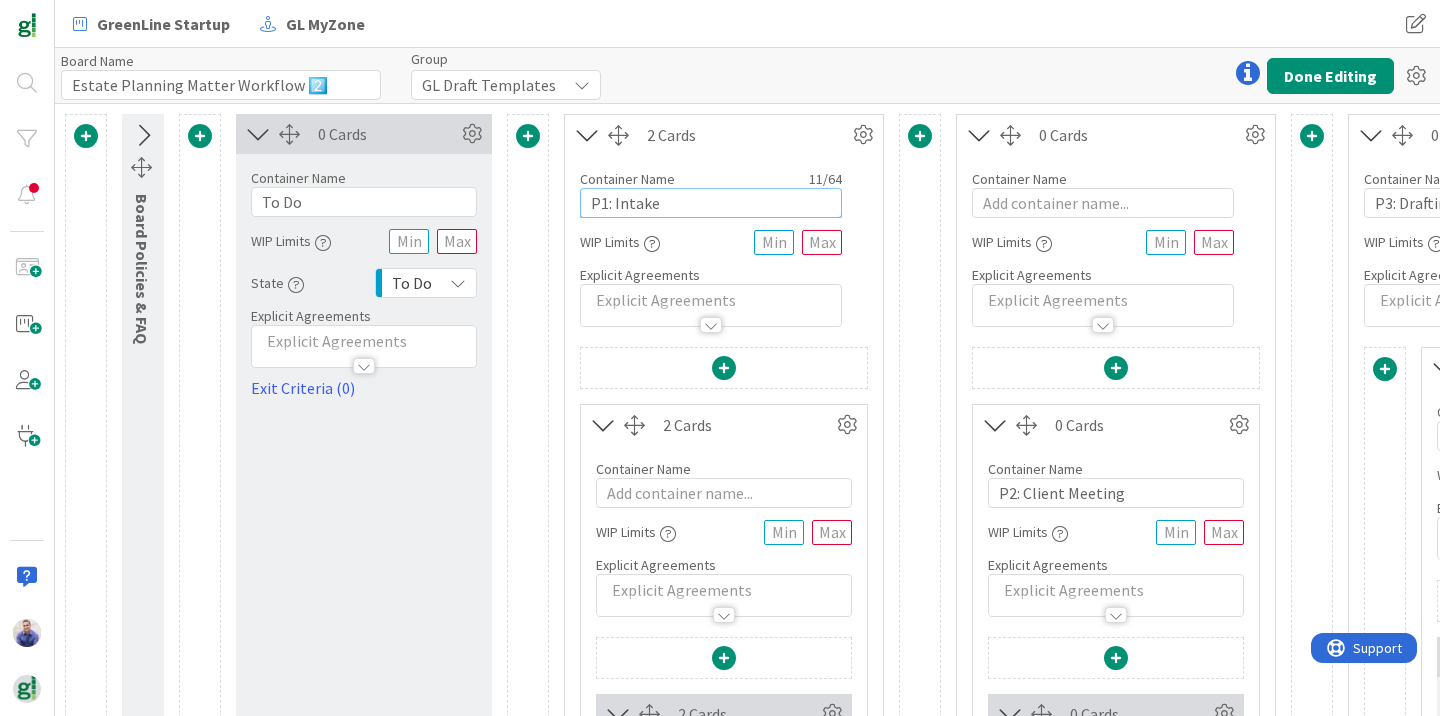 click on "P1: Intake" at bounding box center (711, 203) 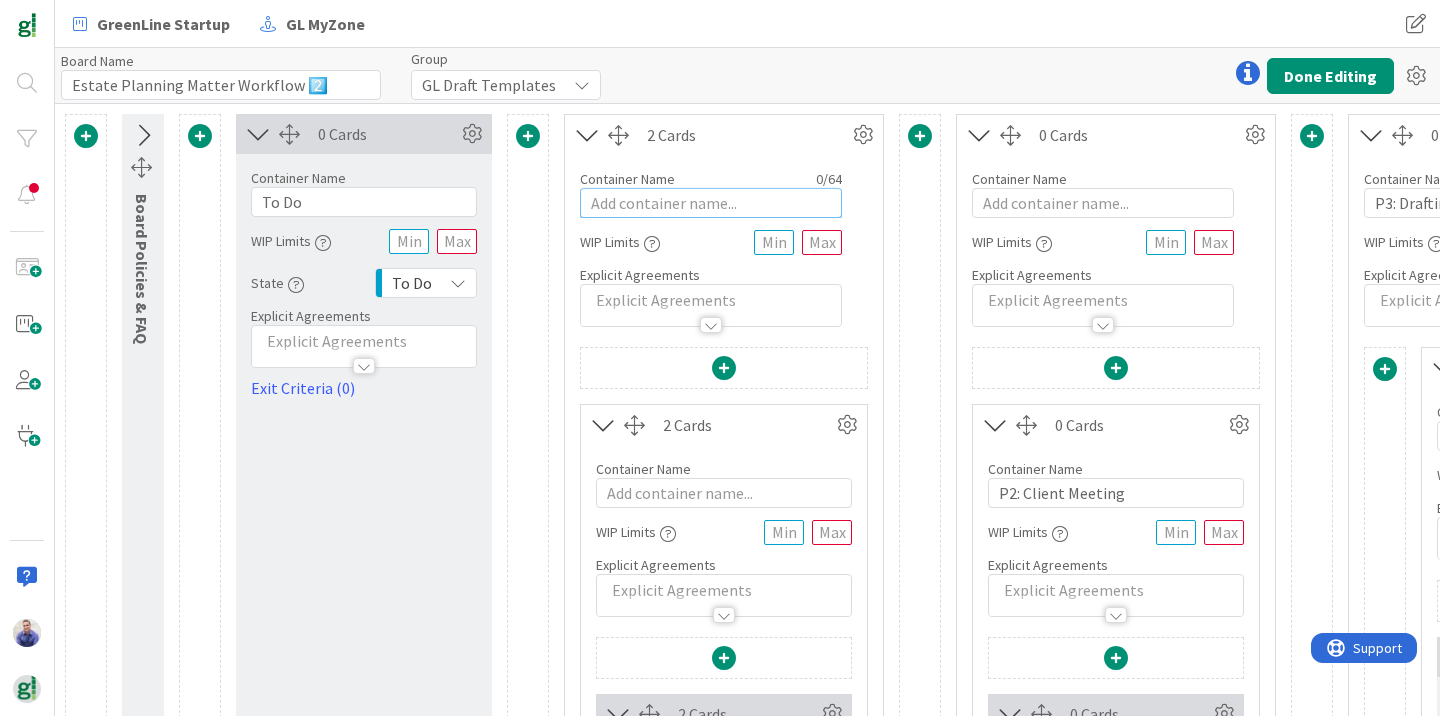 type 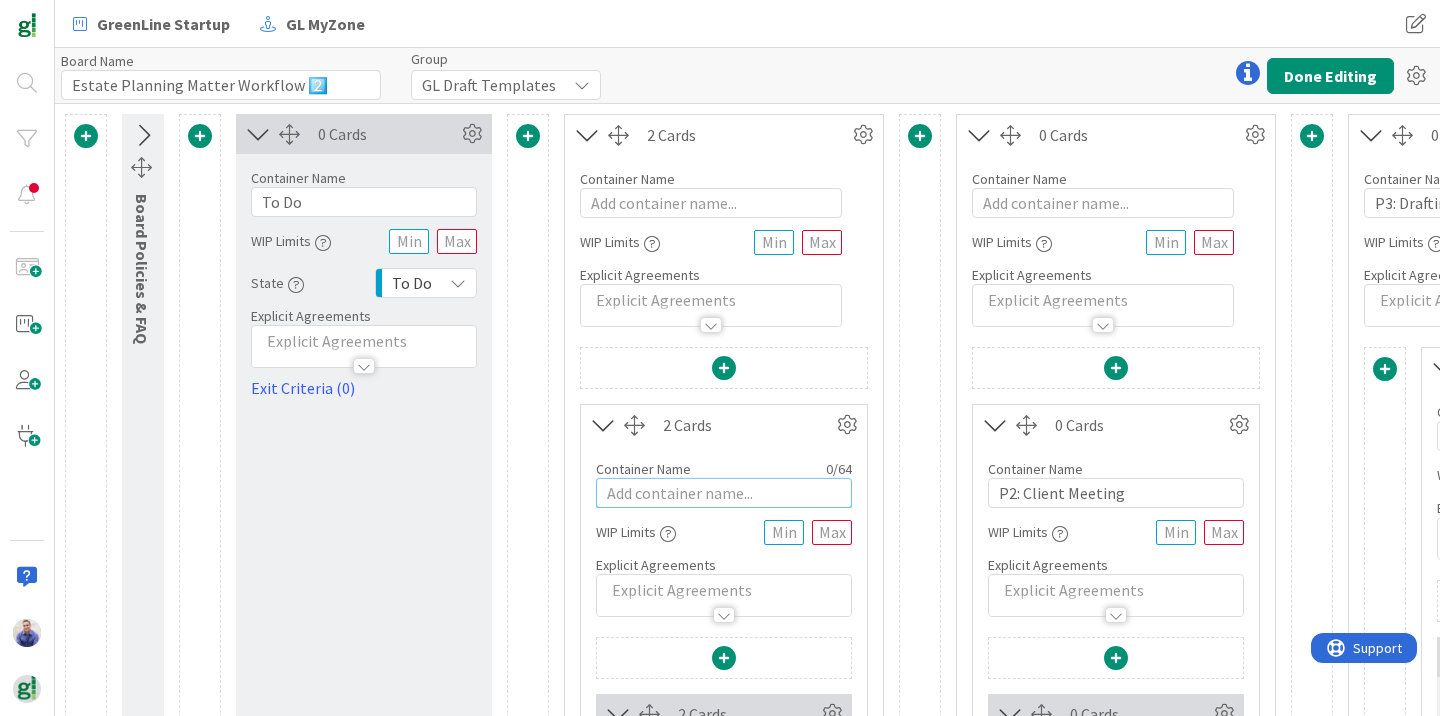click at bounding box center (724, 493) 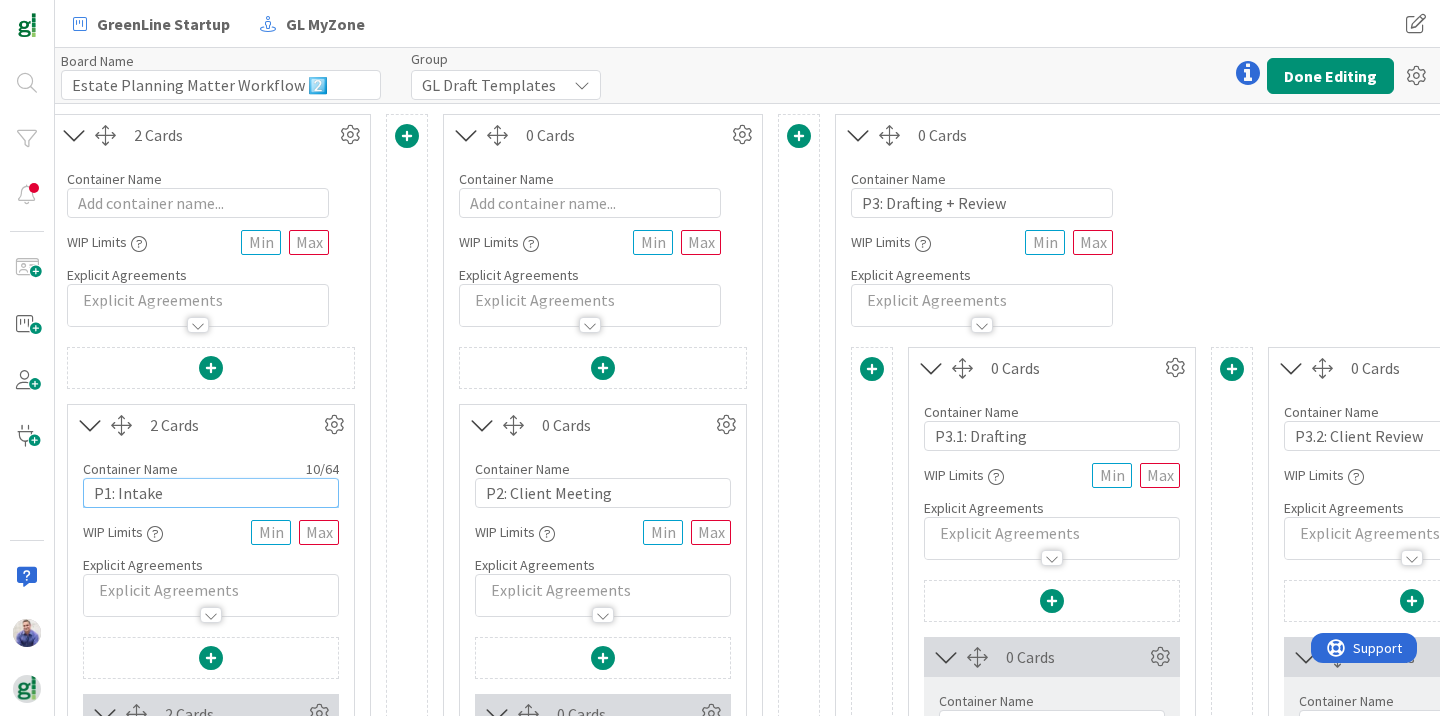 scroll, scrollTop: 0, scrollLeft: 516, axis: horizontal 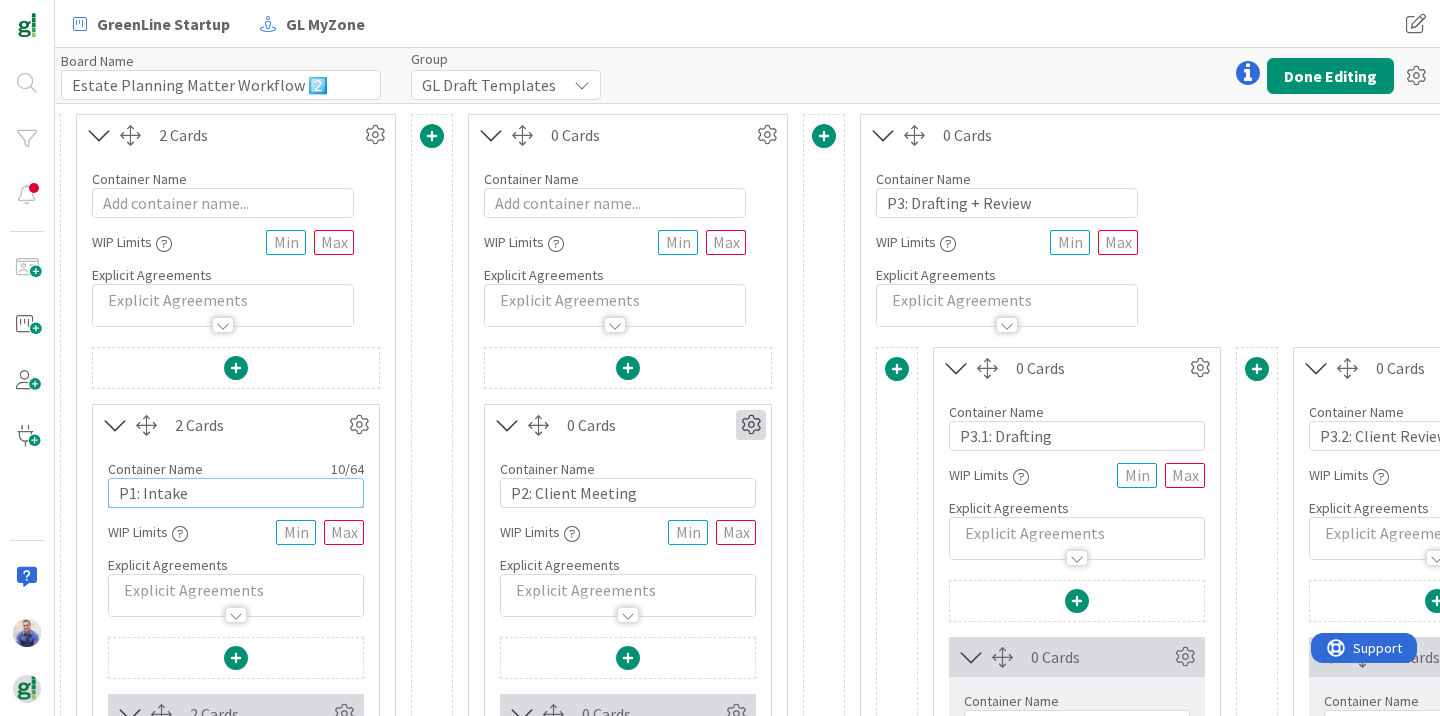 type on "P1: Intake" 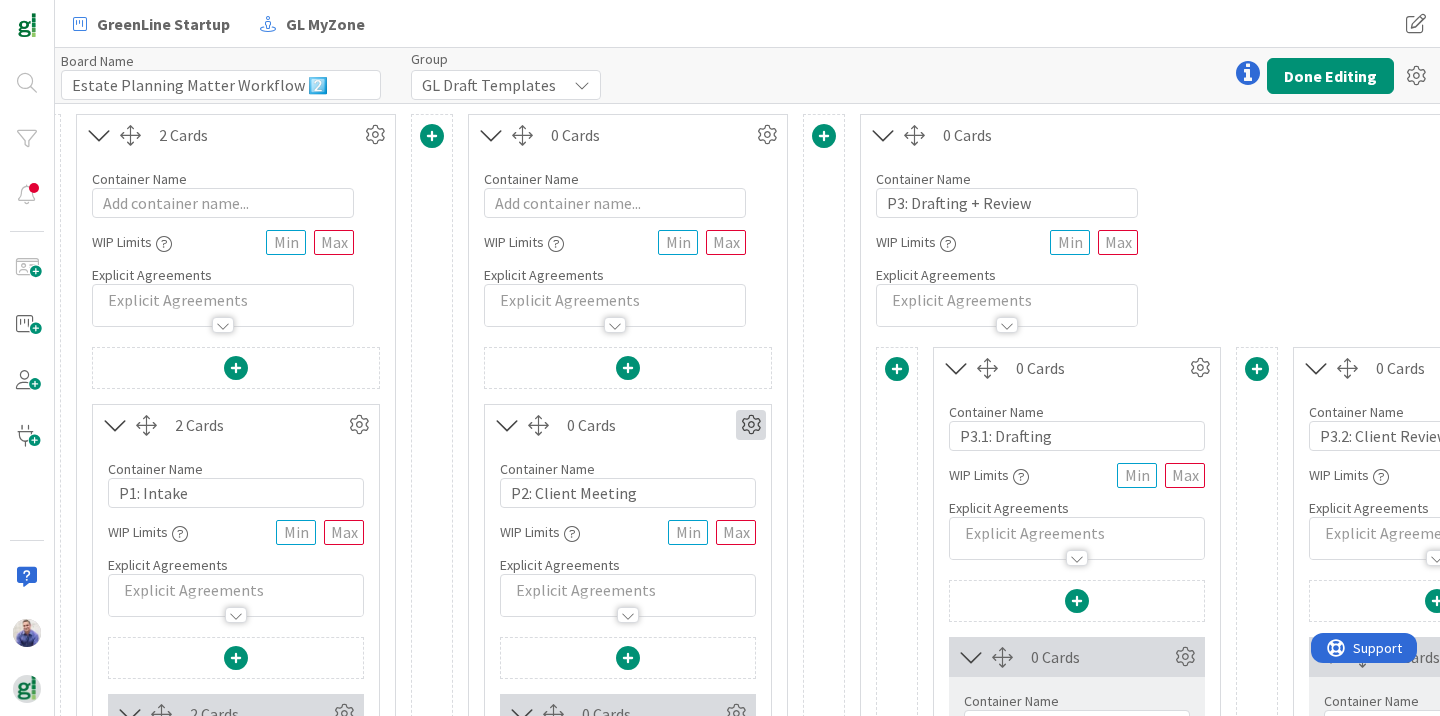 click at bounding box center [751, 425] 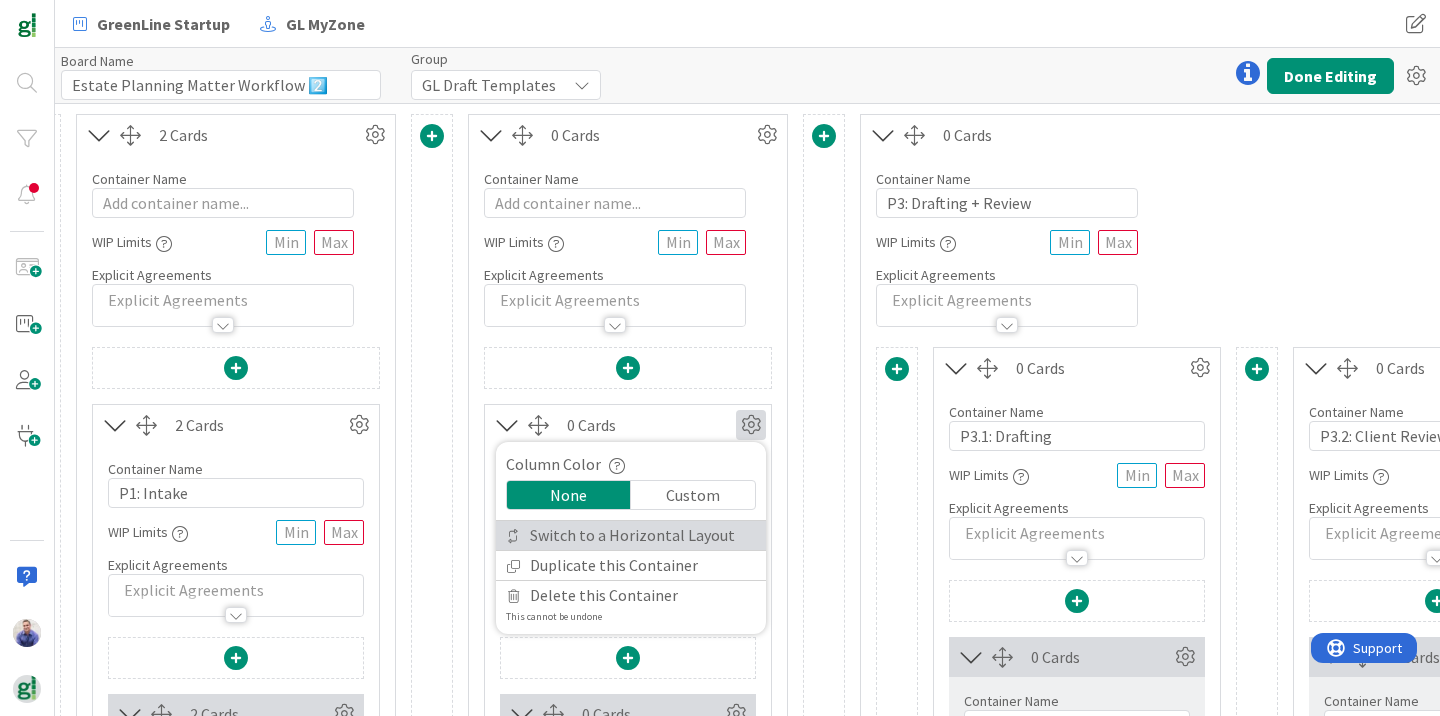 click on "Switch to a Horizontal Layout" at bounding box center (631, 535) 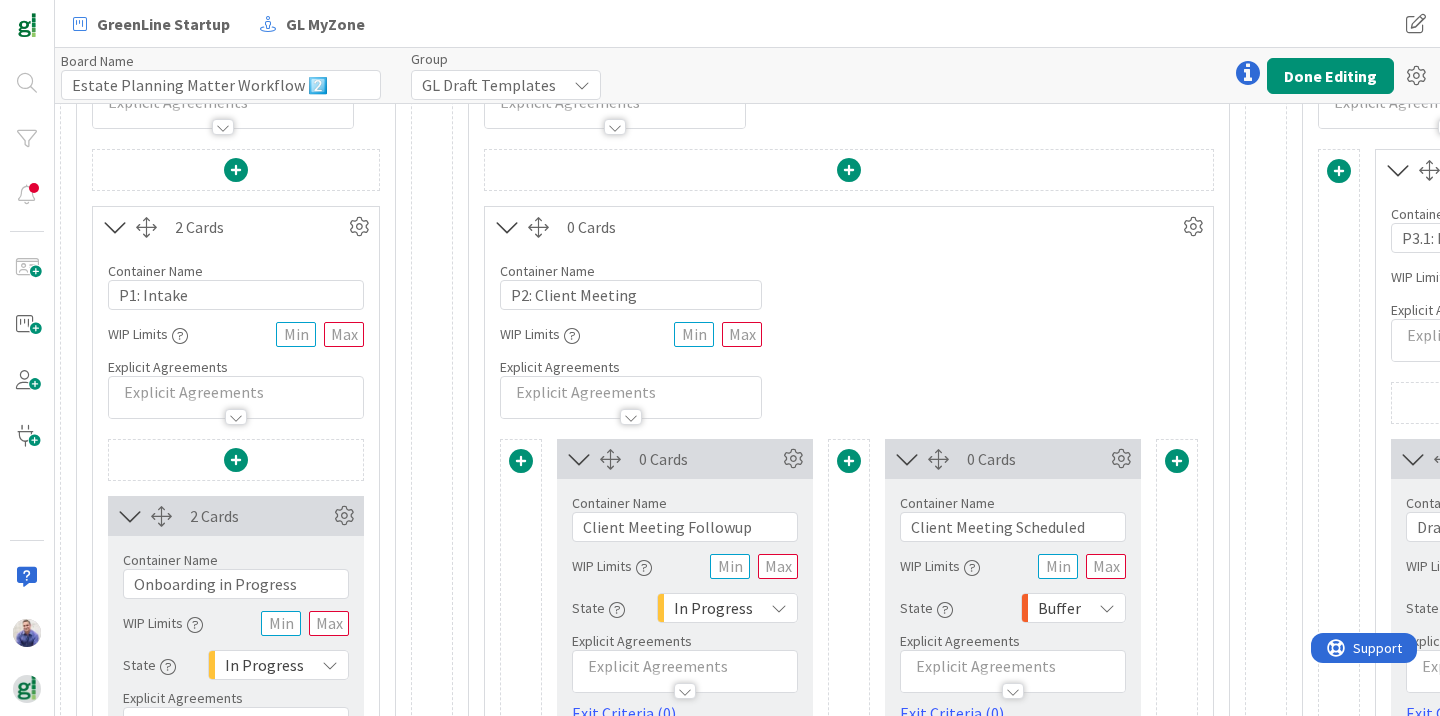 scroll, scrollTop: 226, scrollLeft: 488, axis: both 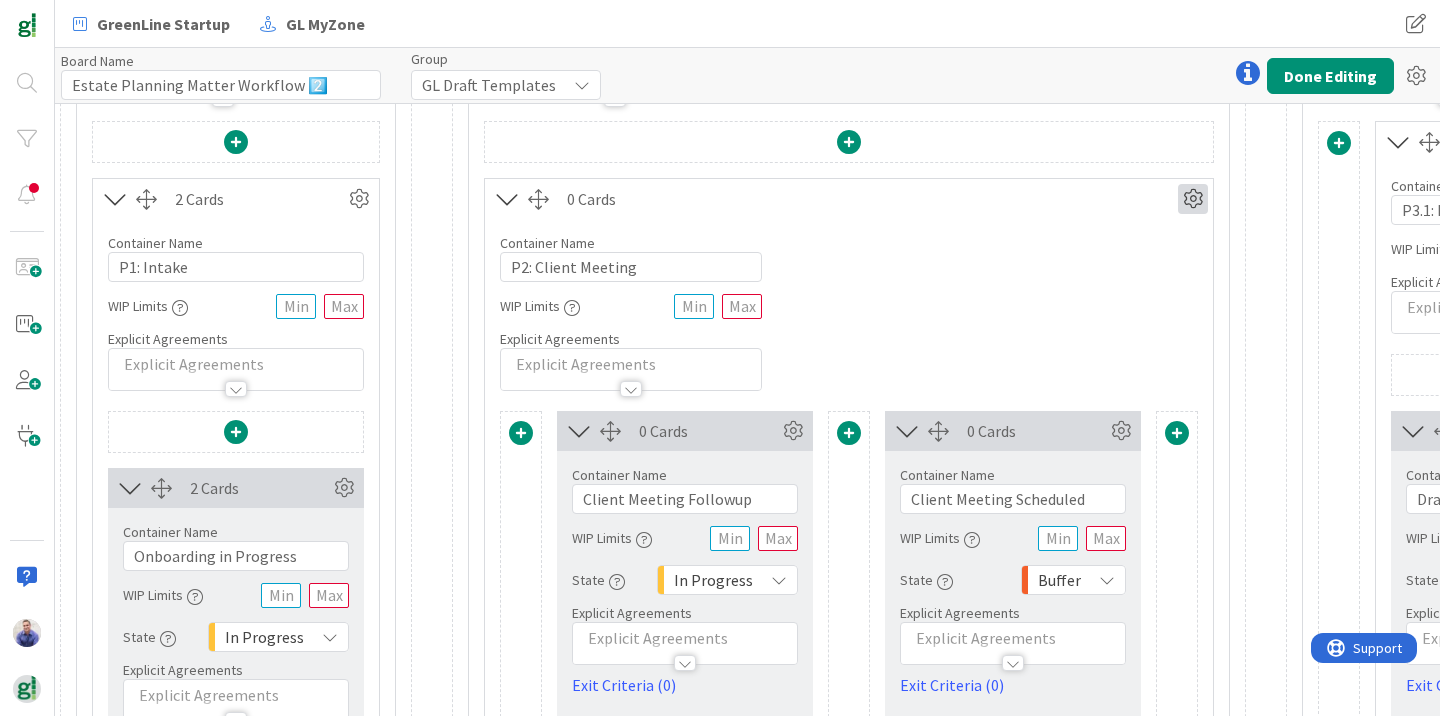 click at bounding box center (1193, 199) 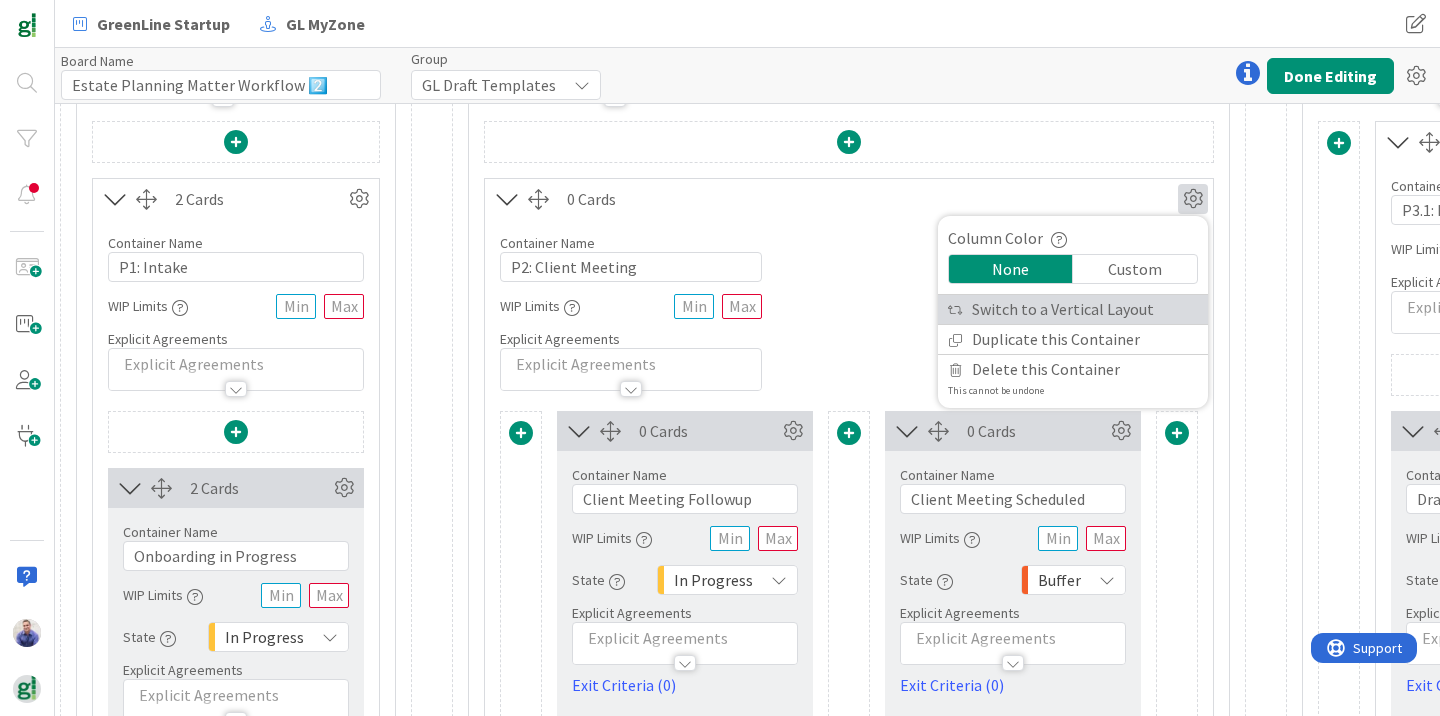 click on "Switch to a Vertical Layout" at bounding box center [1073, 309] 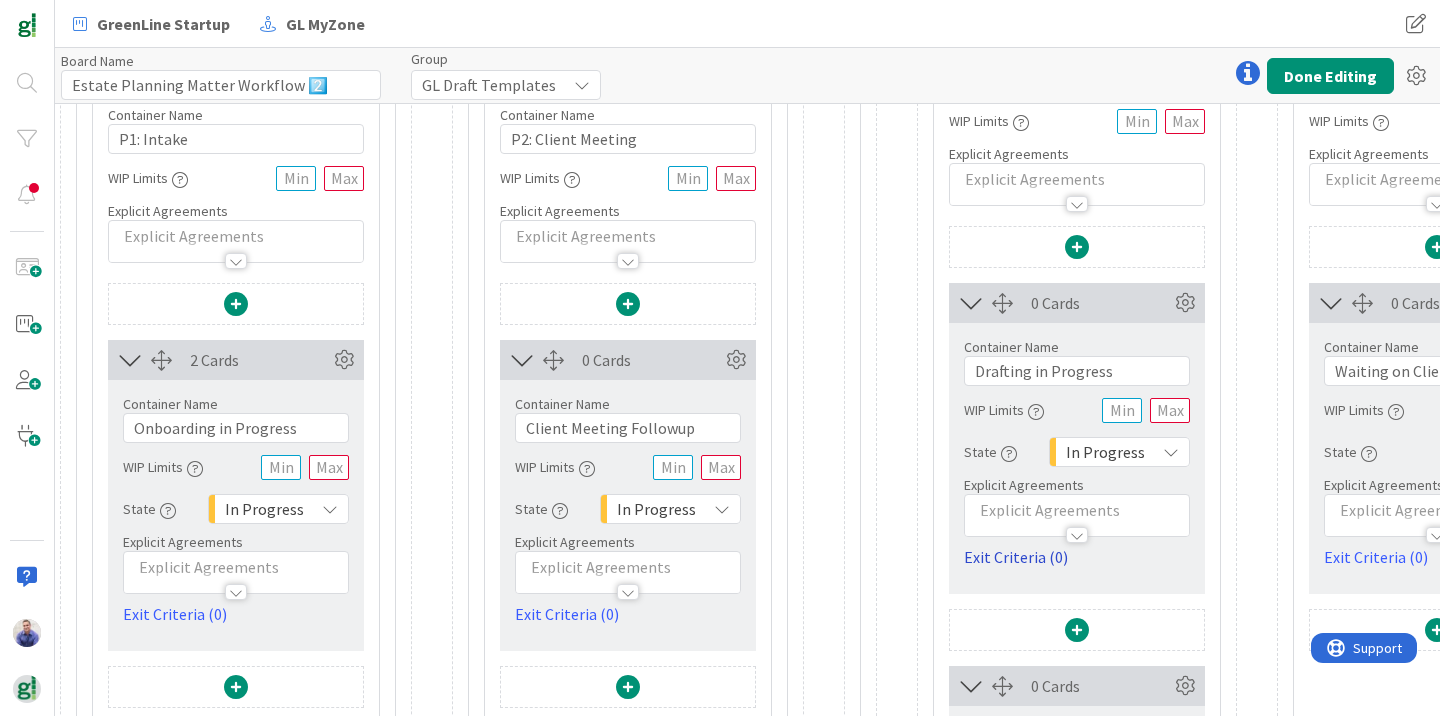 scroll, scrollTop: 506, scrollLeft: 488, axis: both 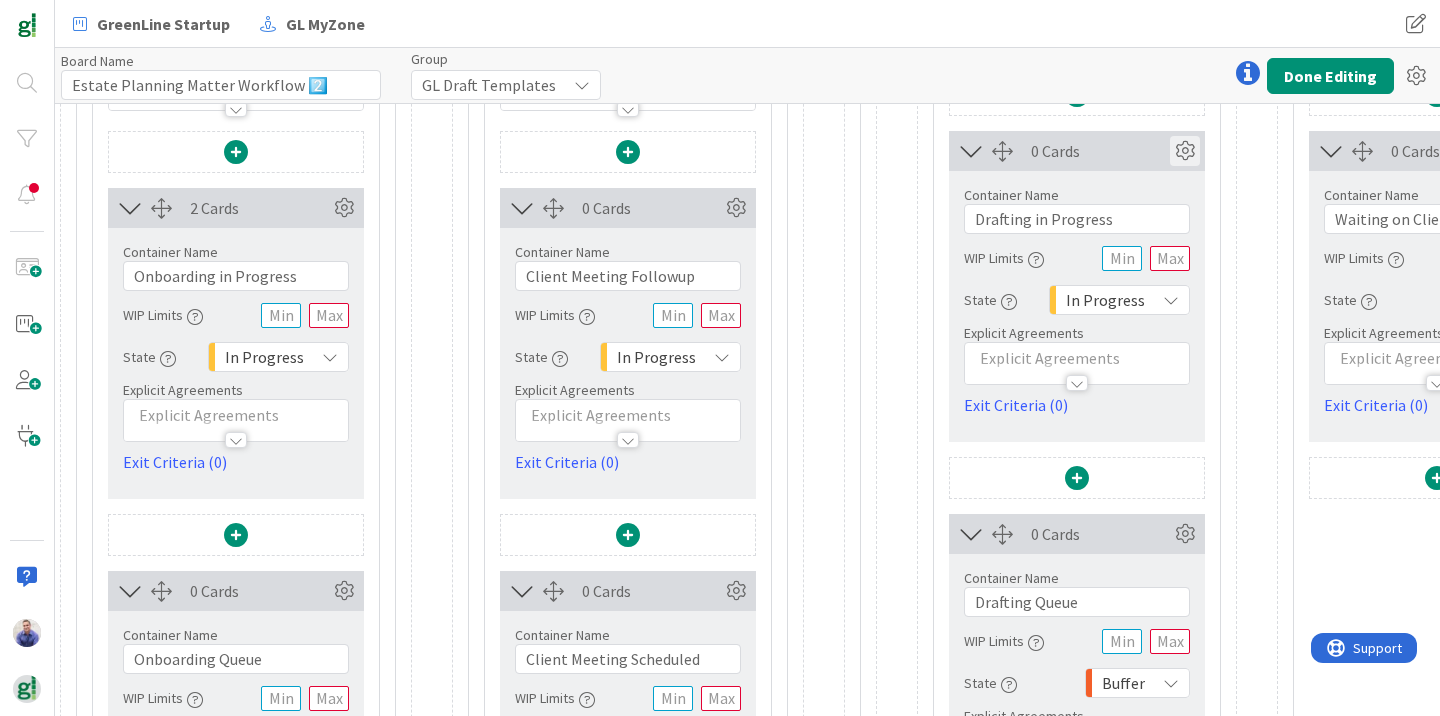 click at bounding box center (1185, 151) 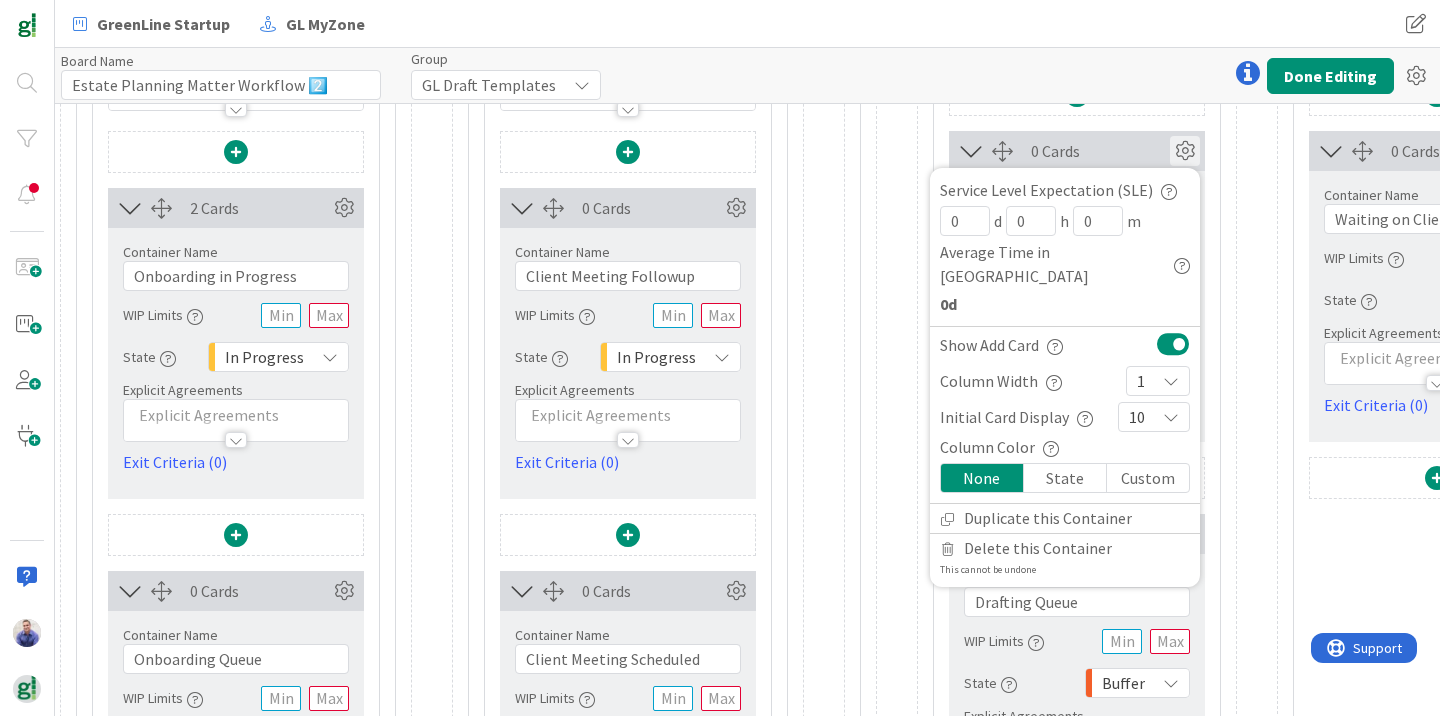 click at bounding box center (1173, 344) 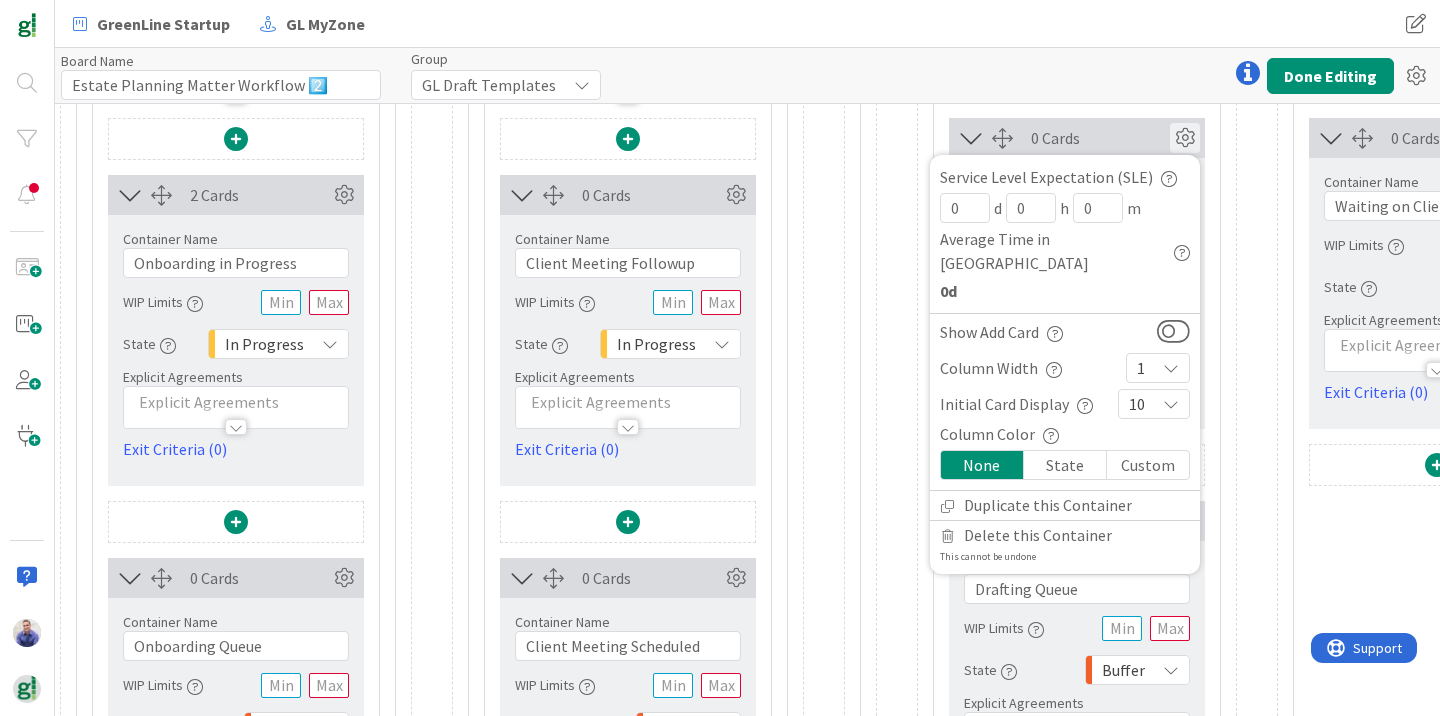 scroll, scrollTop: 527, scrollLeft: 488, axis: both 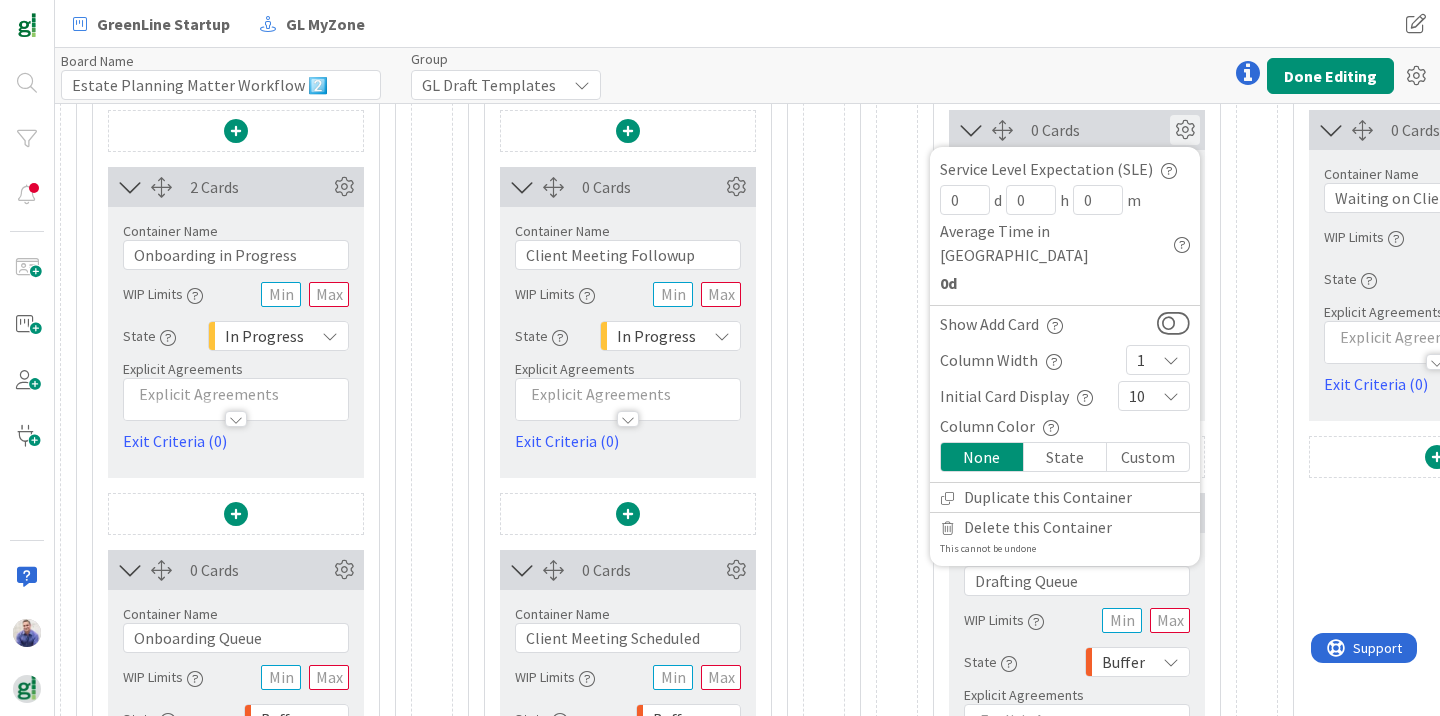 click on "0 Cards Service Level Expectation (SLE) 0 d 0 h 0 m Average Time in Column 0d Show Add Card Column Width 1 Initial Card Display 10 Column Color None State Custom Duplicate this Container Delete this Container This cannot be undone Container Name 20 / 64 Drafting in Progress WIP Limits State In Progress Explicit Agreements Exit Criteria (0) 0 Cards Container Name 14 / 64 Drafting Queue WIP Limits State Buffer Explicit Agreements Exit Criteria (0)" at bounding box center (1077, 505) 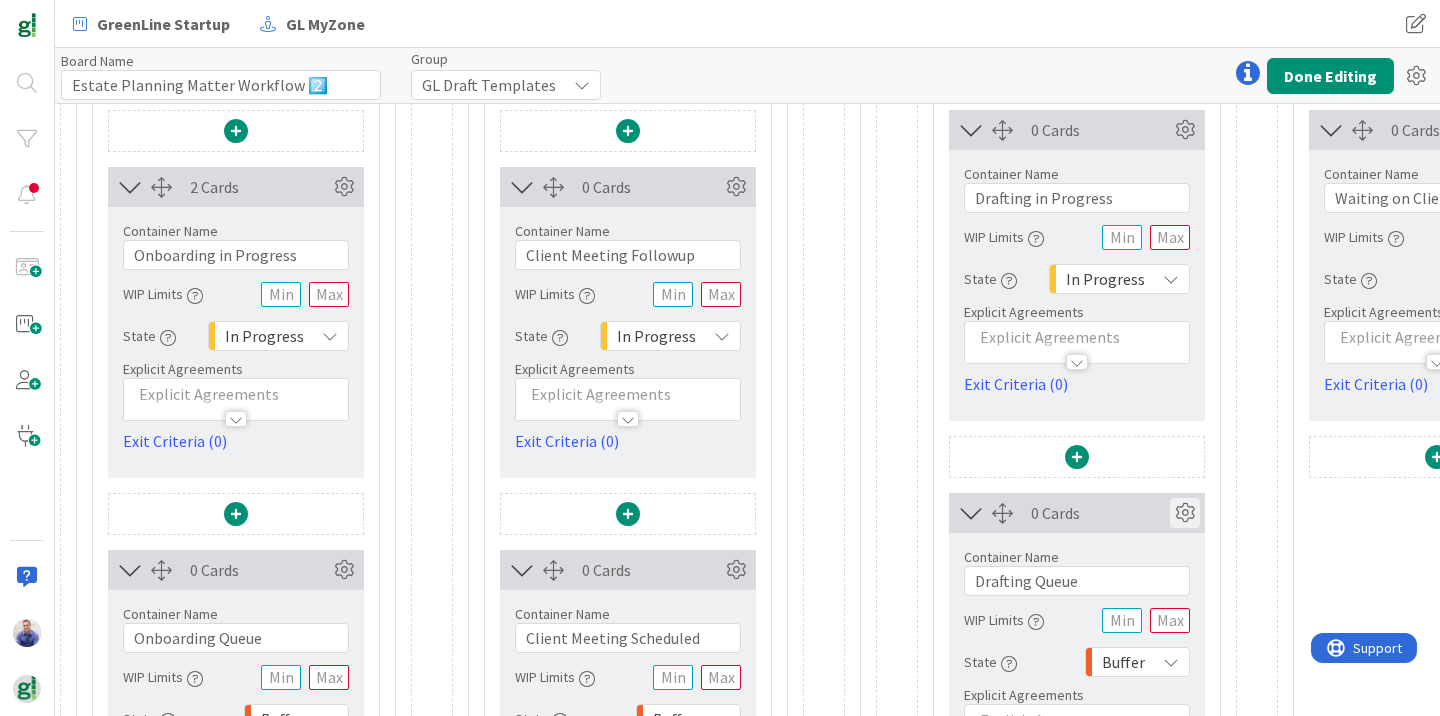 click at bounding box center [1185, 513] 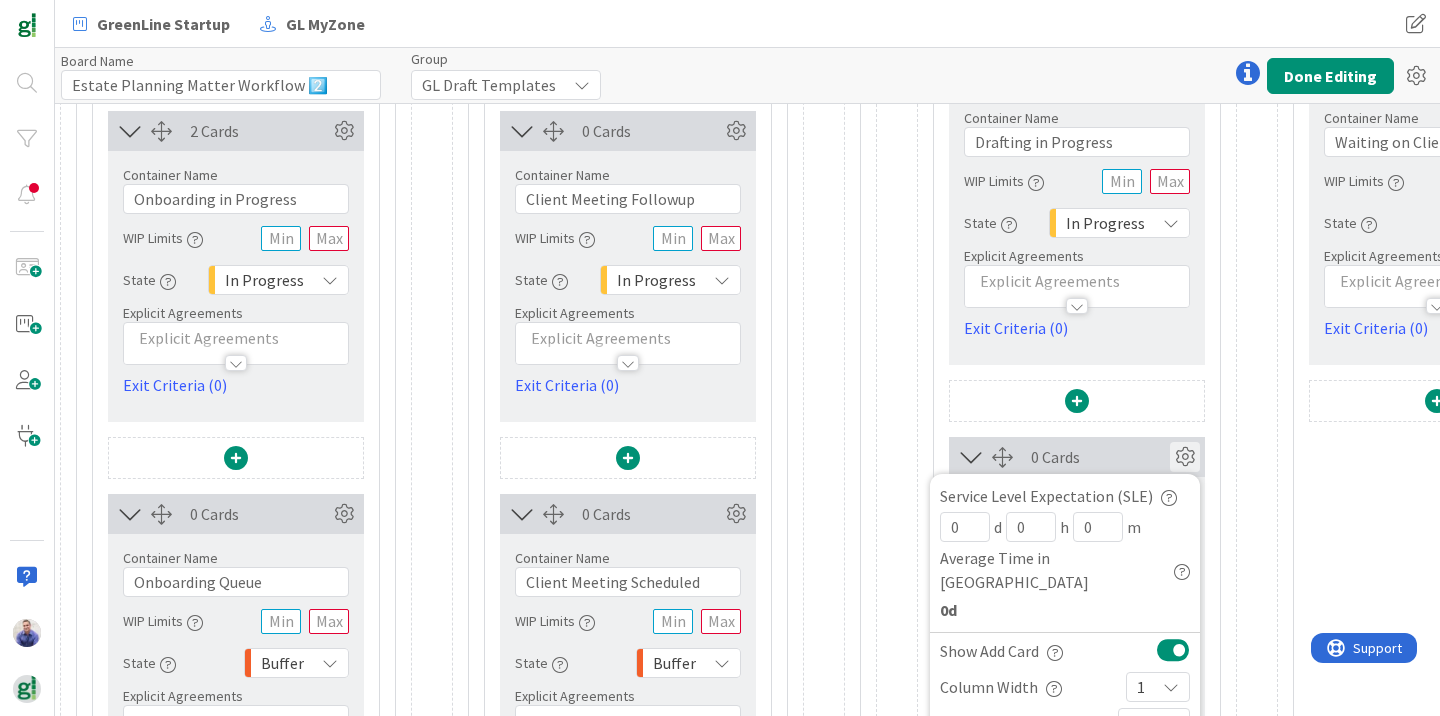 scroll, scrollTop: 629, scrollLeft: 488, axis: both 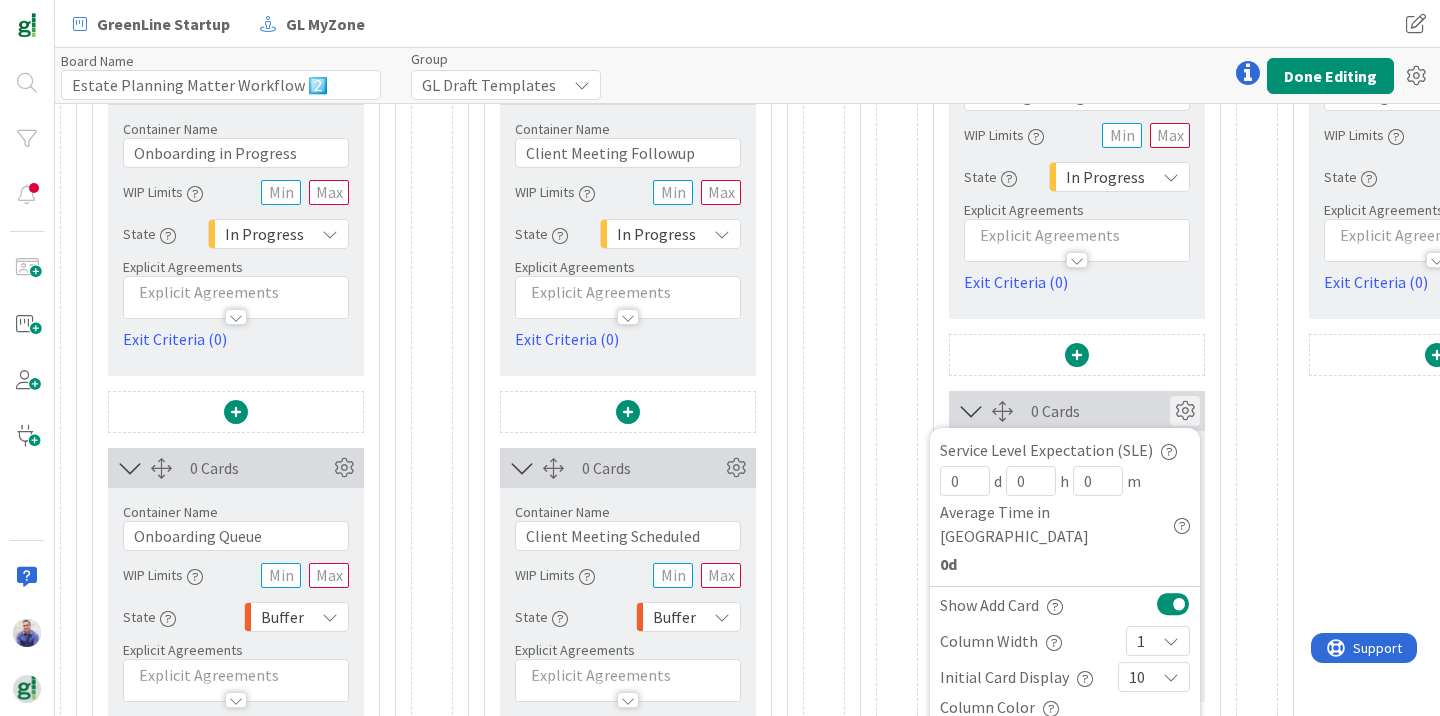 click at bounding box center (1173, 604) 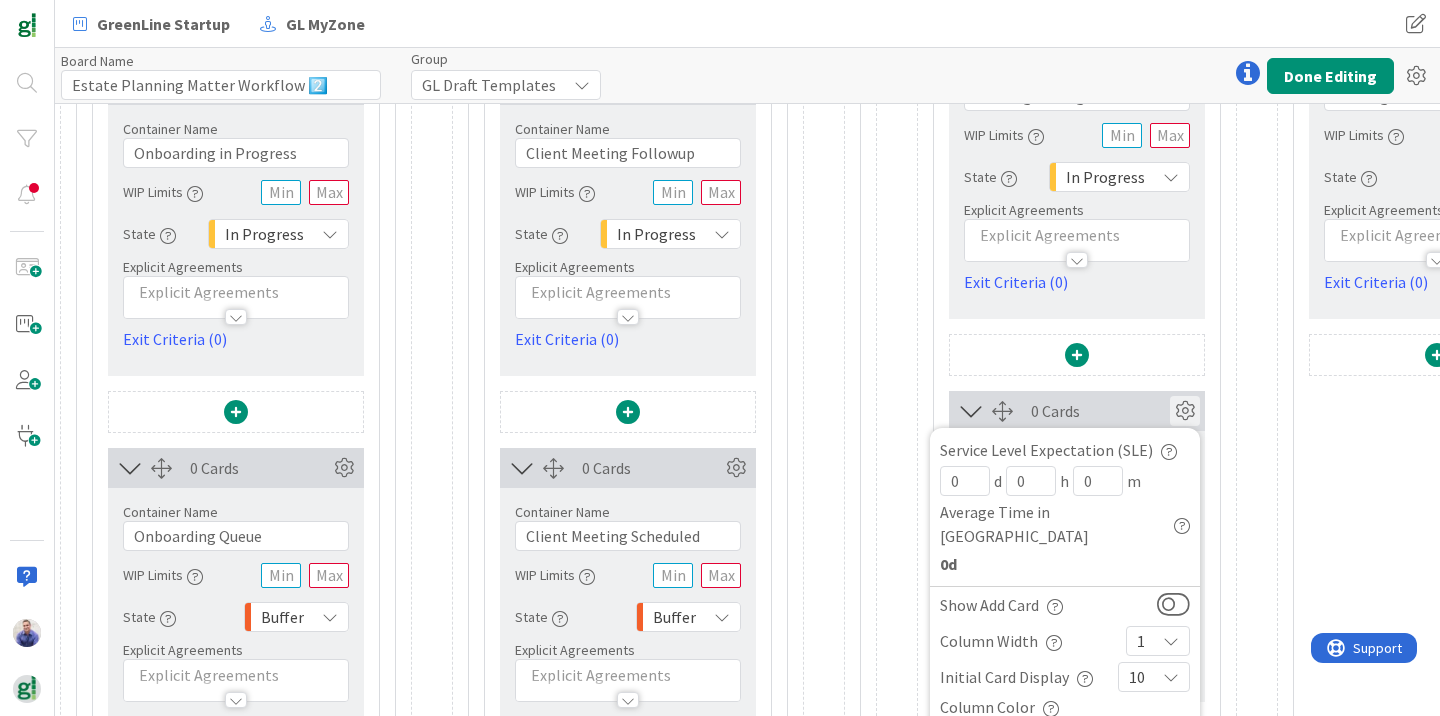 click at bounding box center [1257, 287] 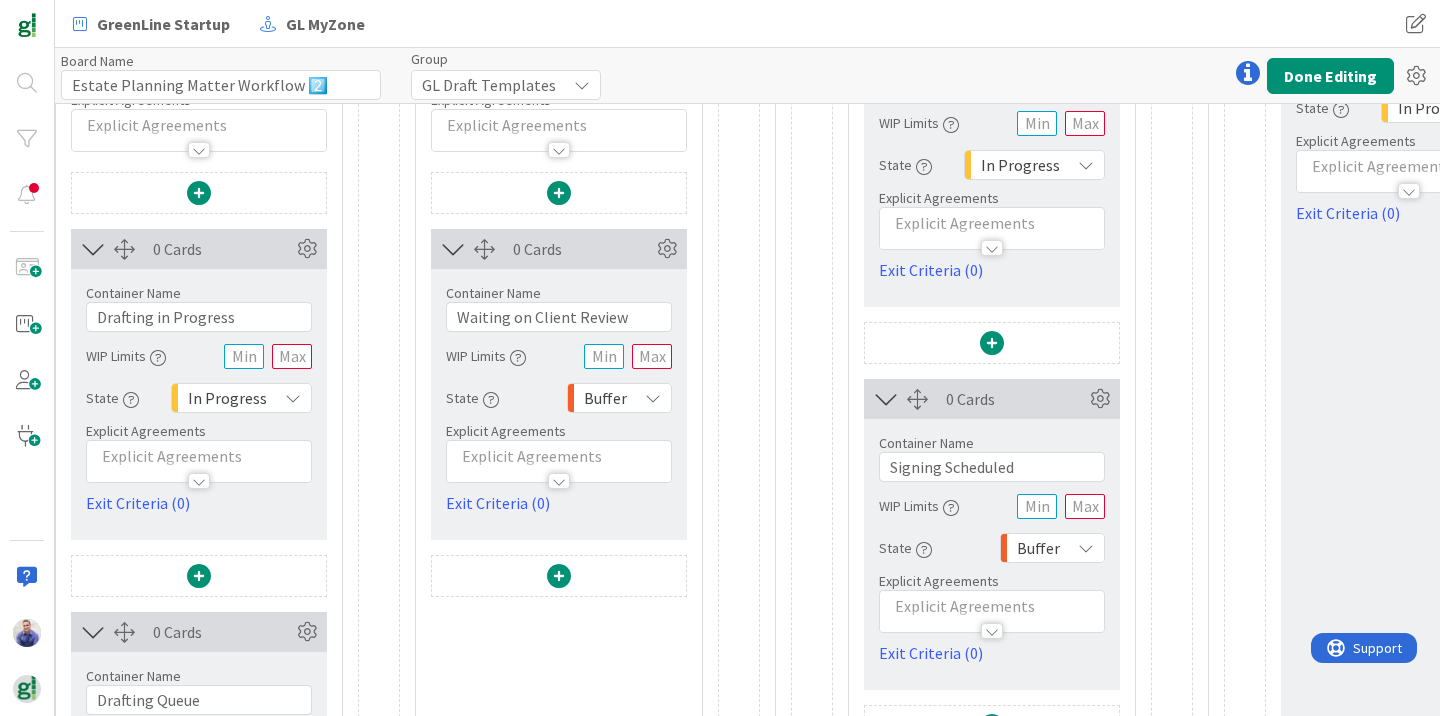 scroll, scrollTop: 301, scrollLeft: 1366, axis: both 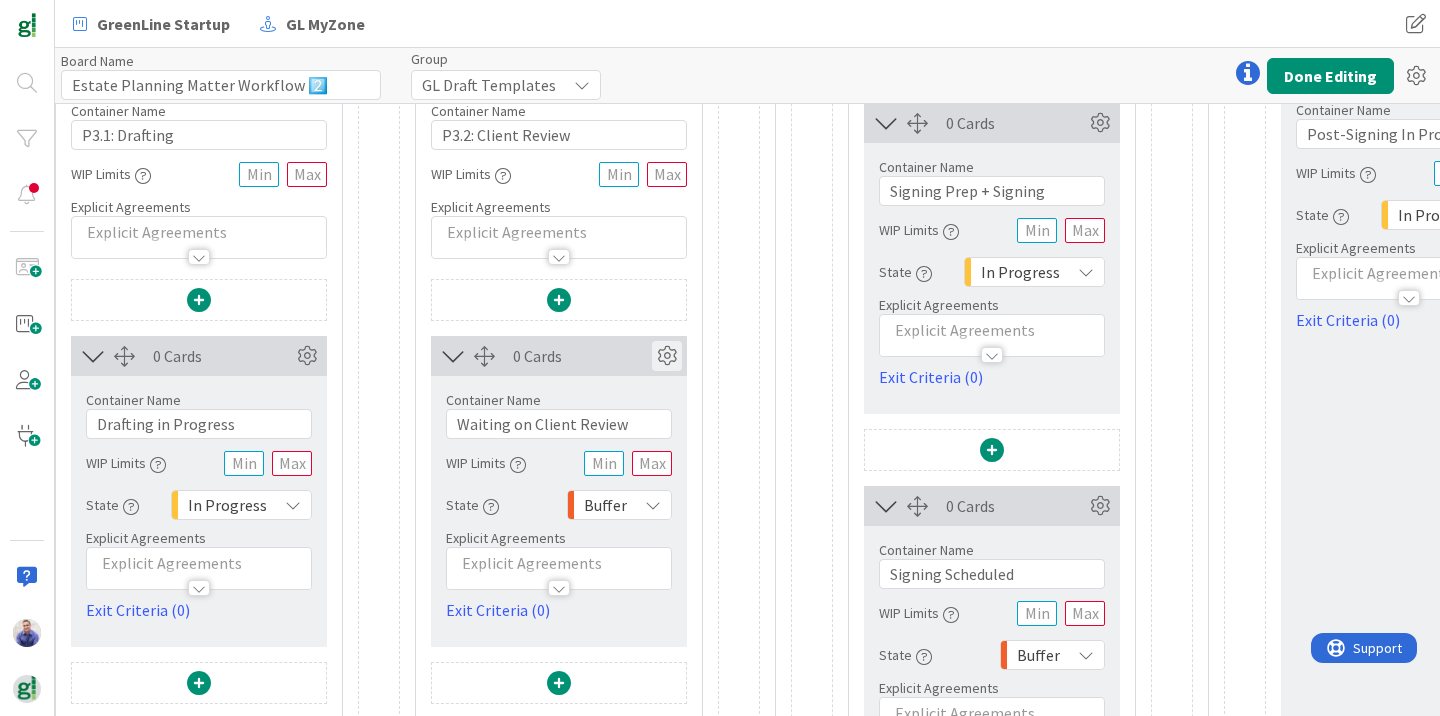 click at bounding box center [667, 356] 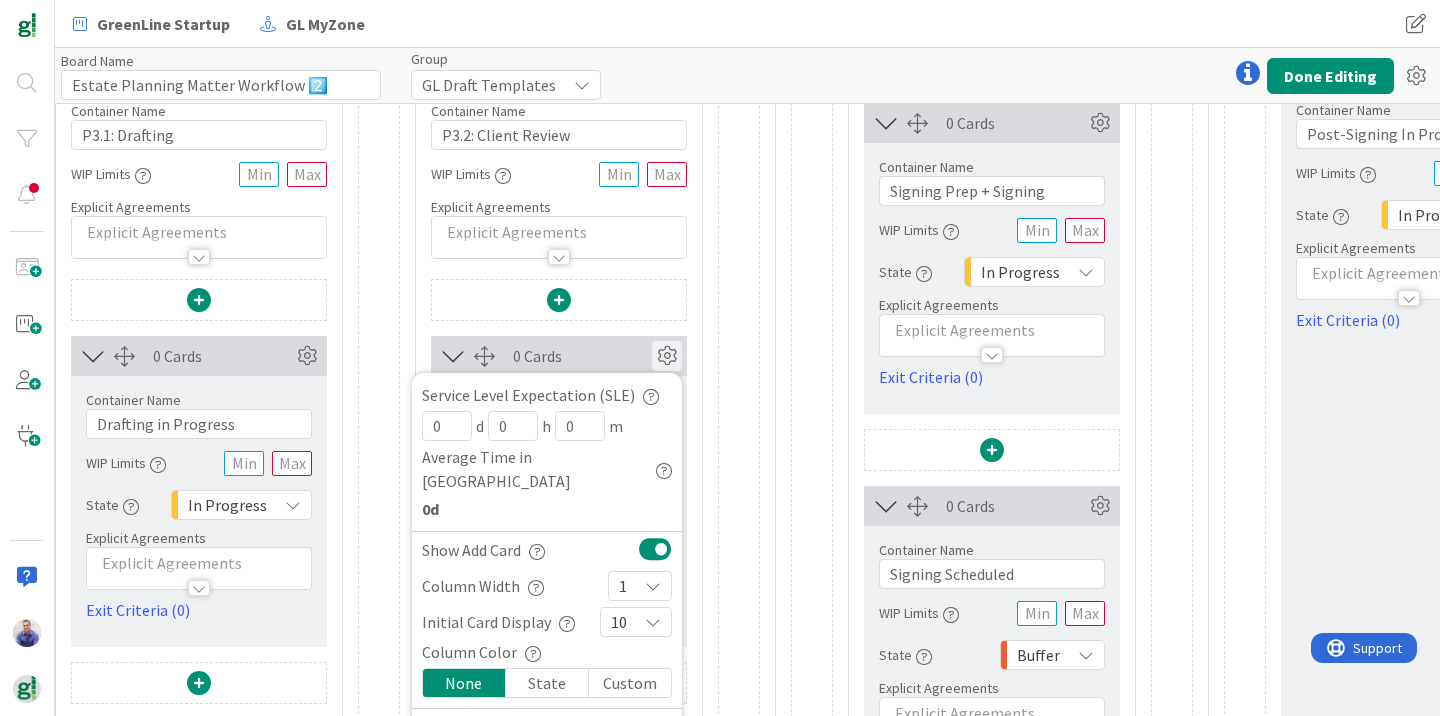 click at bounding box center [655, 549] 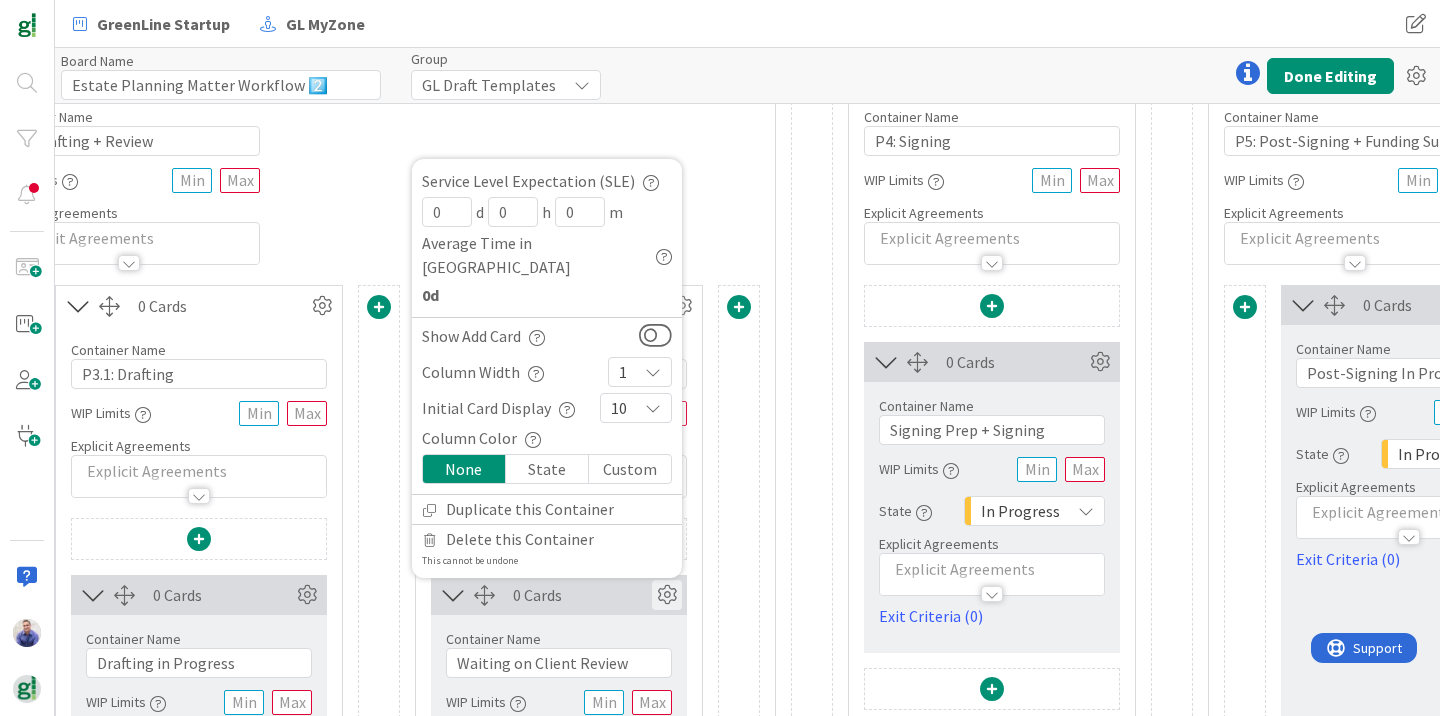 scroll, scrollTop: 55, scrollLeft: 1366, axis: both 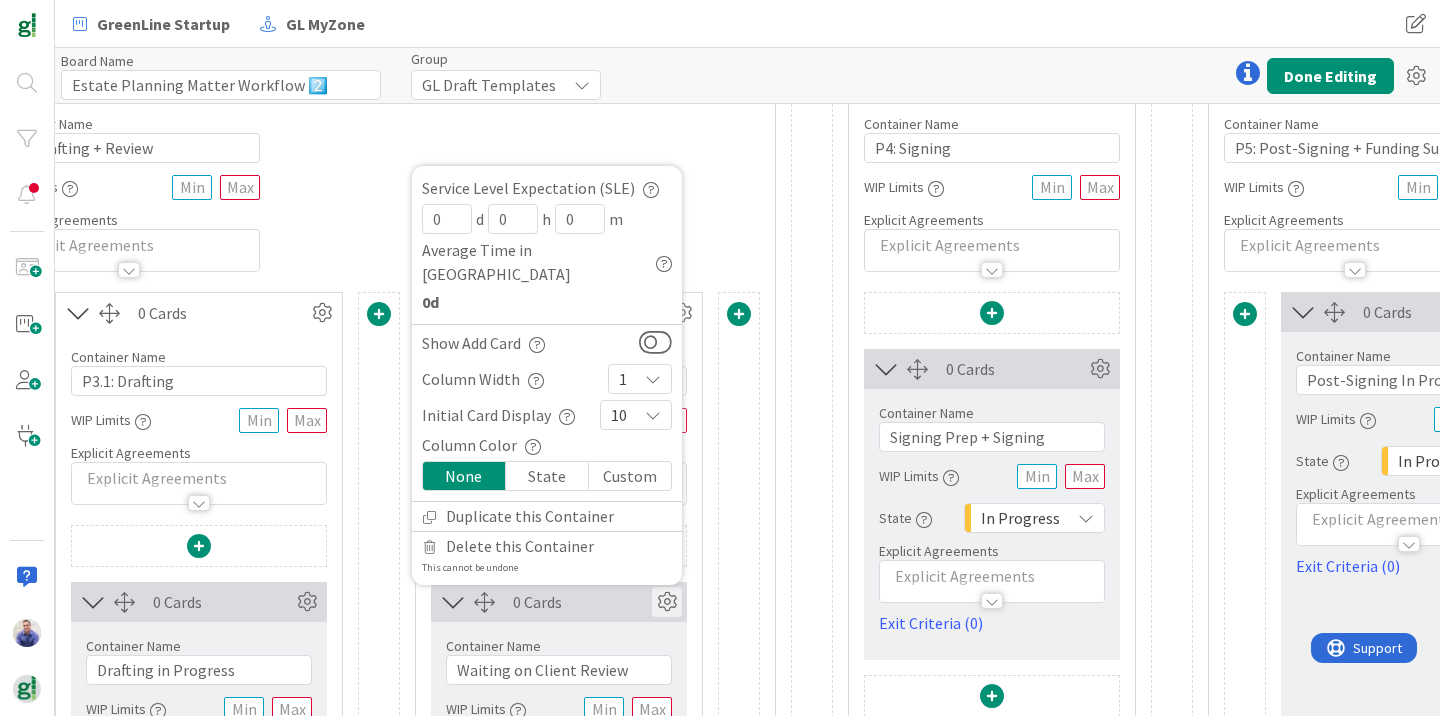 drag, startPoint x: 705, startPoint y: 252, endPoint x: 692, endPoint y: 282, distance: 32.695564 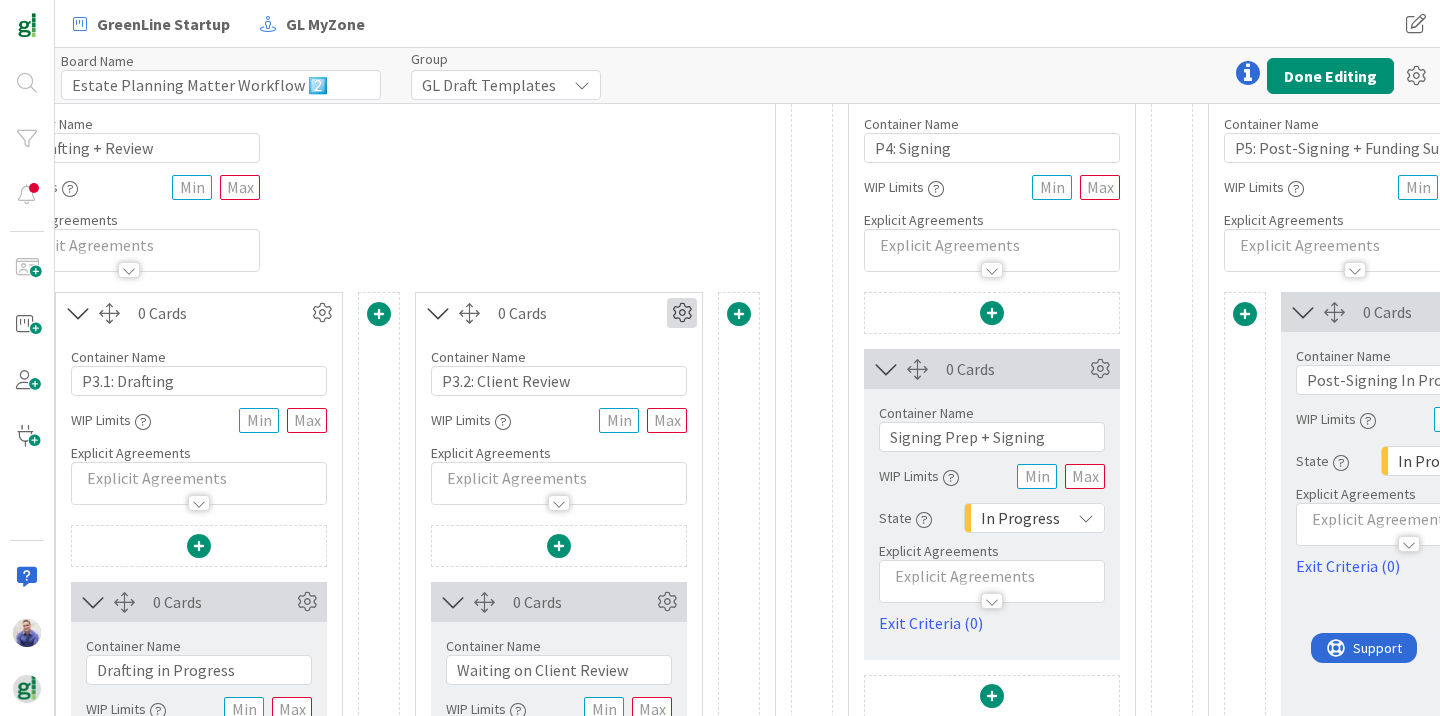 click at bounding box center (682, 313) 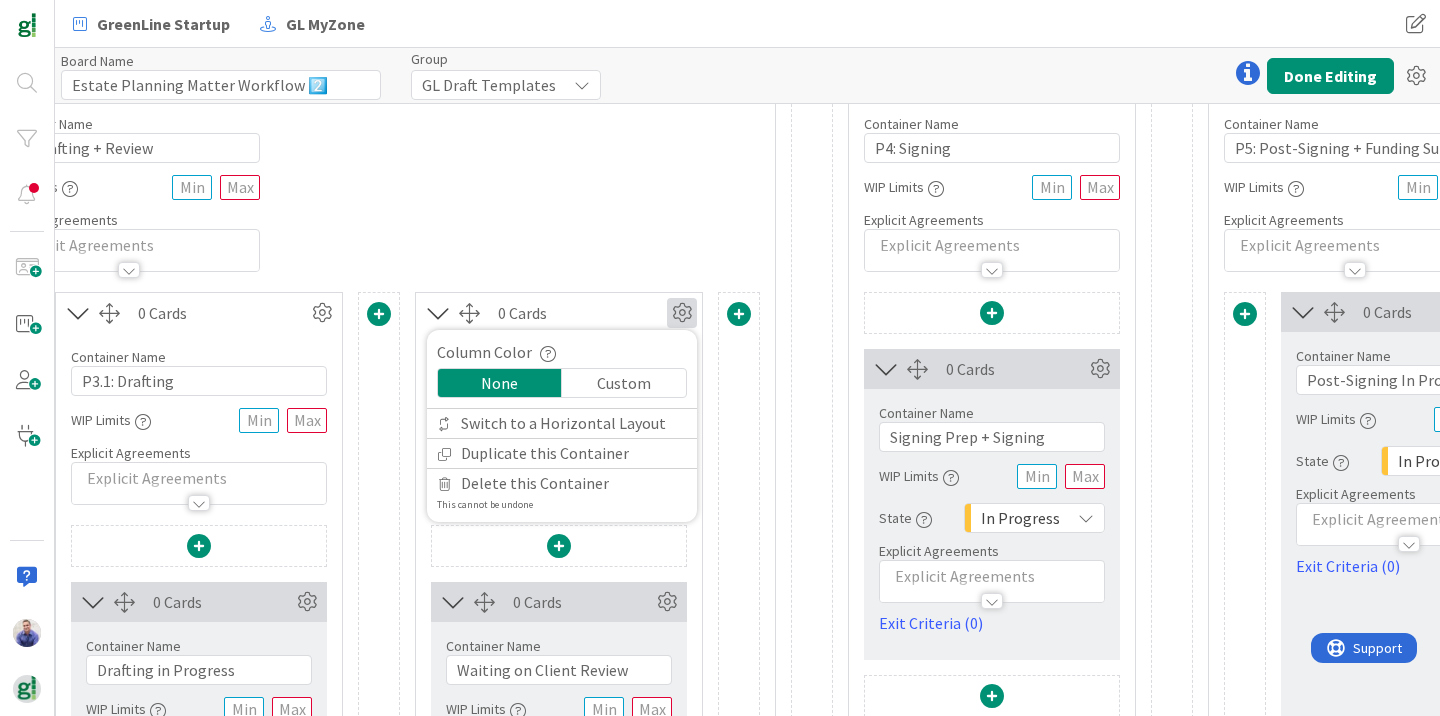 click at bounding box center (682, 313) 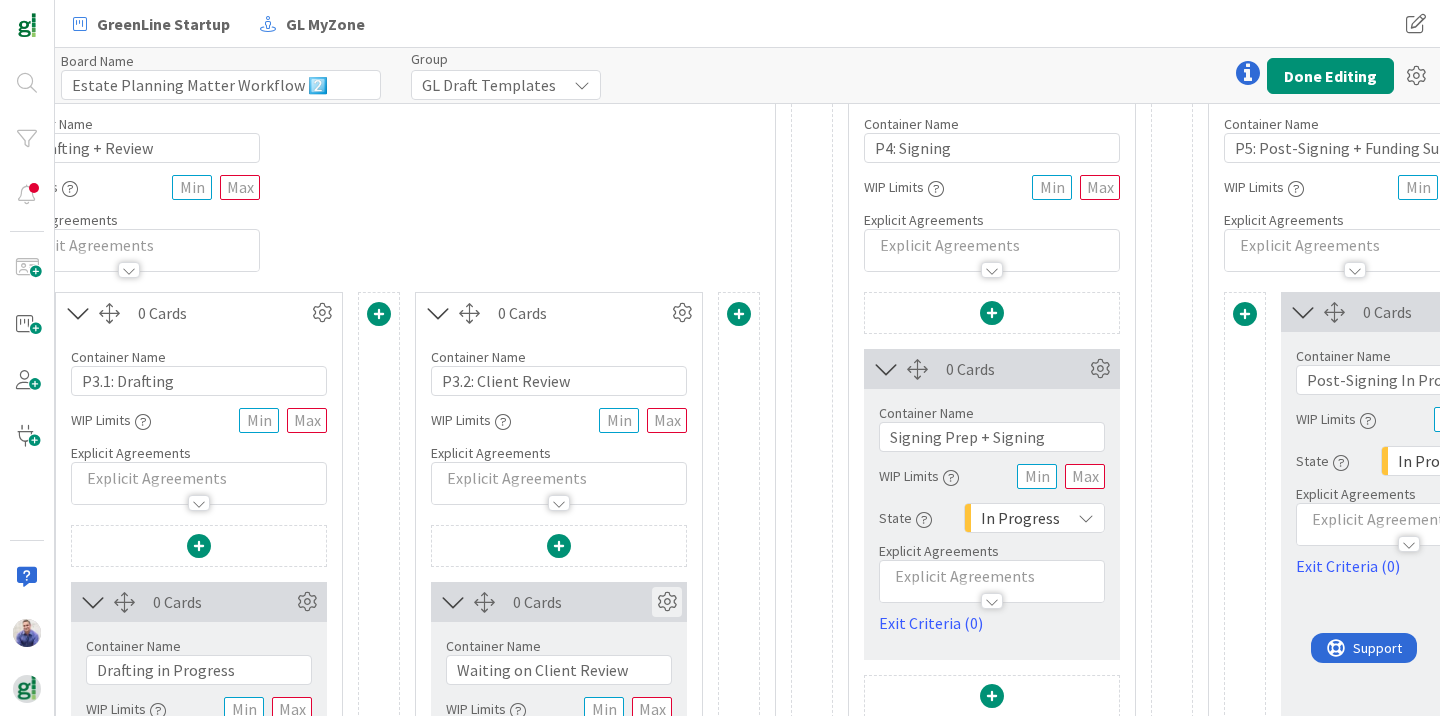 click at bounding box center [667, 602] 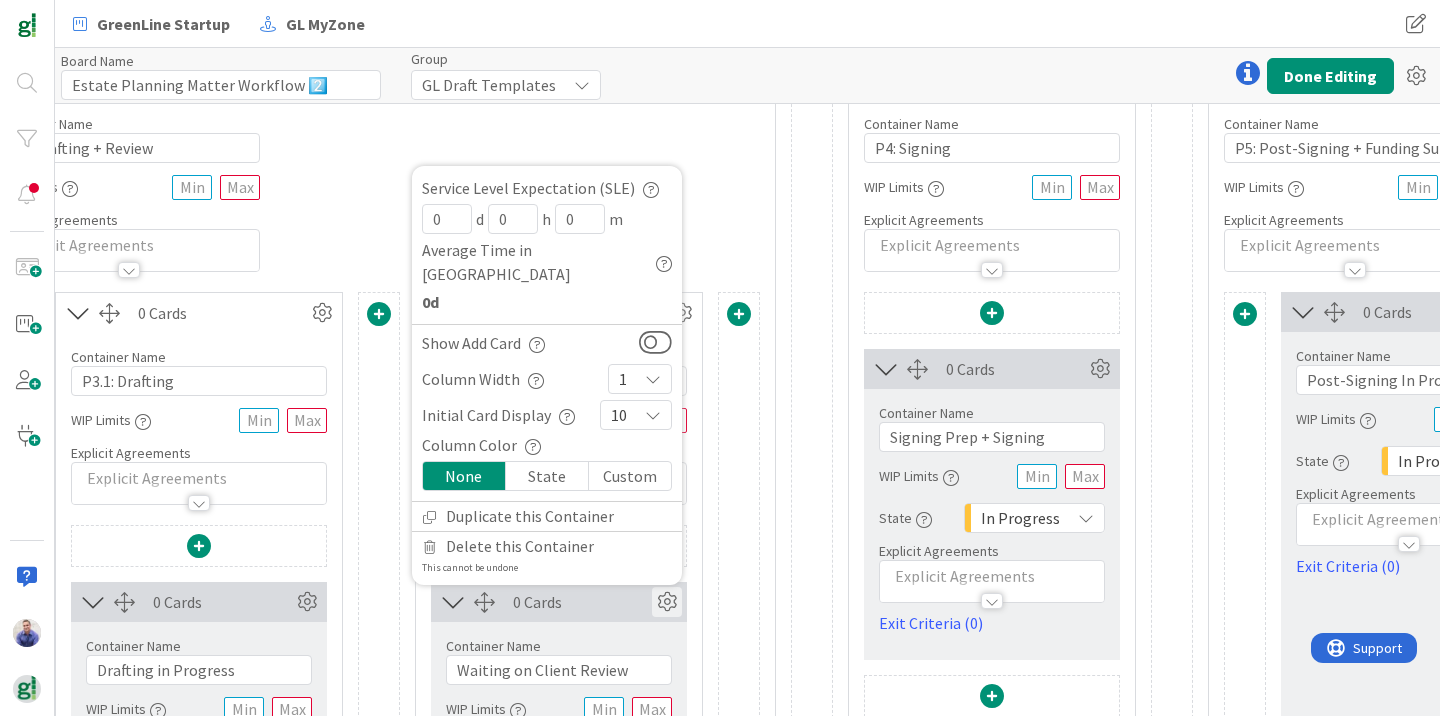 click at bounding box center (739, 861) 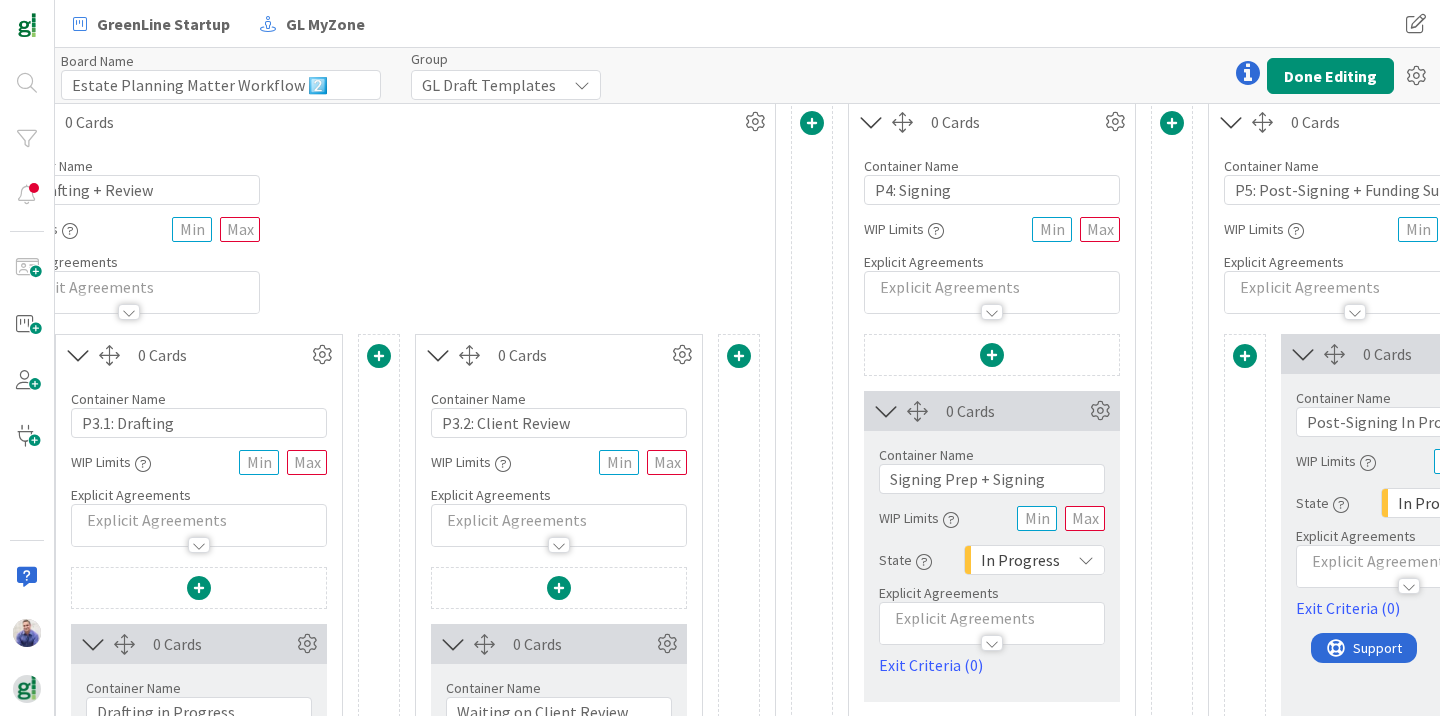 scroll, scrollTop: 0, scrollLeft: 1366, axis: horizontal 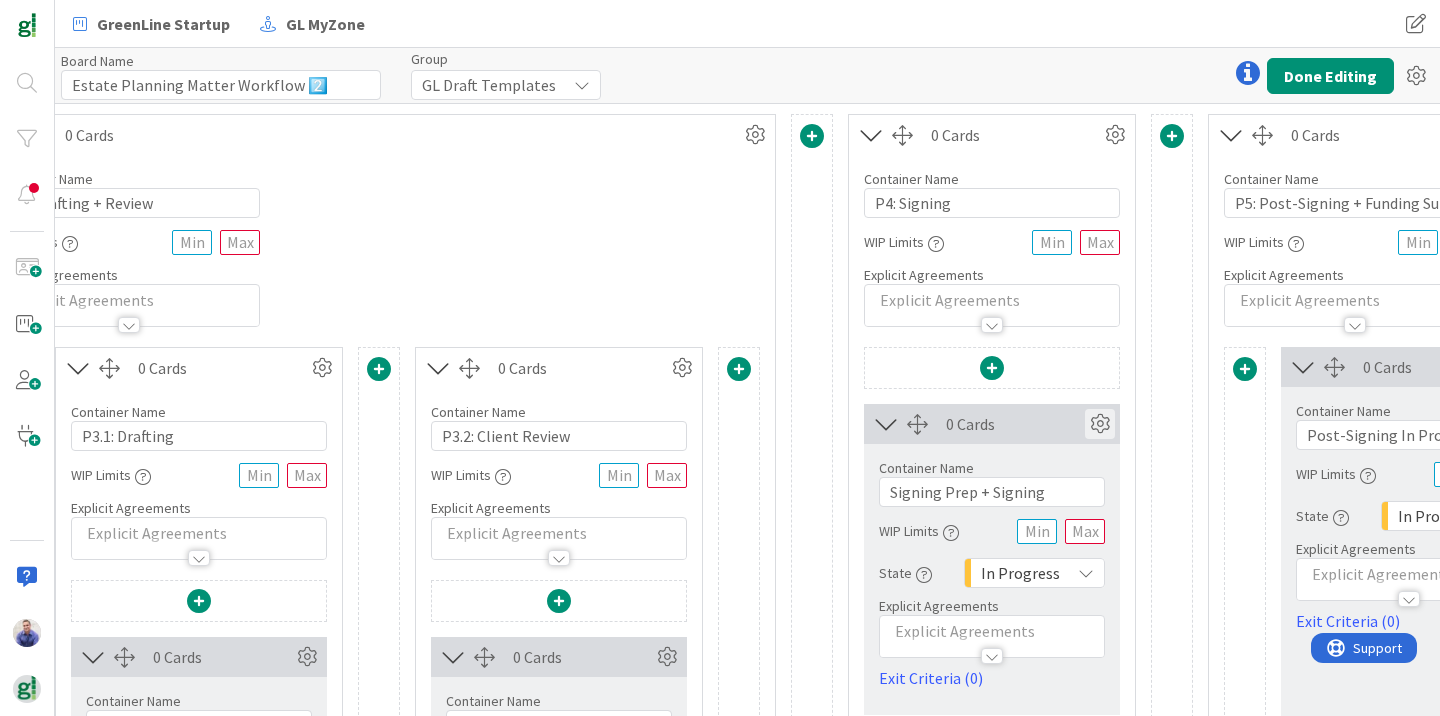 click at bounding box center [1100, 424] 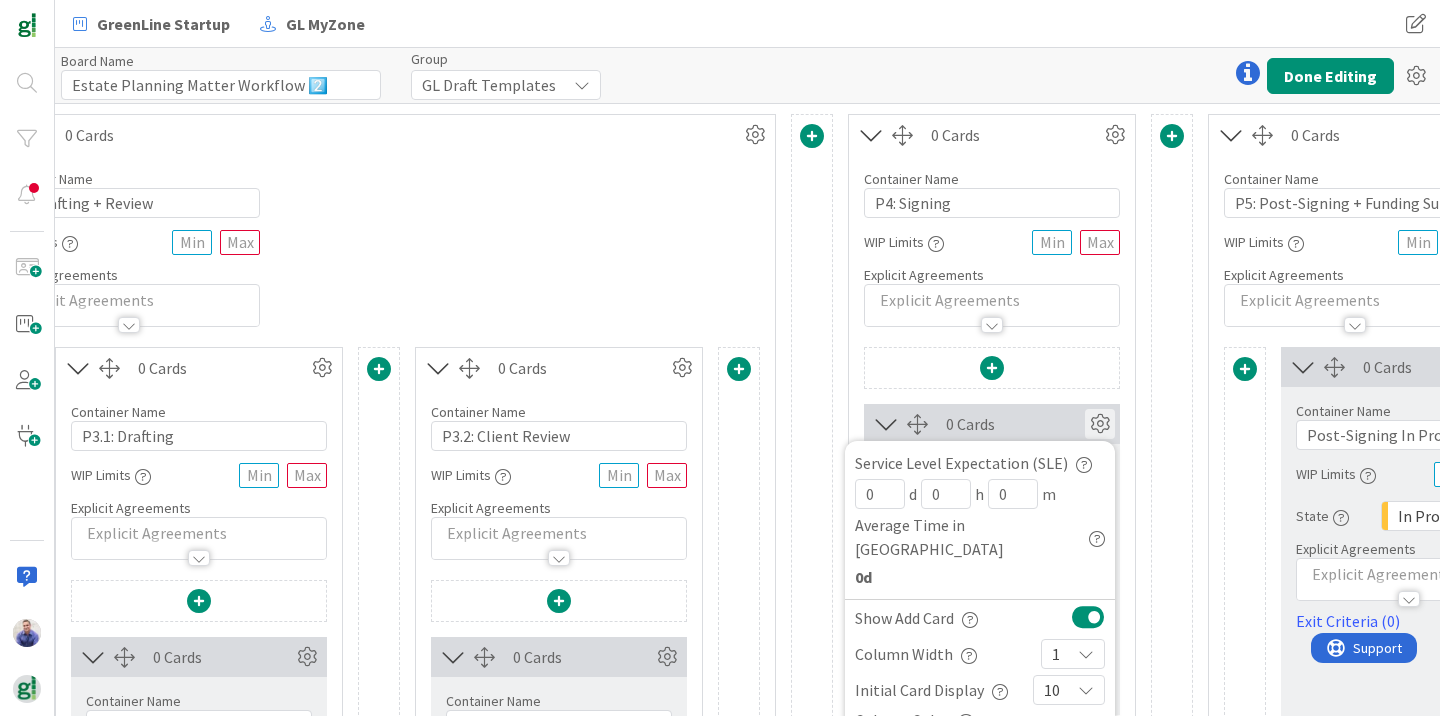 drag, startPoint x: 1083, startPoint y: 590, endPoint x: 1095, endPoint y: 585, distance: 13 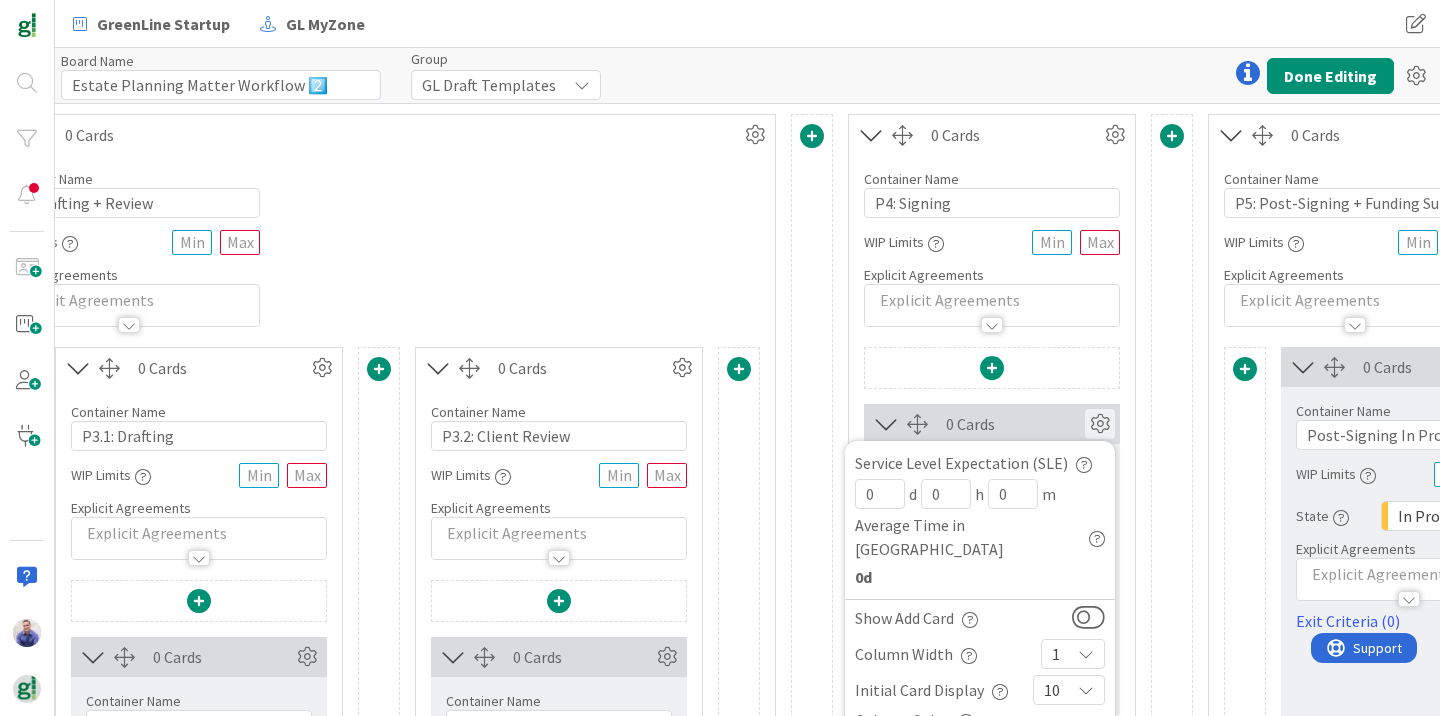 click on "0 Cards Service Level Expectation (SLE) 0 d 0 h 0 m Average Time in Column 0d Show Add Card Column Width 1 Initial Card Display 10 Column Color None State Custom Duplicate this Container Delete this Container This cannot be undone Container Name 22 / 64 Signing Prep + Signing WIP Limits State In Progress Explicit Agreements Exit Criteria (0) 0 Cards Container Name 17 / 64 Signing Scheduled WIP Limits State Buffer Explicit Agreements Exit Criteria (0)" at bounding box center (992, 925) 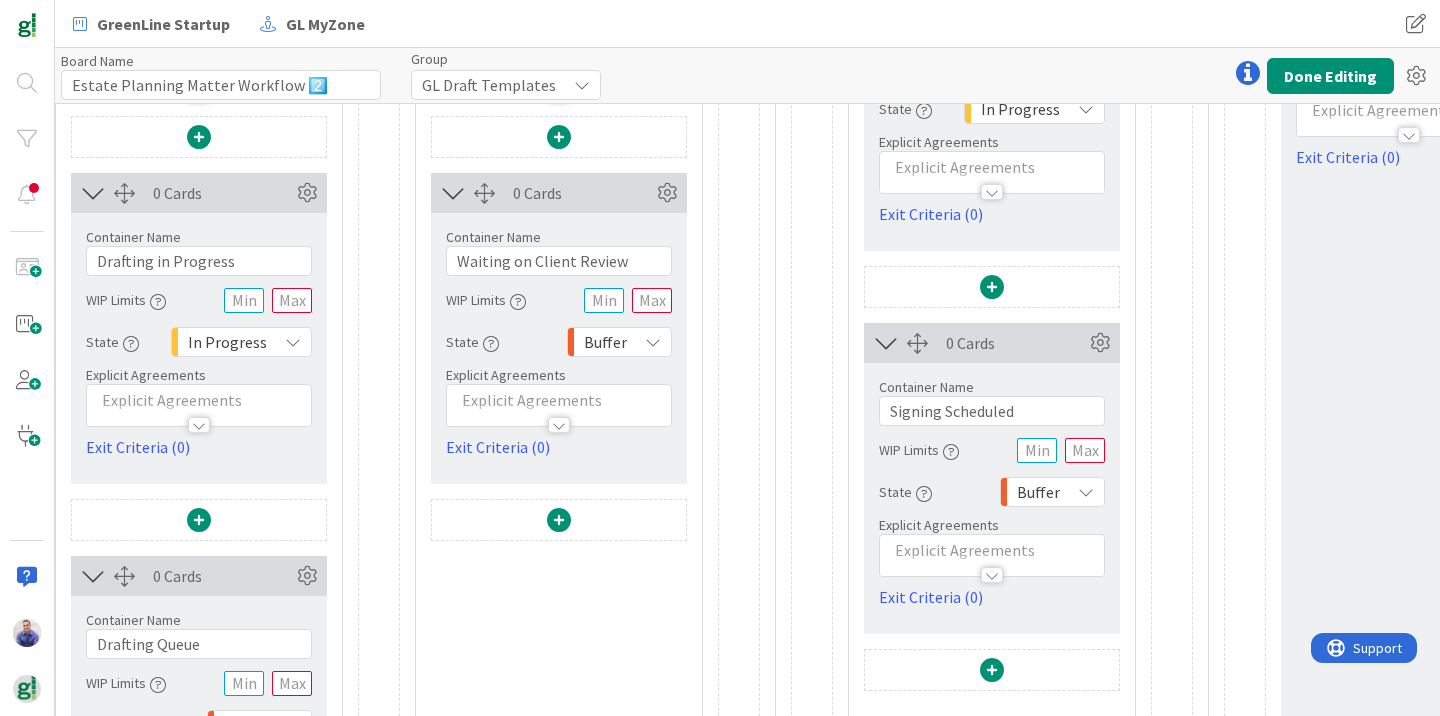 scroll, scrollTop: 492, scrollLeft: 1366, axis: both 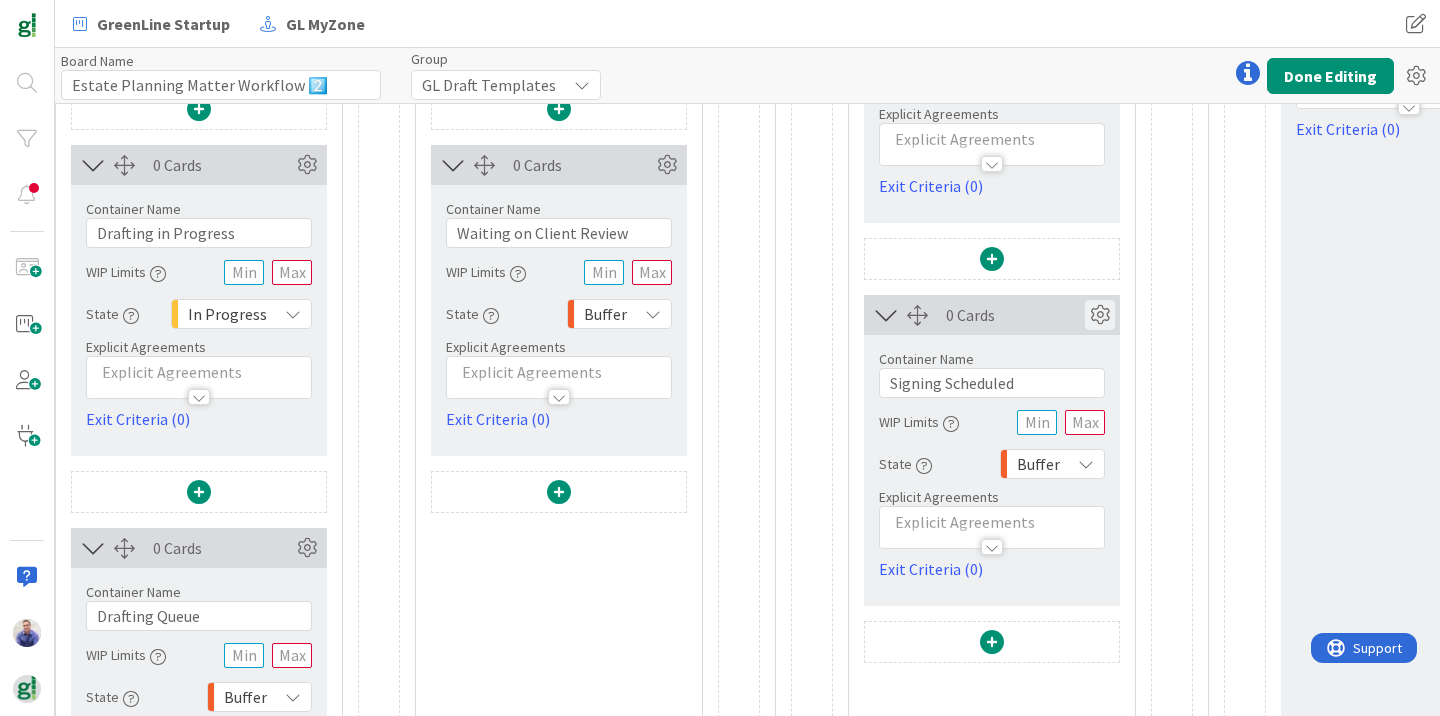 click at bounding box center [1100, 315] 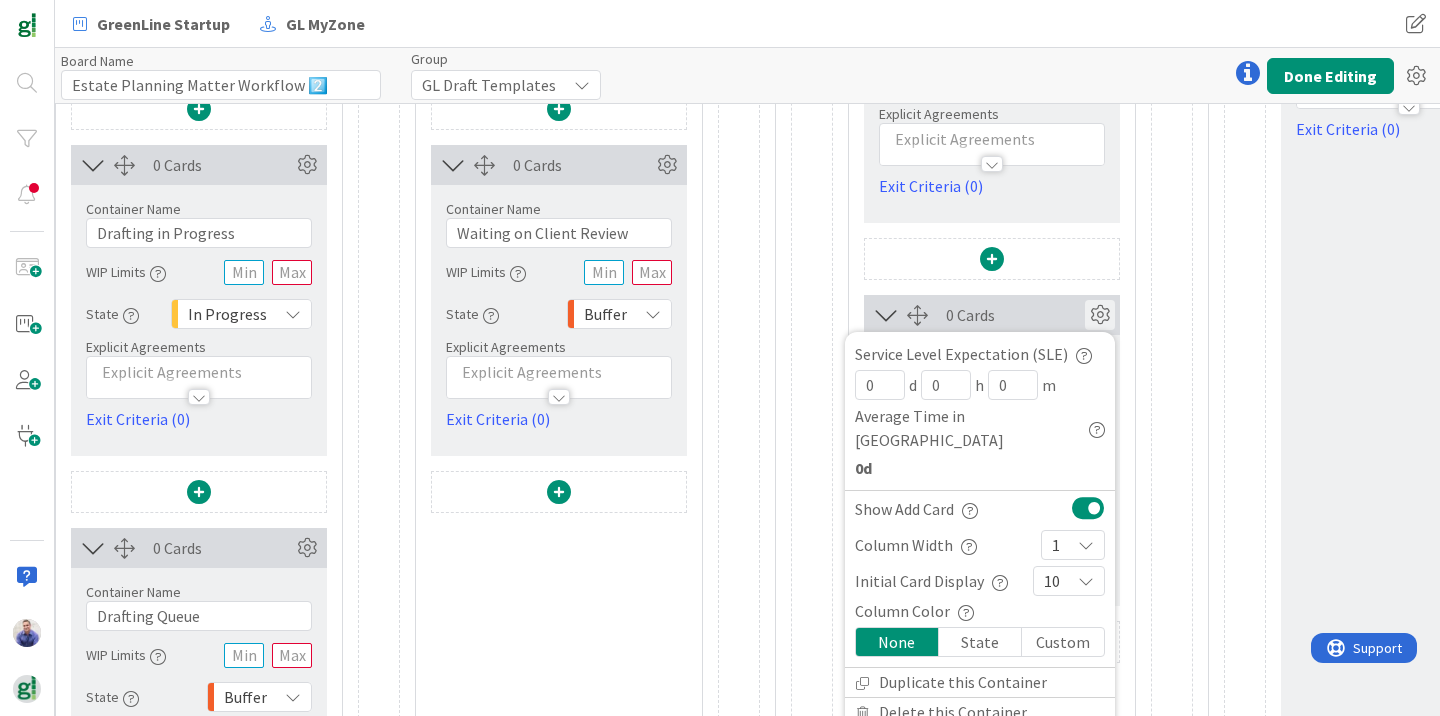 click at bounding box center [1088, 508] 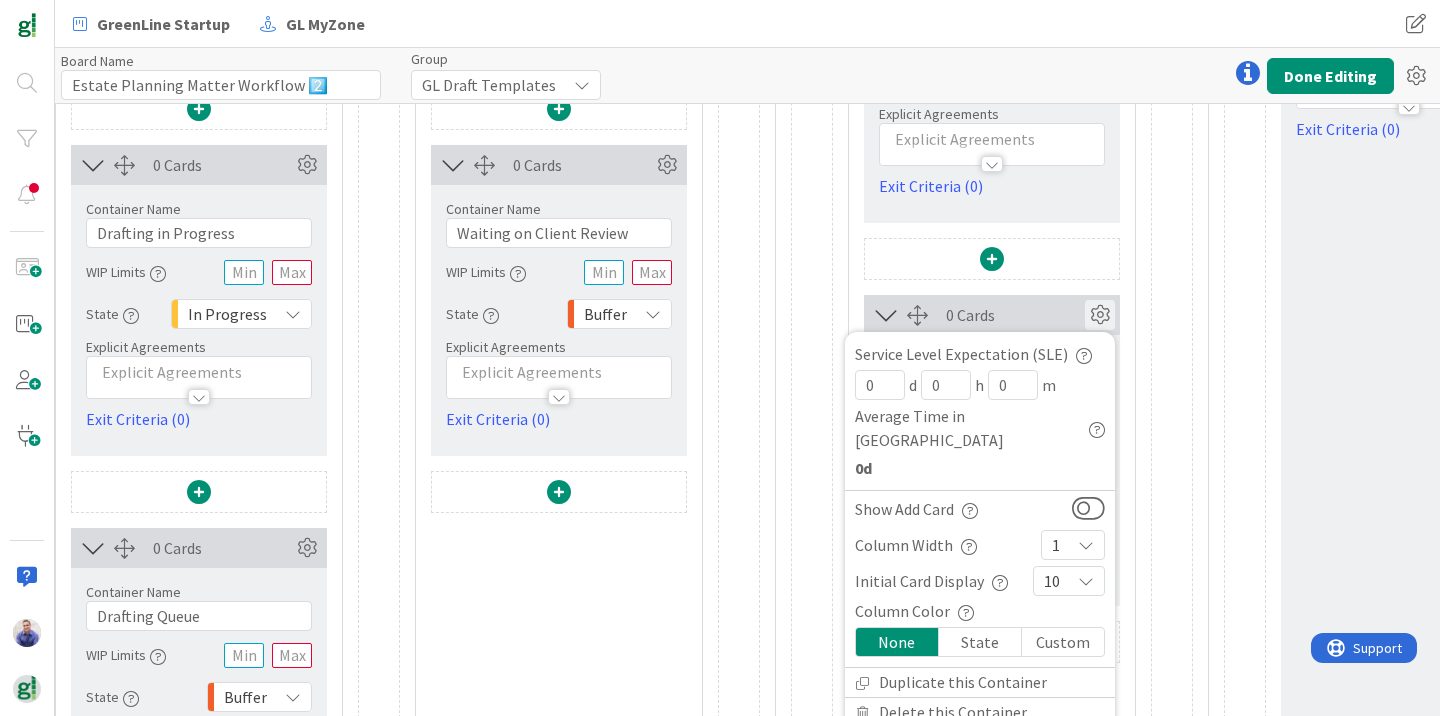 click on "0 Cards Service Level Expectation (SLE) 0 d 0 h 0 m Average Time in Column 0d Show Add Card Column Width 1 Initial Card Display 10 Column Color None State Custom Duplicate this Container Delete this Container This cannot be undone Container Name 22 / 64 Signing Prep + Signing WIP Limits State In Progress Explicit Agreements Exit Criteria (0) 0 Cards Service Level Expectation (SLE) 0 d 0 h 0 m Average Time in Column 0d Show Add Card Column Width 1 Initial Card Display 10 Column Color None State Custom Duplicate this Container Delete this Container This cannot be undone Container Name 17 / 64 Signing Scheduled WIP Limits State Buffer Explicit Agreements Exit Criteria (0)" at bounding box center [992, 433] 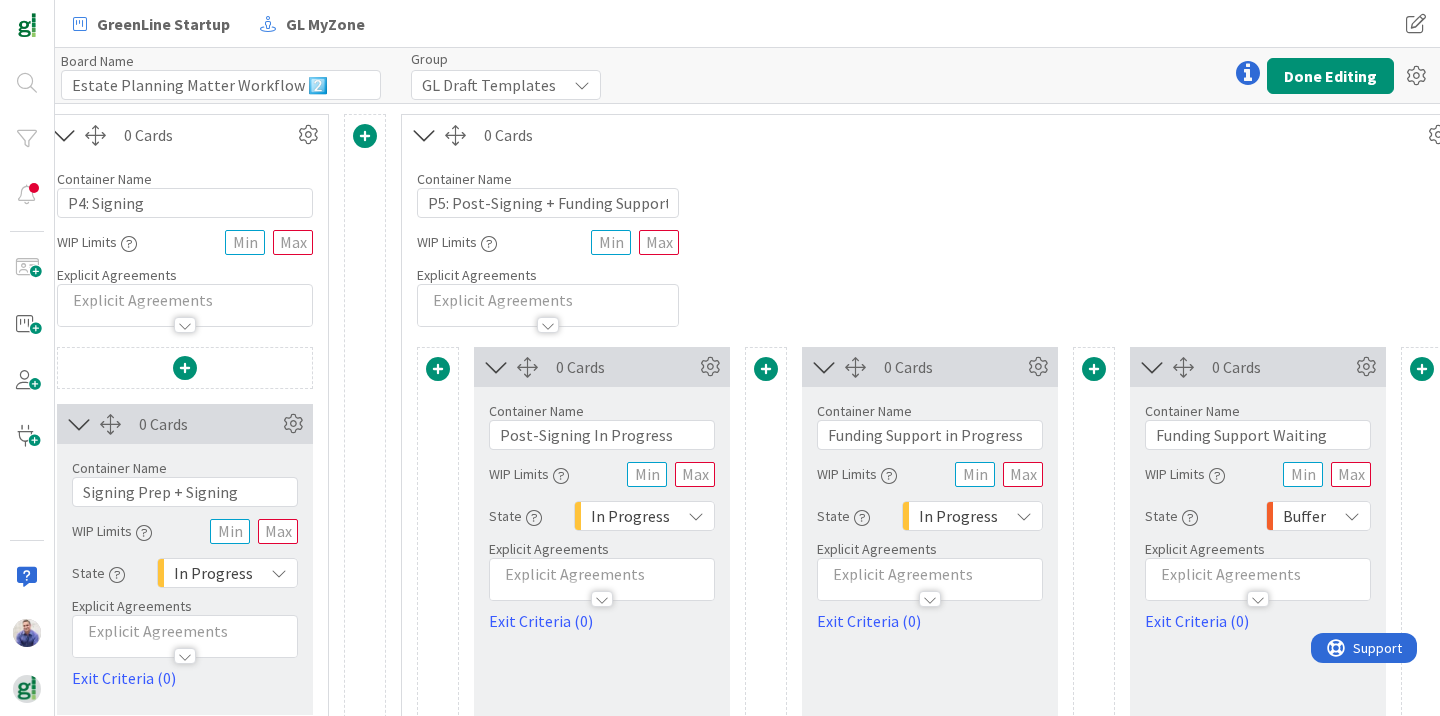 scroll, scrollTop: 0, scrollLeft: 2179, axis: horizontal 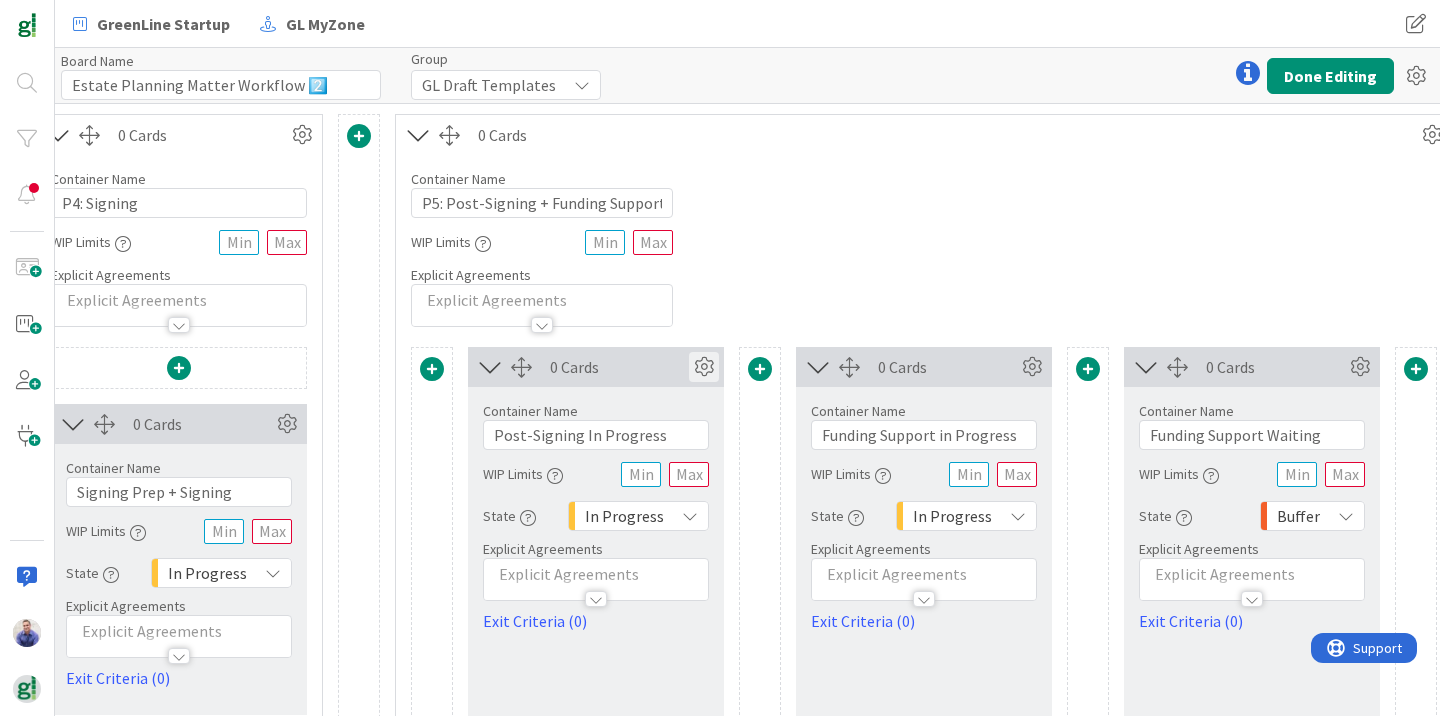 click at bounding box center [704, 367] 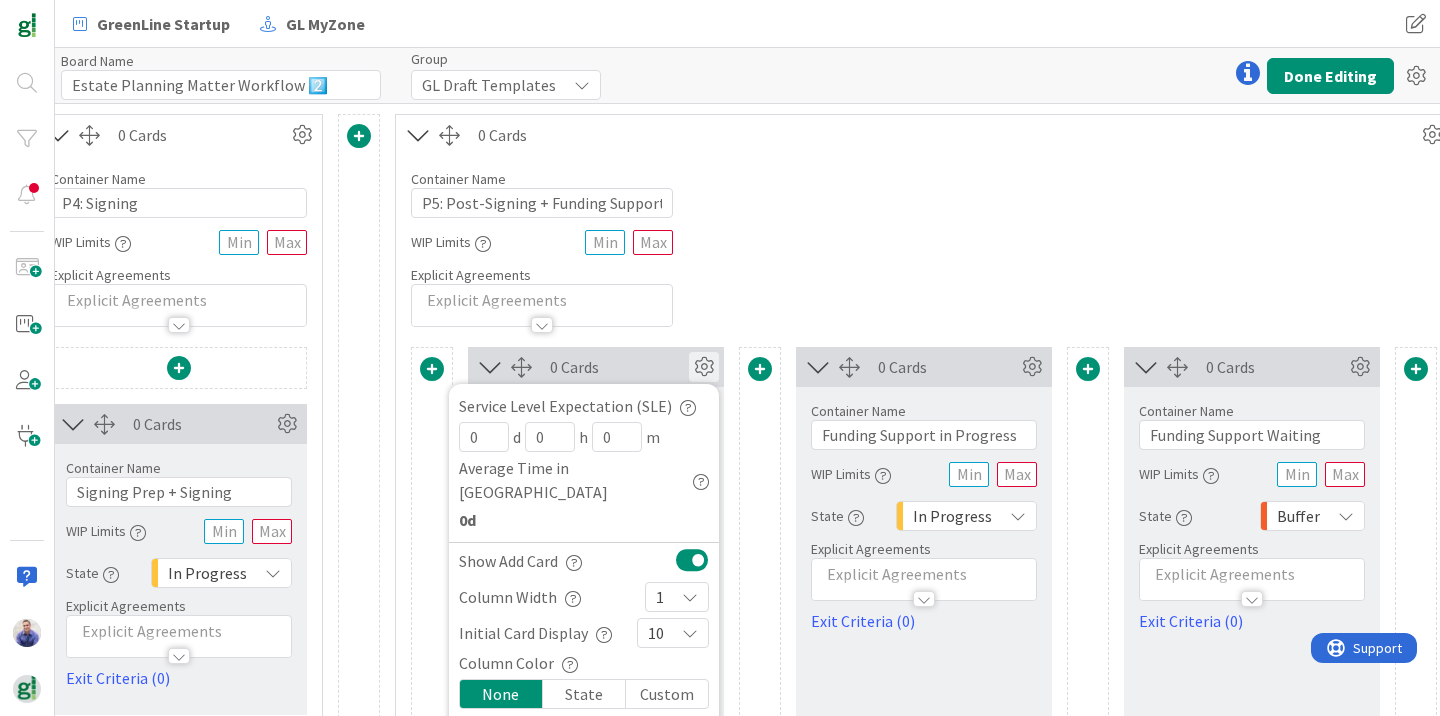 click at bounding box center [692, 560] 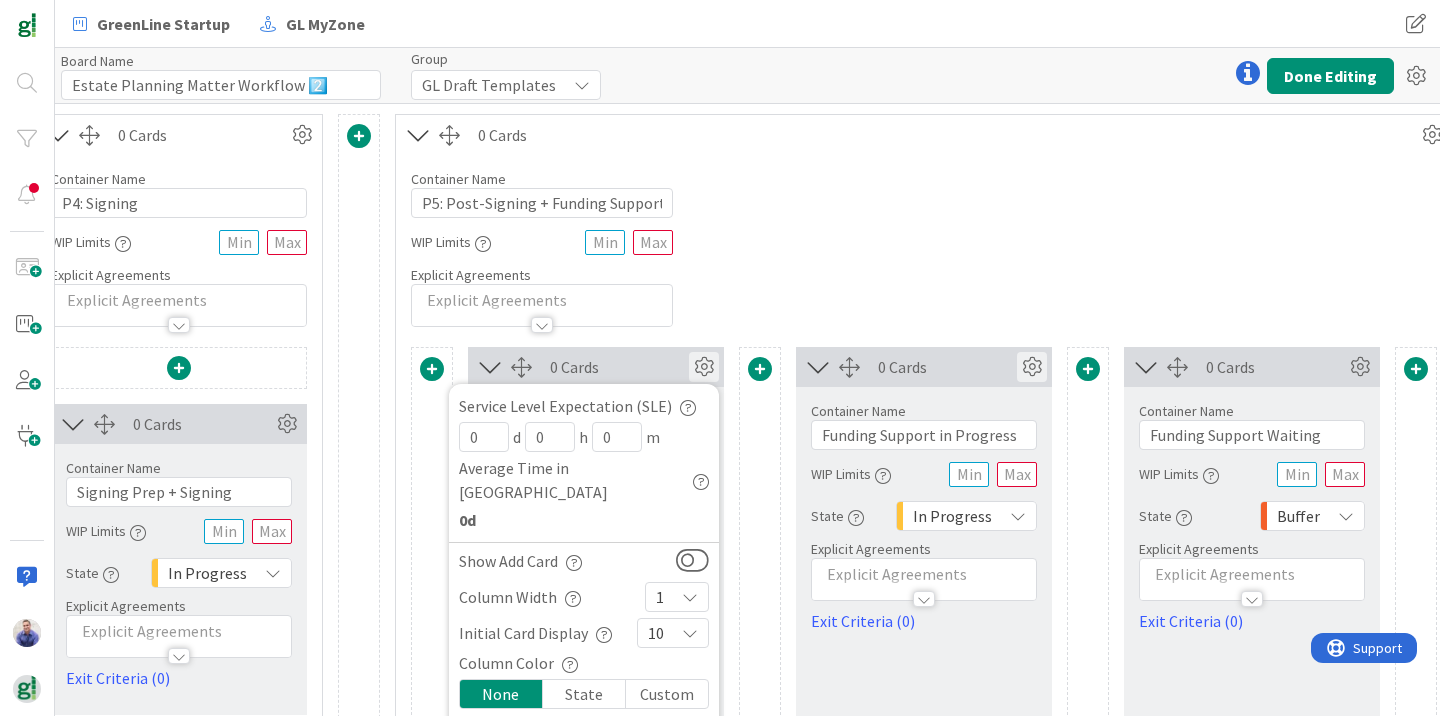 click at bounding box center (1032, 367) 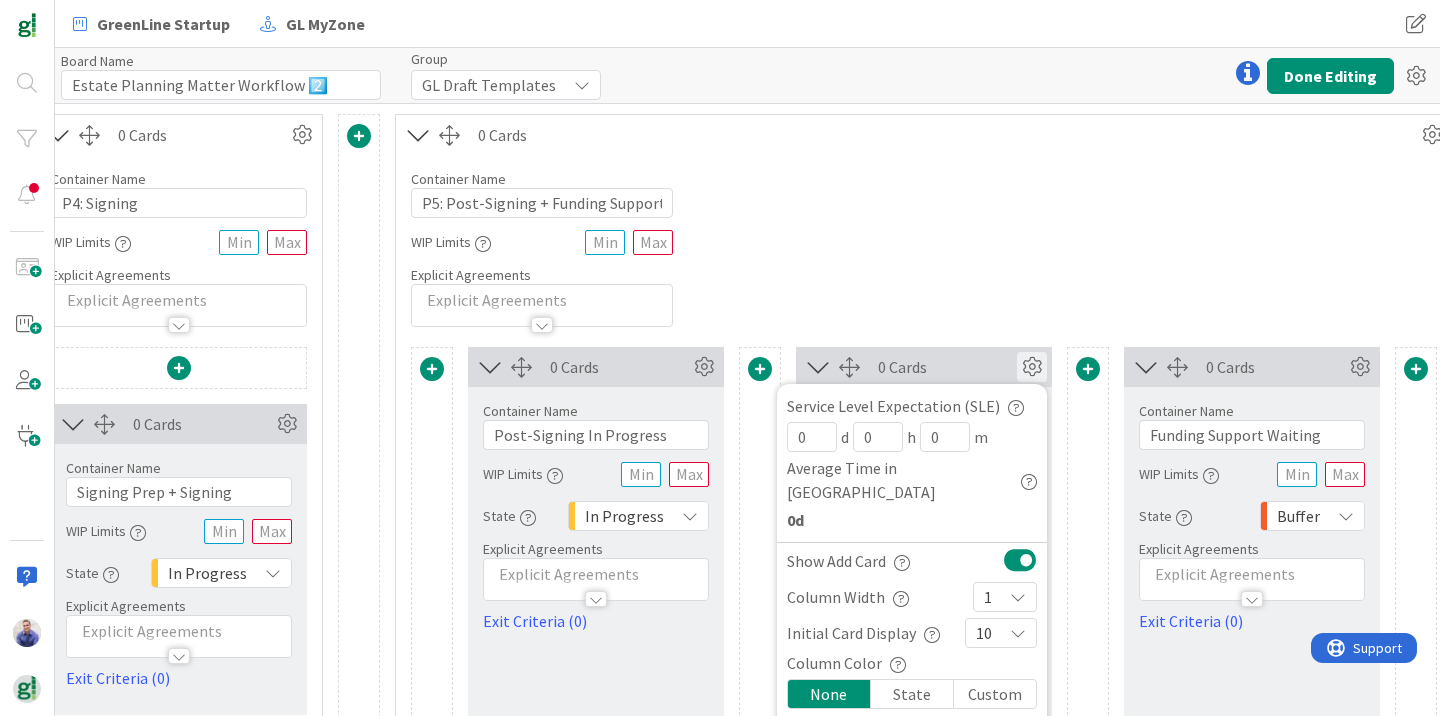 click at bounding box center (1020, 560) 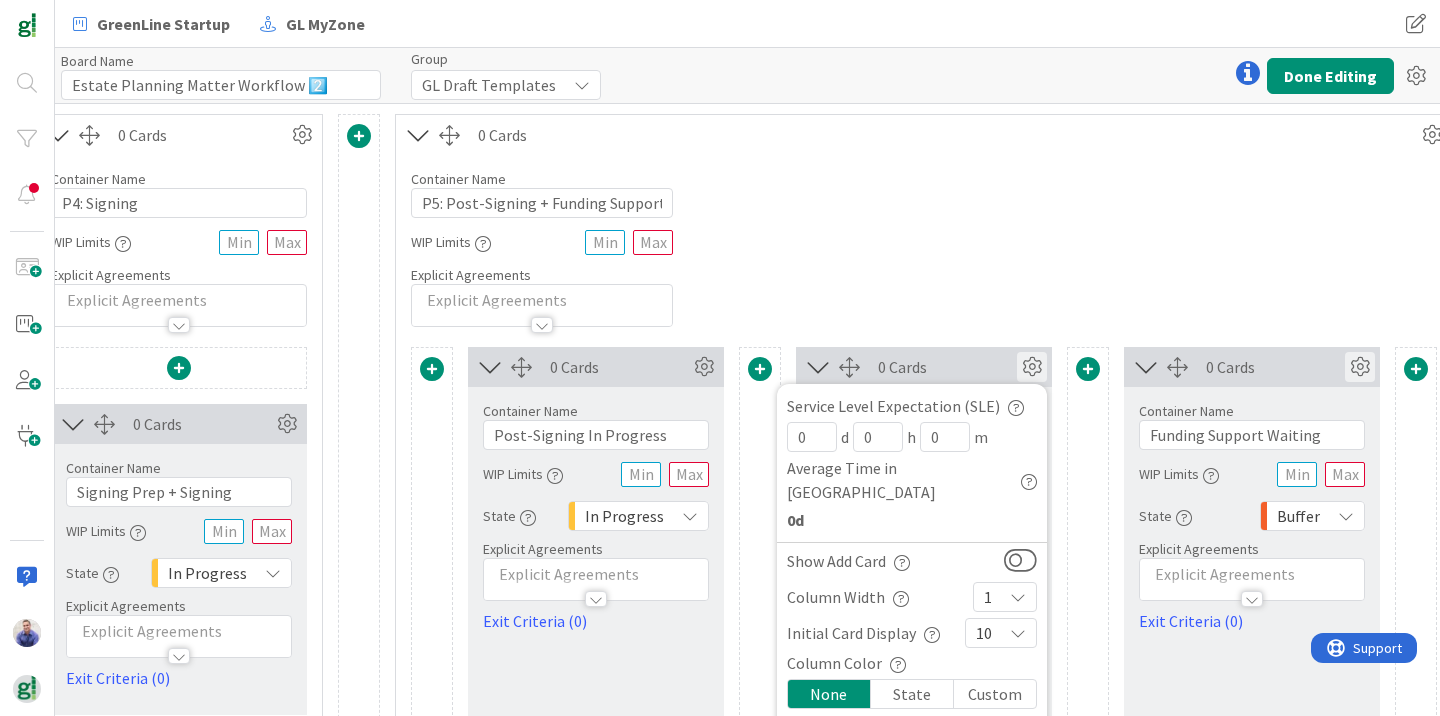 click at bounding box center [1360, 367] 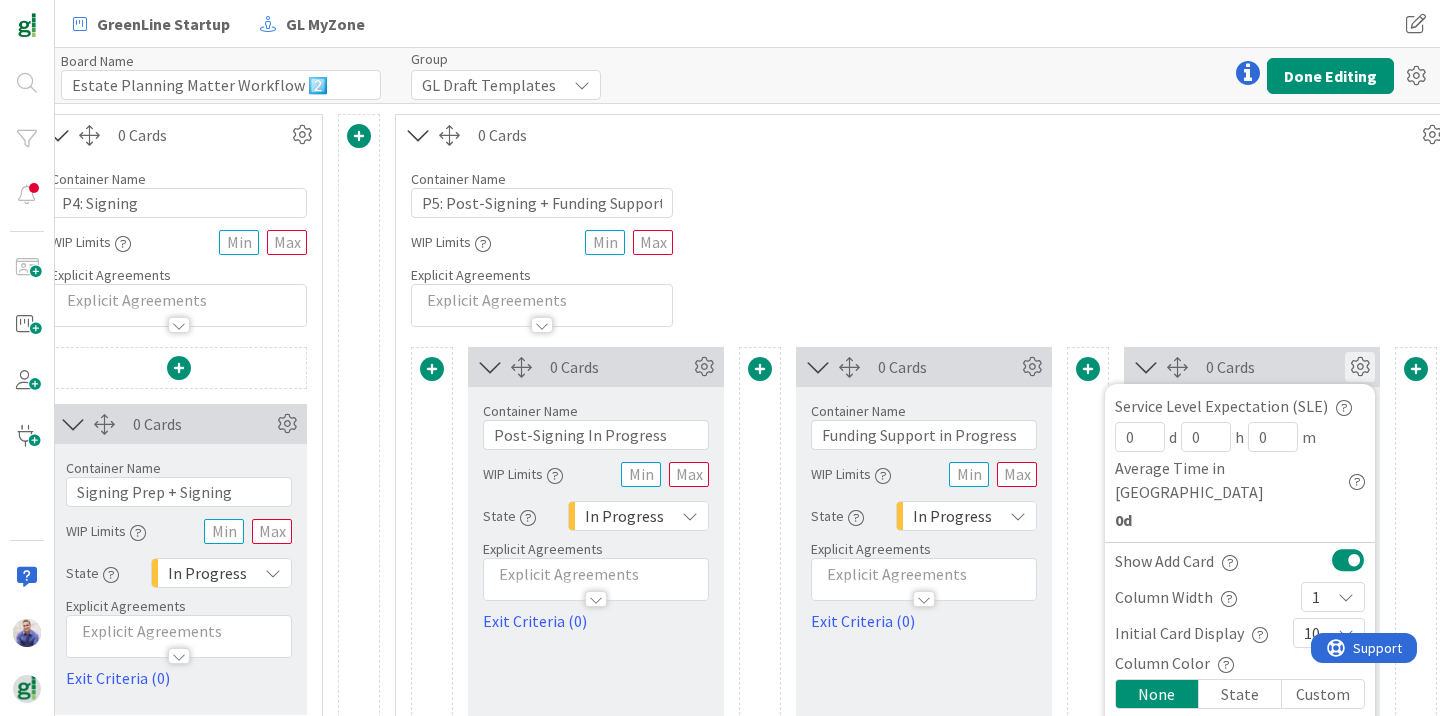 click at bounding box center [1348, 560] 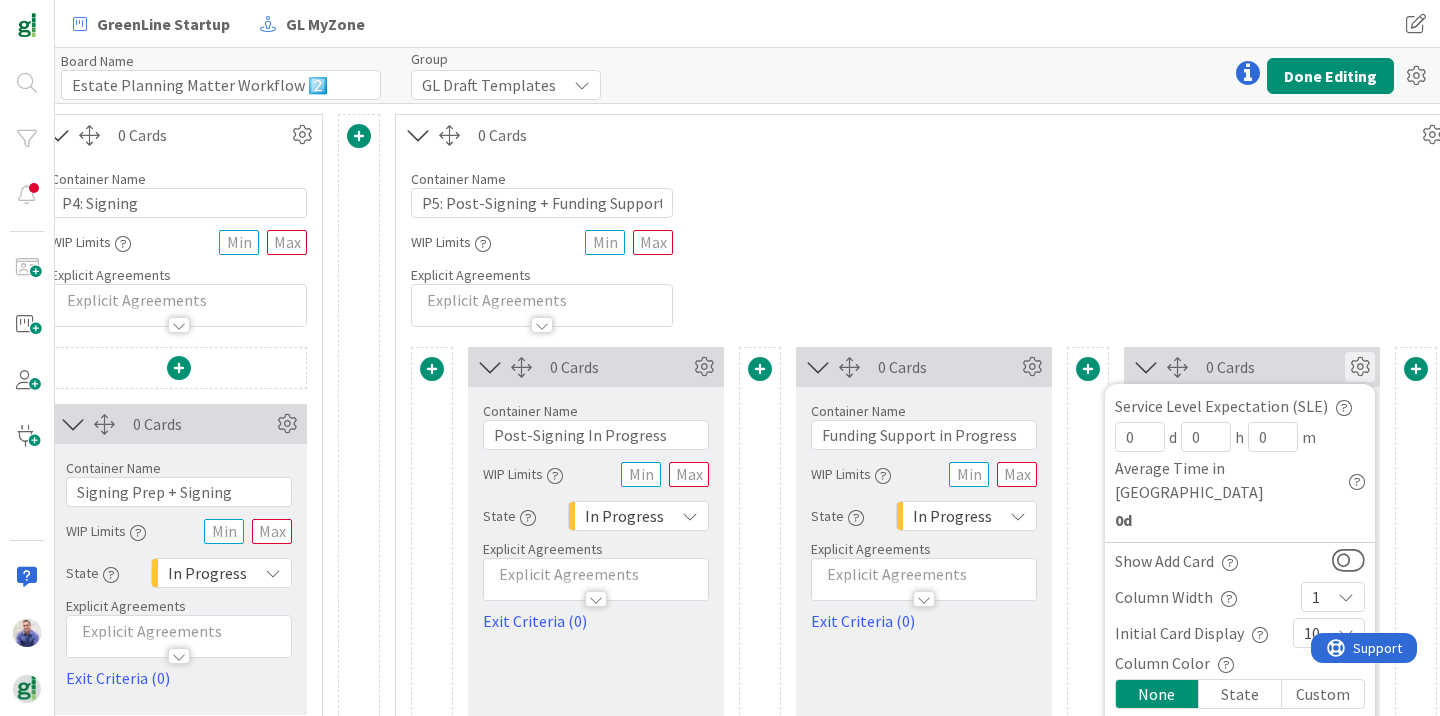 click on "Container Name 34 / 64 P5: Post-Signing + Funding Support WIP Limits Explicit Agreements" at bounding box center (924, 241) 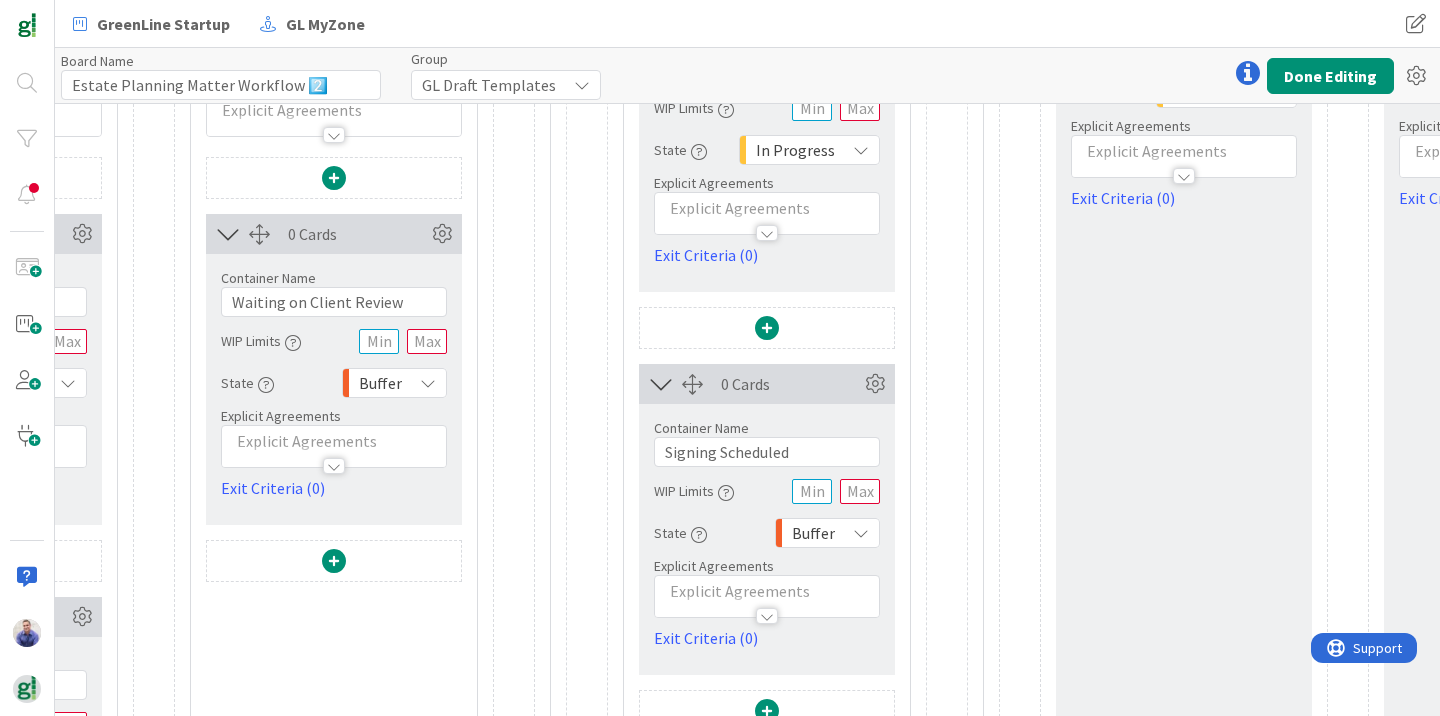 scroll, scrollTop: 492, scrollLeft: 1591, axis: both 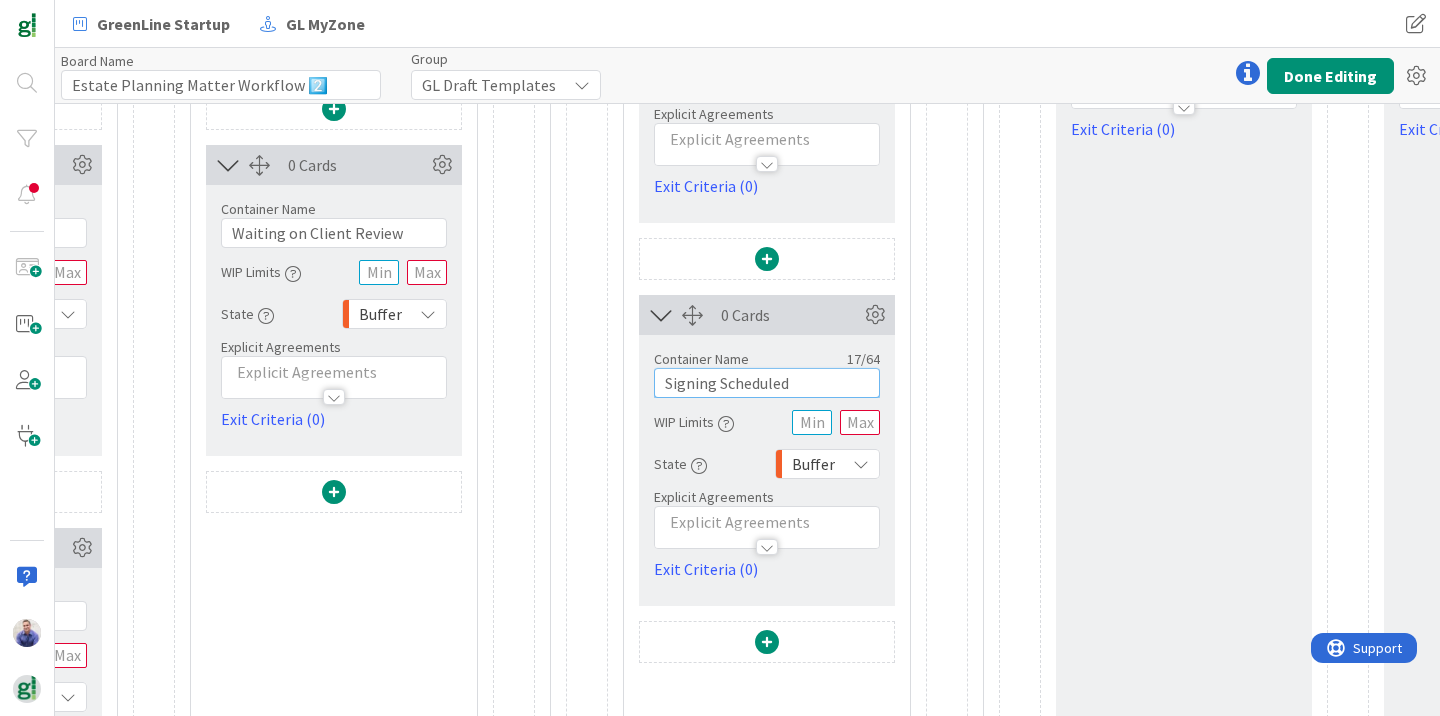 click on "Signing Scheduled" at bounding box center (767, 383) 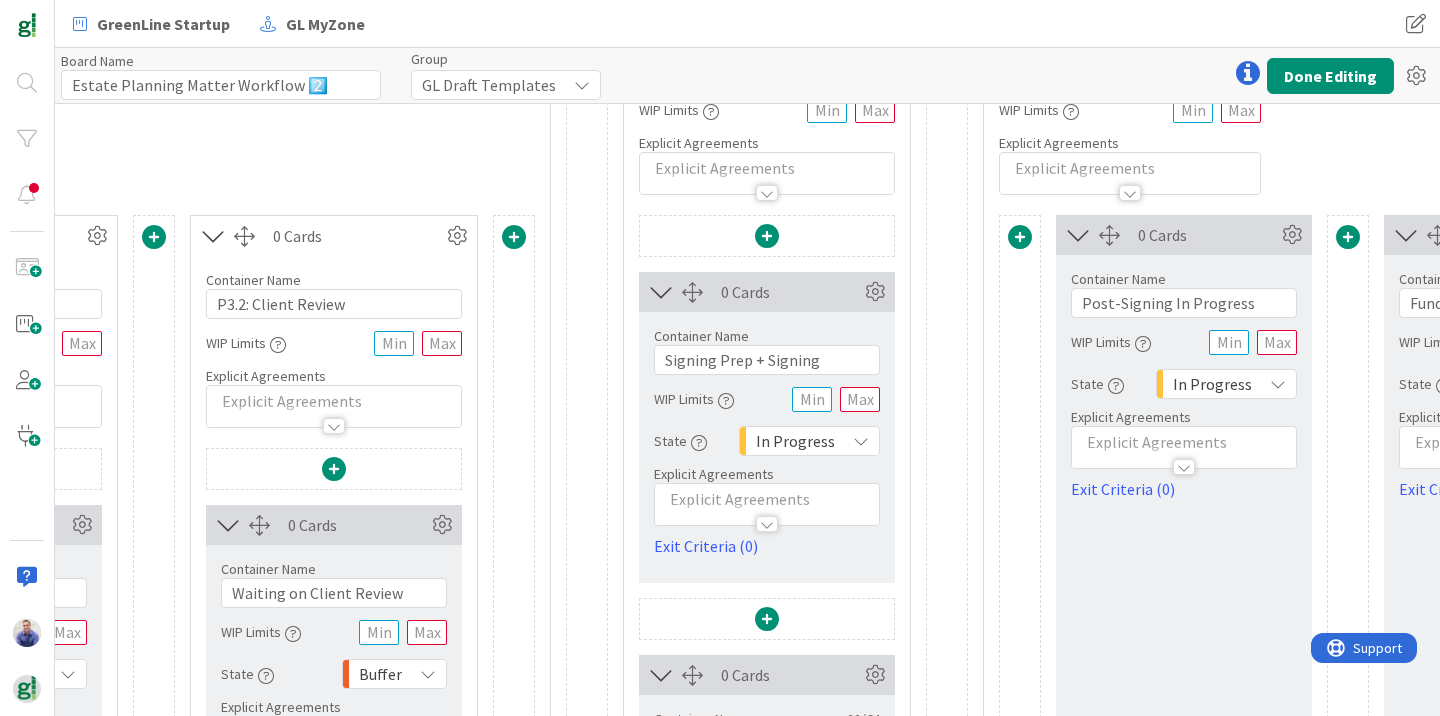 scroll, scrollTop: 123, scrollLeft: 1591, axis: both 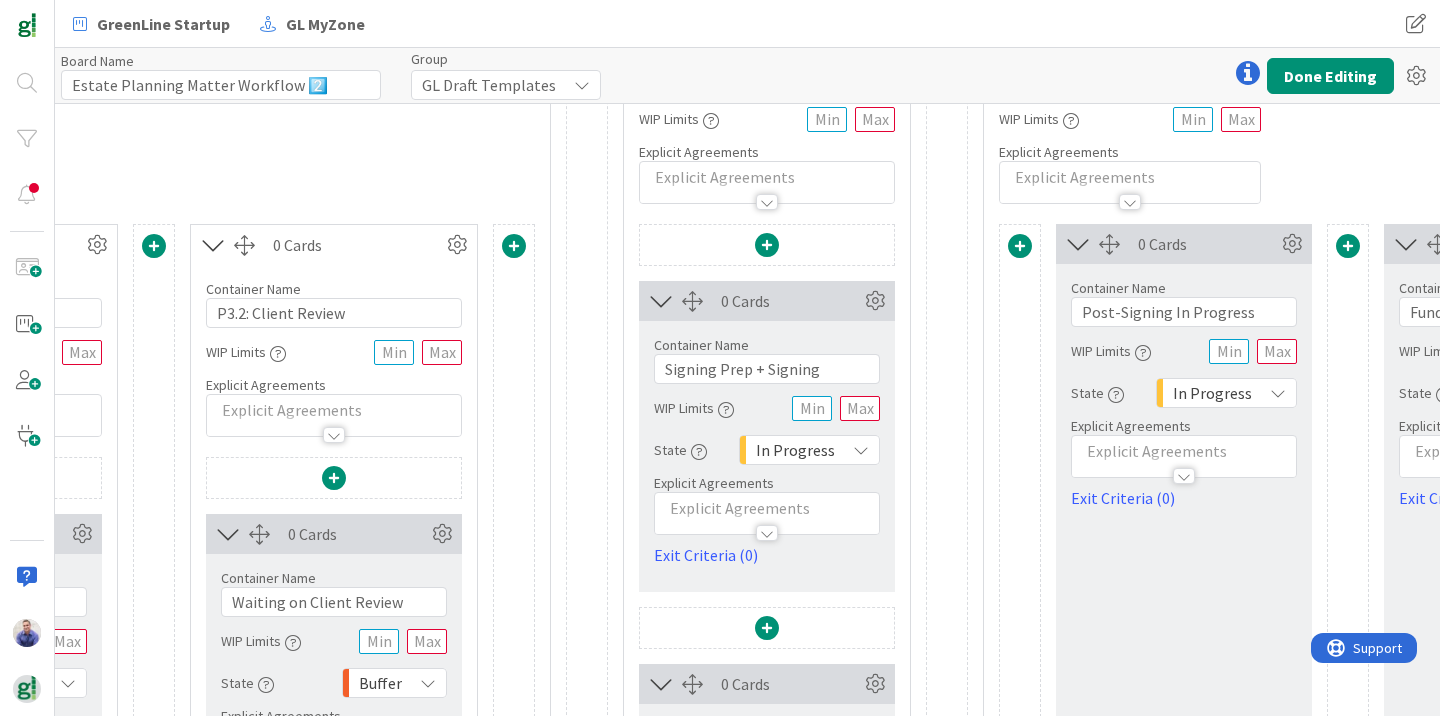 type on "P4.1 Signing Scheduled" 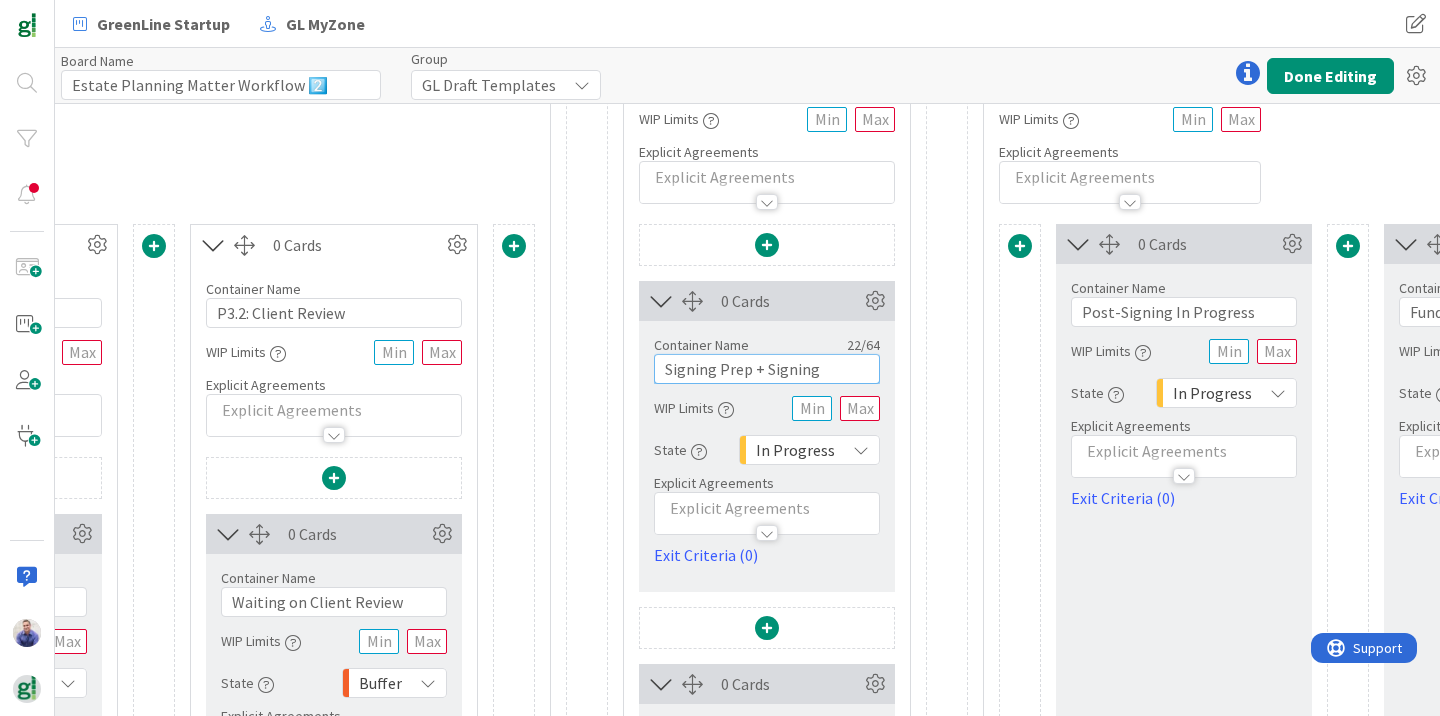 click on "Signing Prep + Signing" at bounding box center (767, 369) 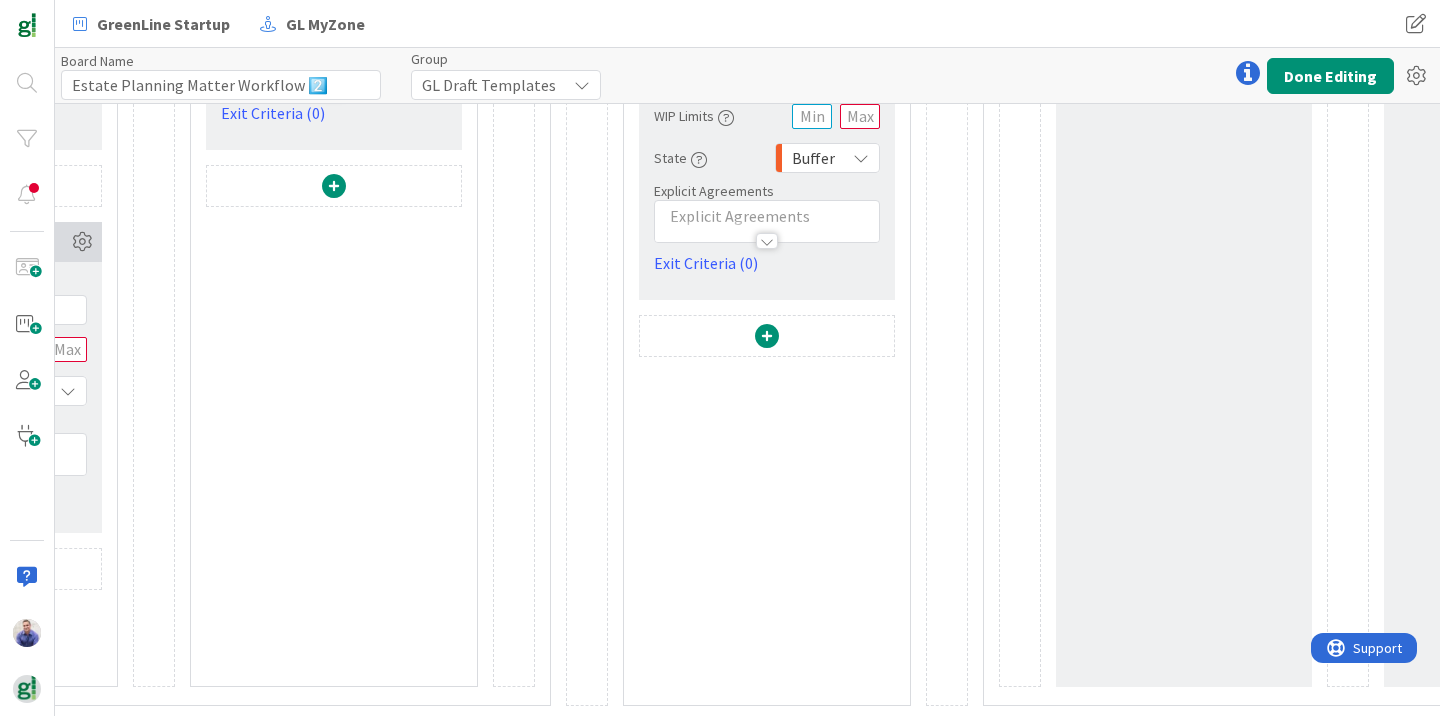 scroll, scrollTop: 0, scrollLeft: 1591, axis: horizontal 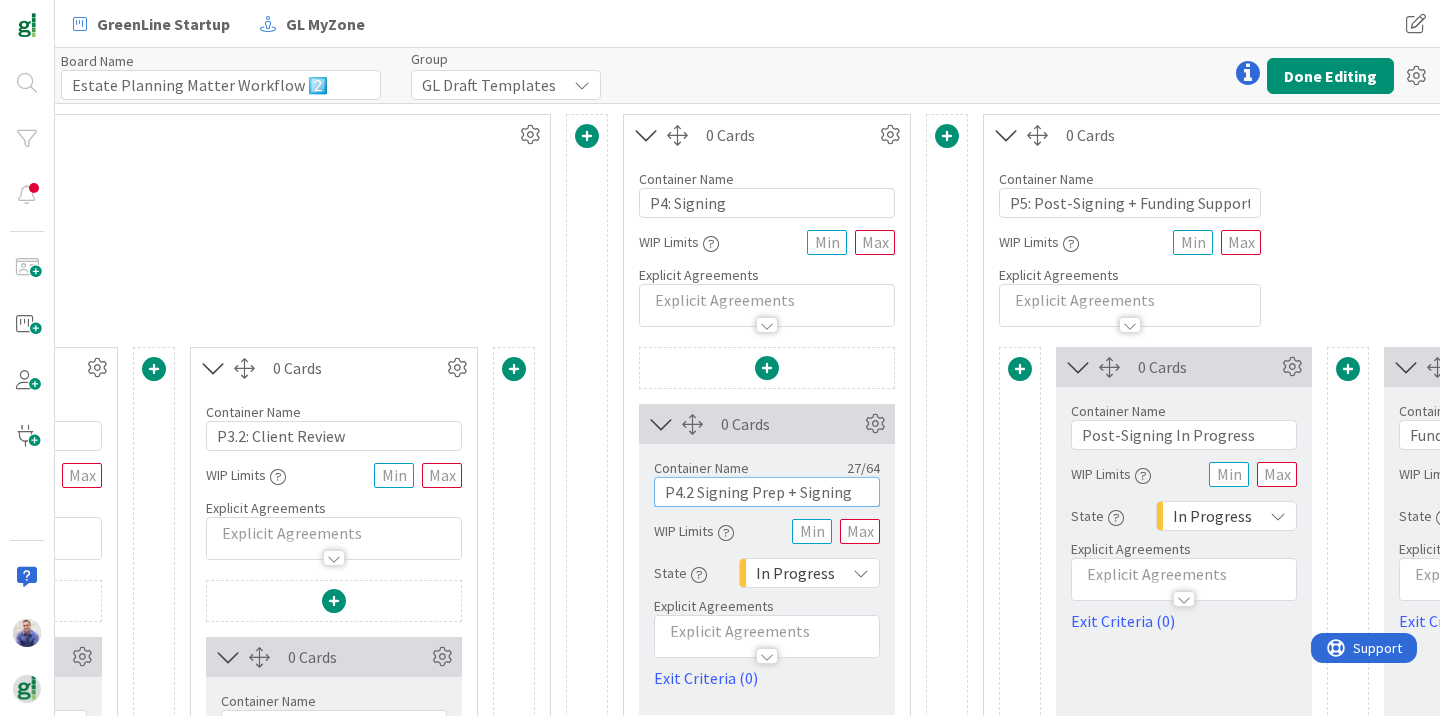 type on "P4.2 Signing Prep + Signing" 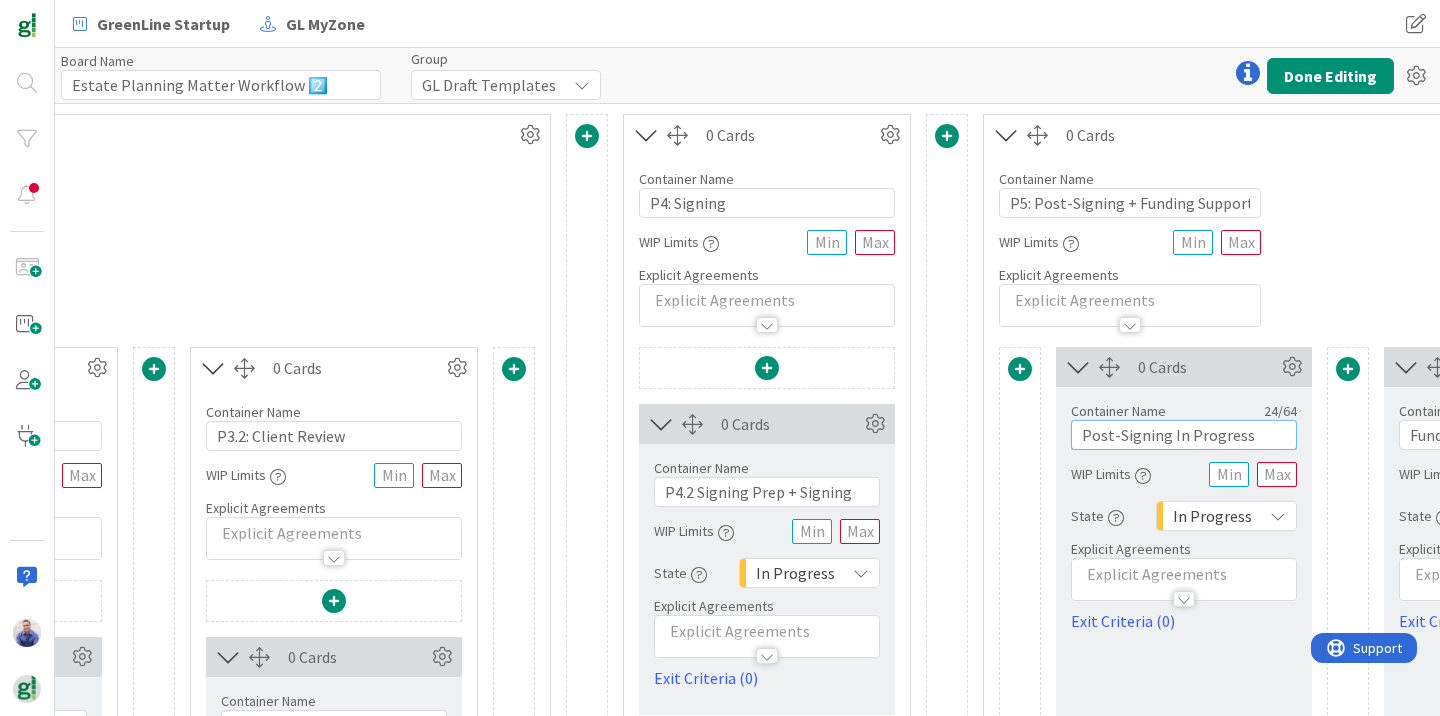 click on "Post-Signing In Progress" at bounding box center [1184, 435] 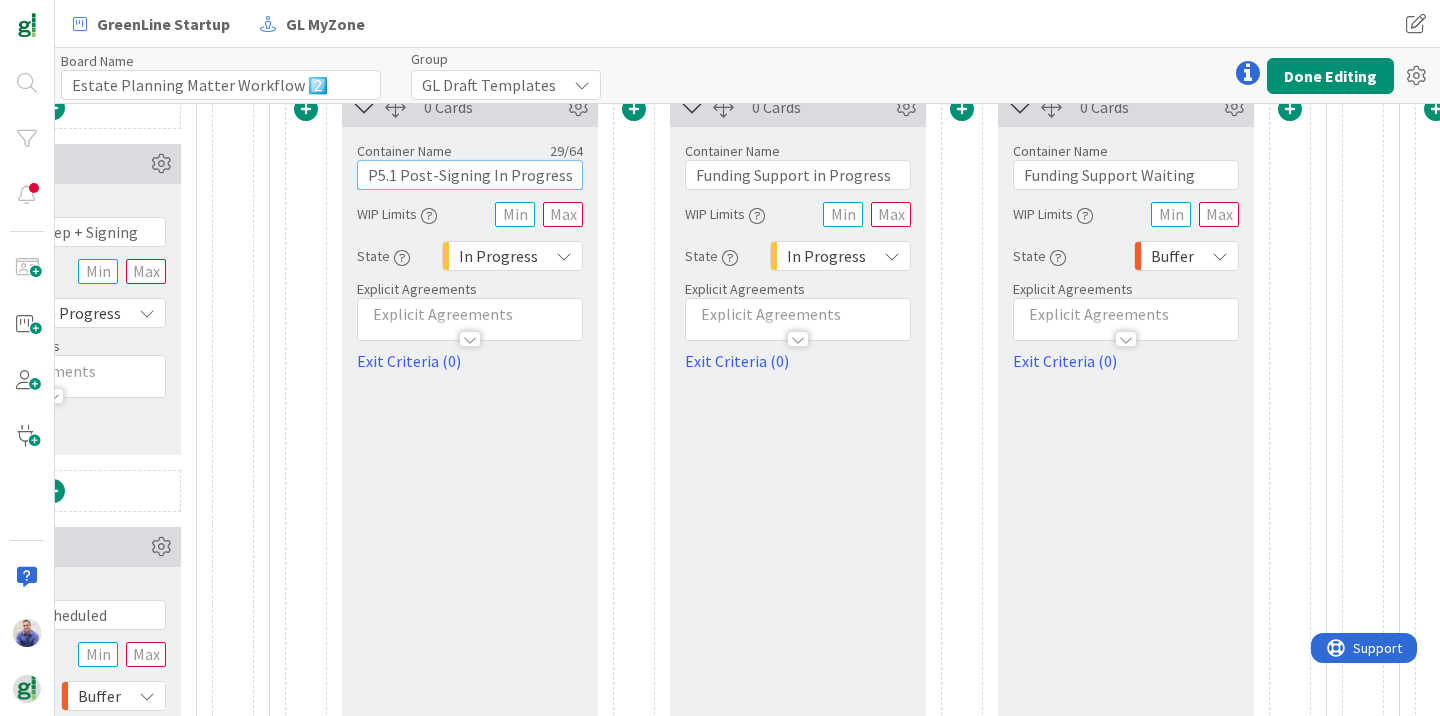 scroll, scrollTop: 14, scrollLeft: 2305, axis: both 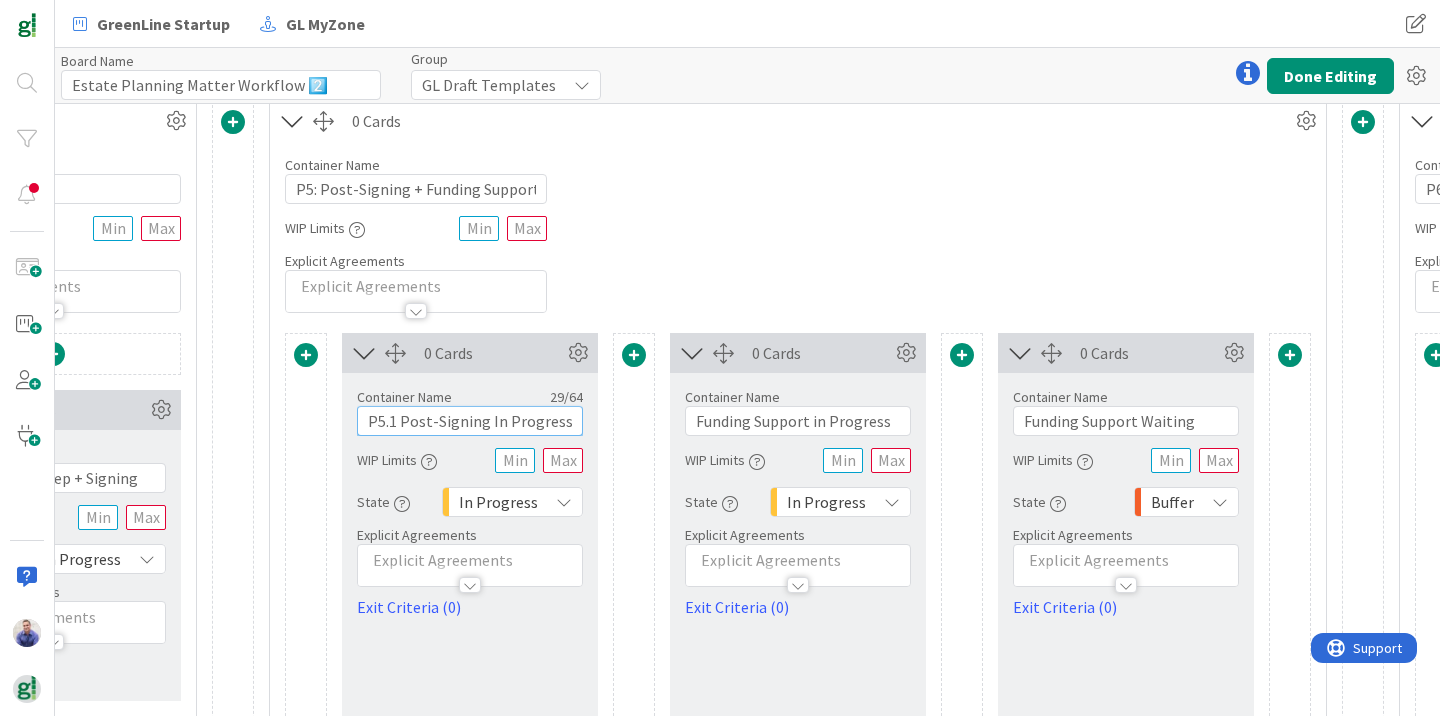 type on "P5.1 Post-Signing In Progress" 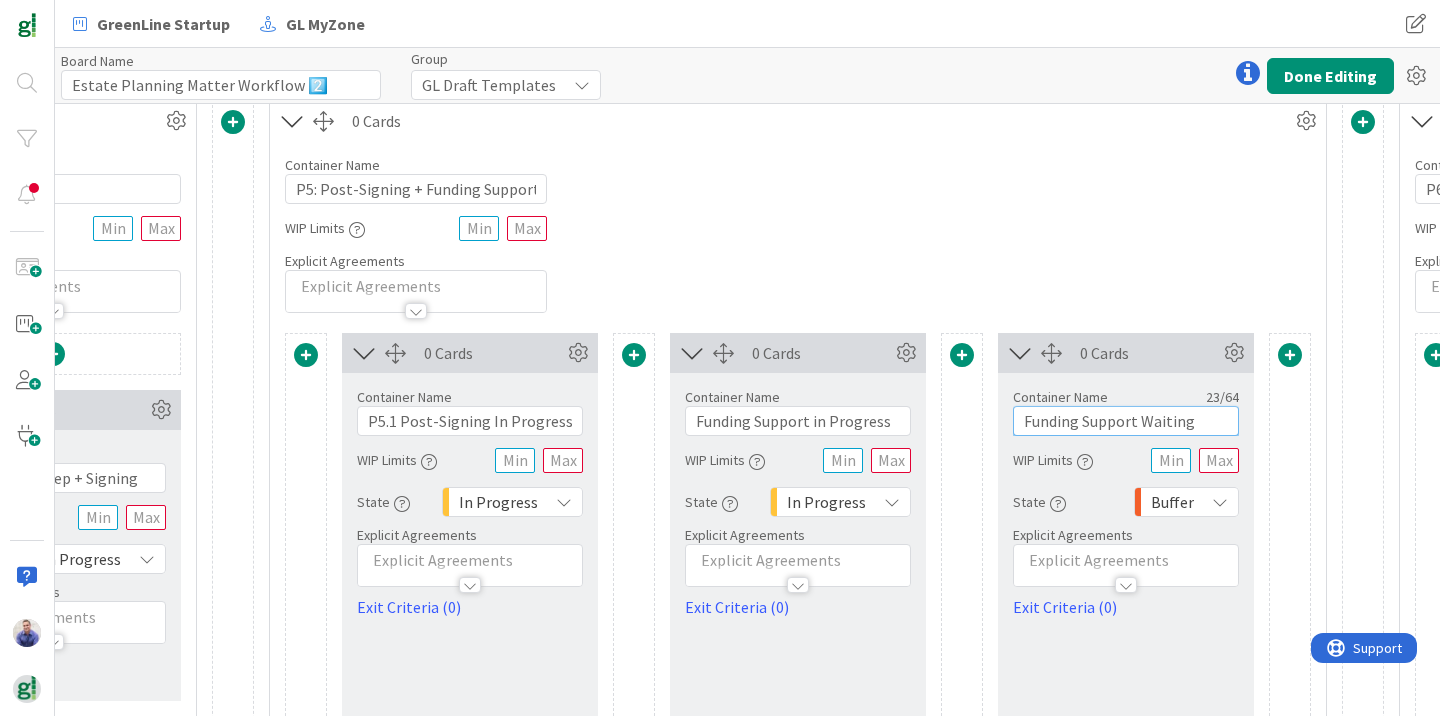 click on "Funding Support Waiting" at bounding box center [1126, 421] 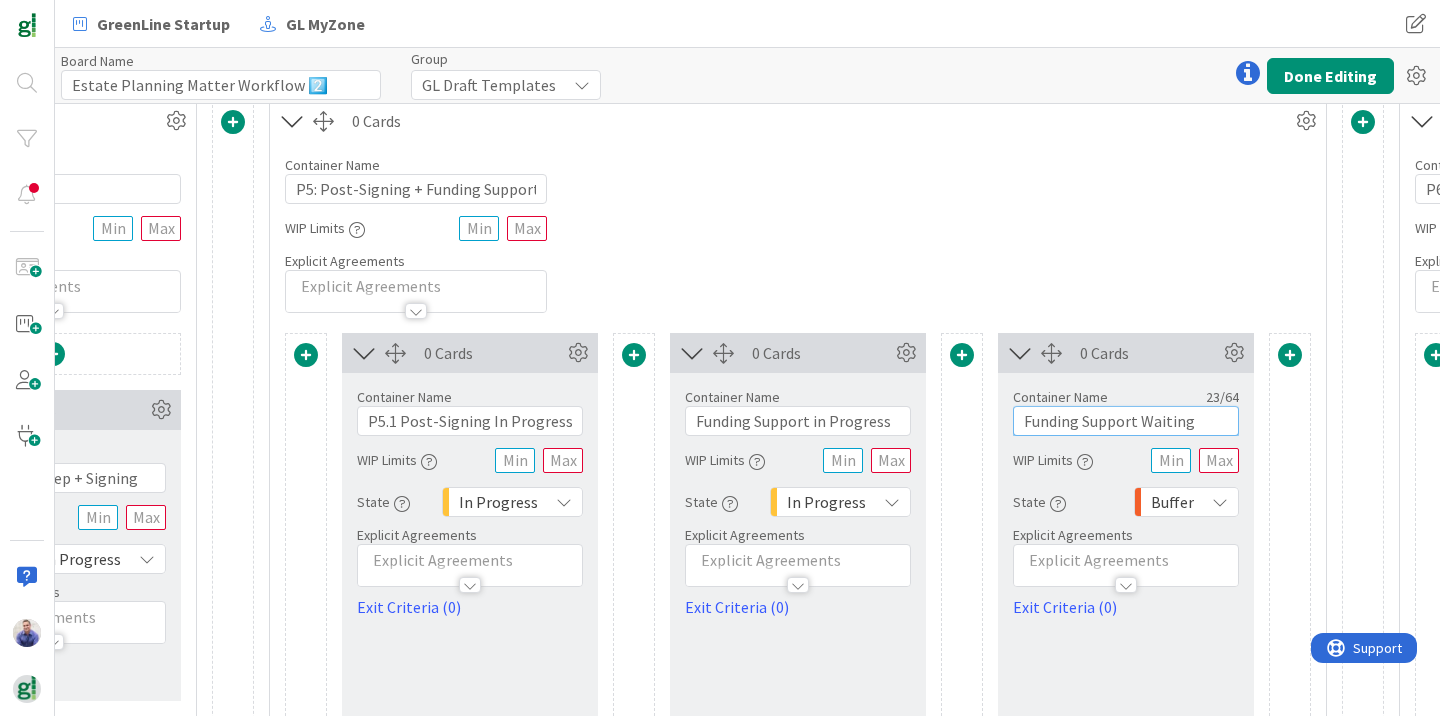 click on "Funding Support Waiting" at bounding box center [1126, 421] 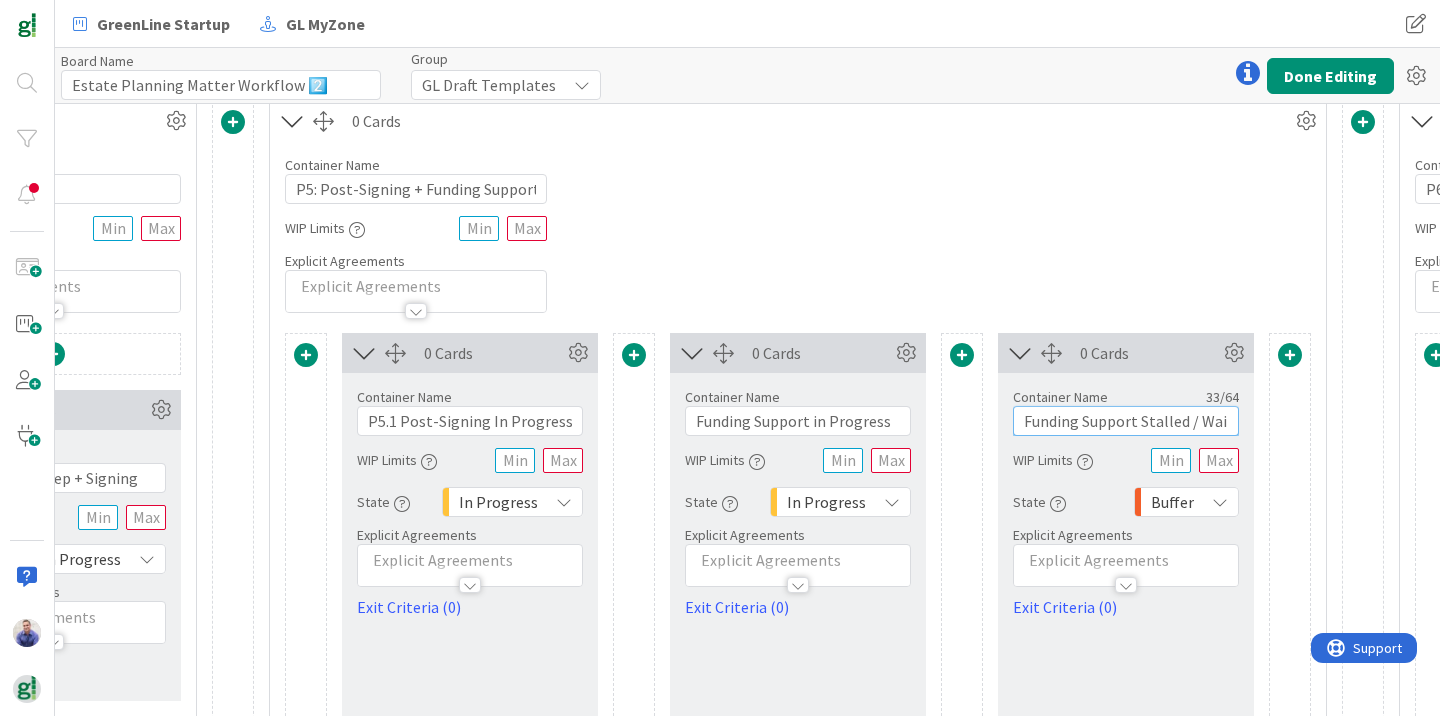 type on "Funding Support Stalled / Waiting" 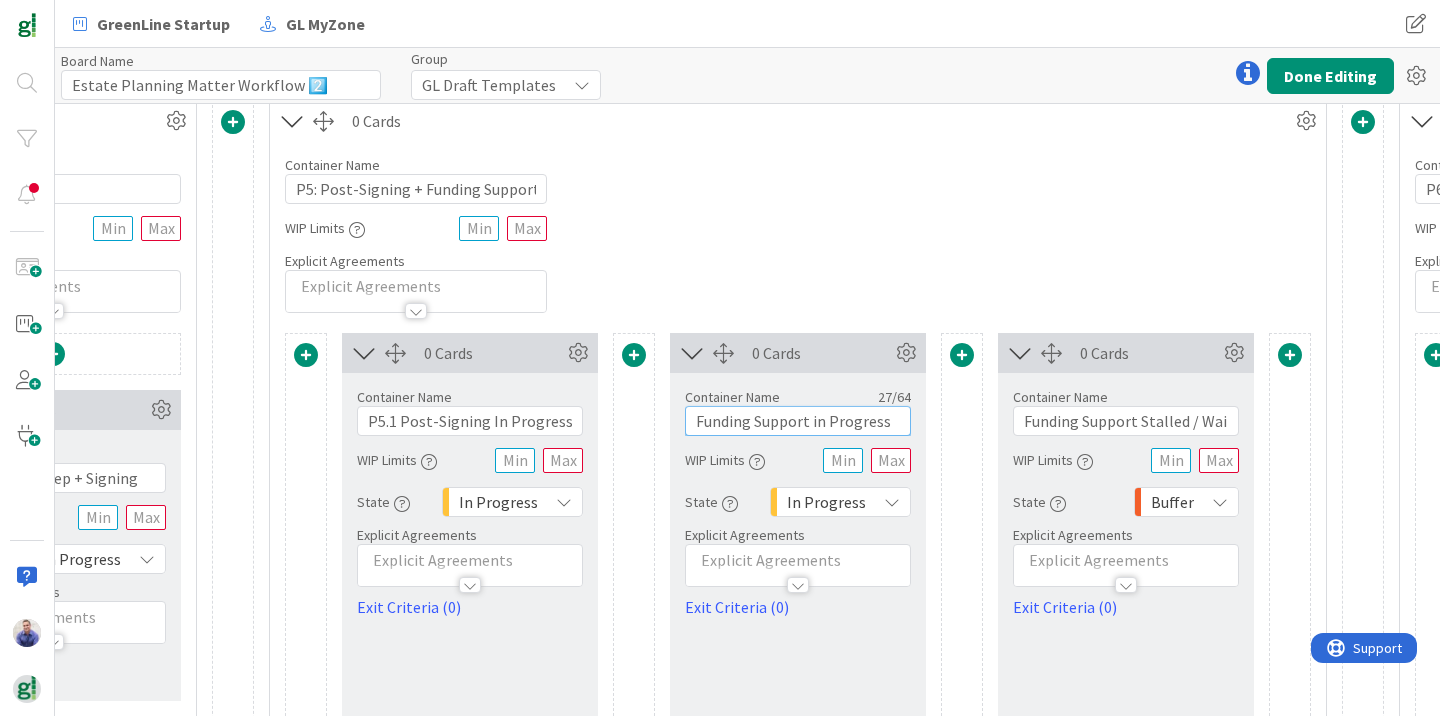 click on "Funding Support in Progress" at bounding box center [798, 421] 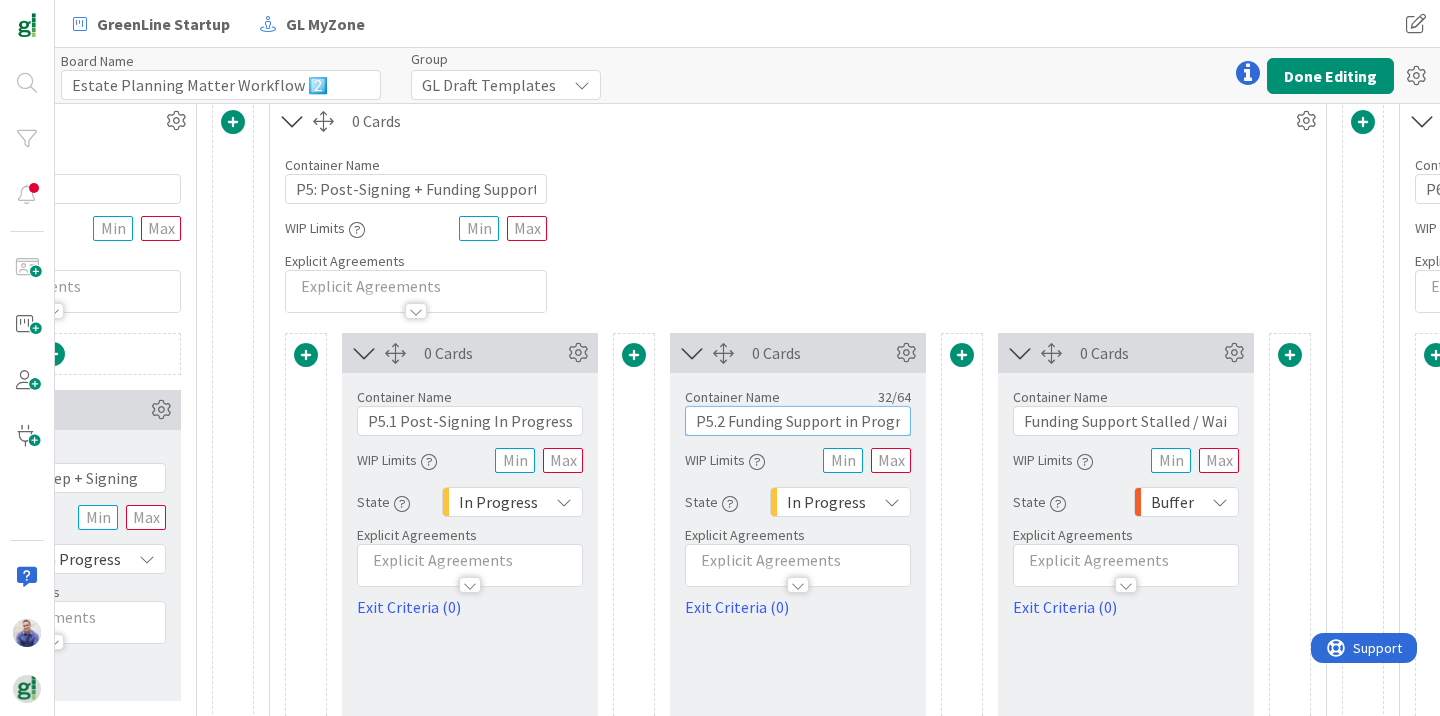 type on "P5.2 Funding Support in Progress" 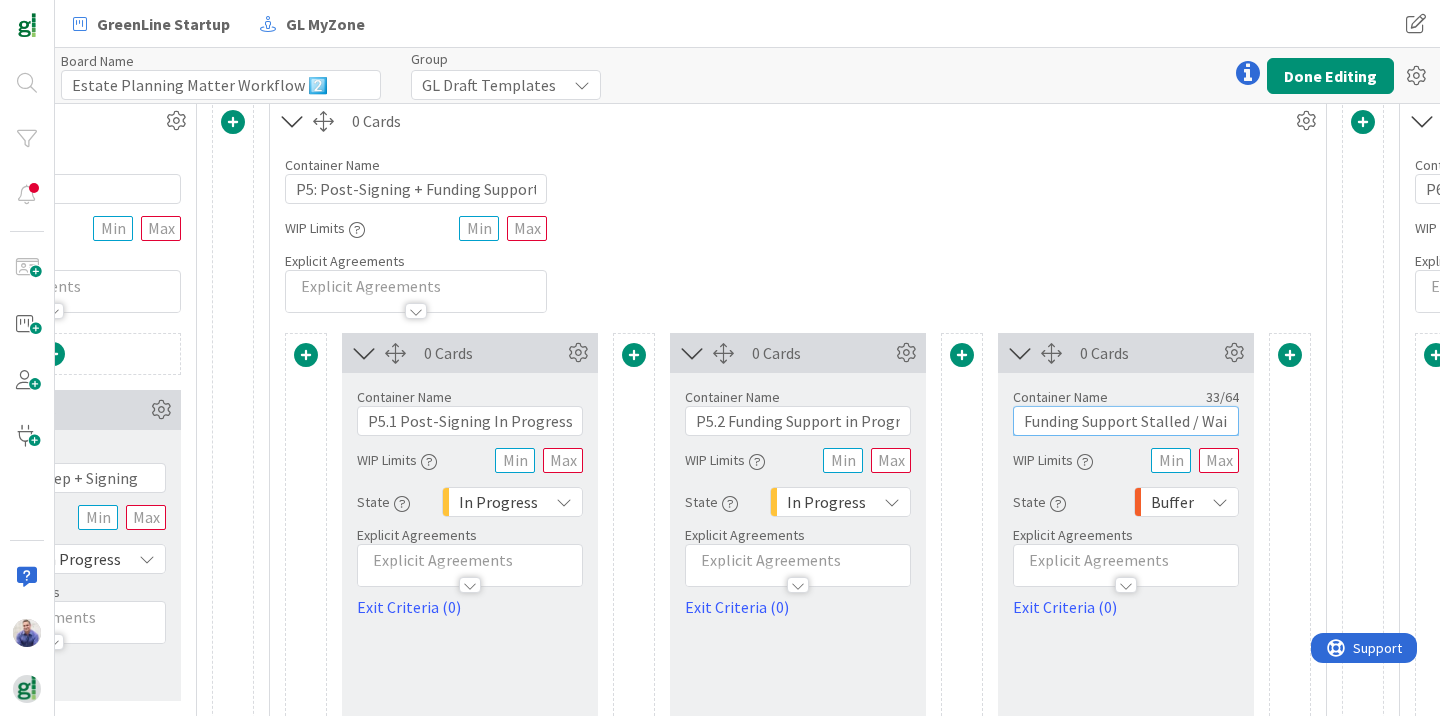 click on "Funding Support Stalled / Waiting" at bounding box center (1126, 421) 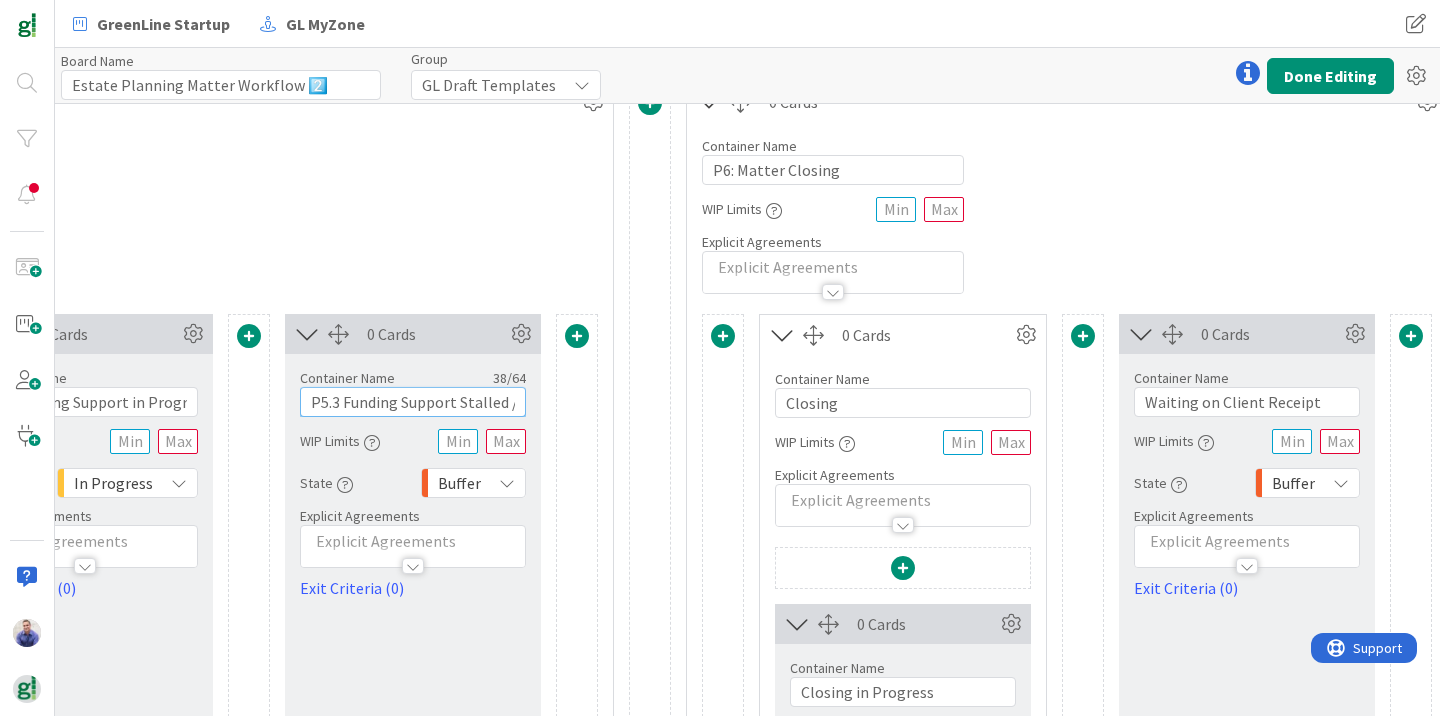 scroll, scrollTop: 41, scrollLeft: 3018, axis: both 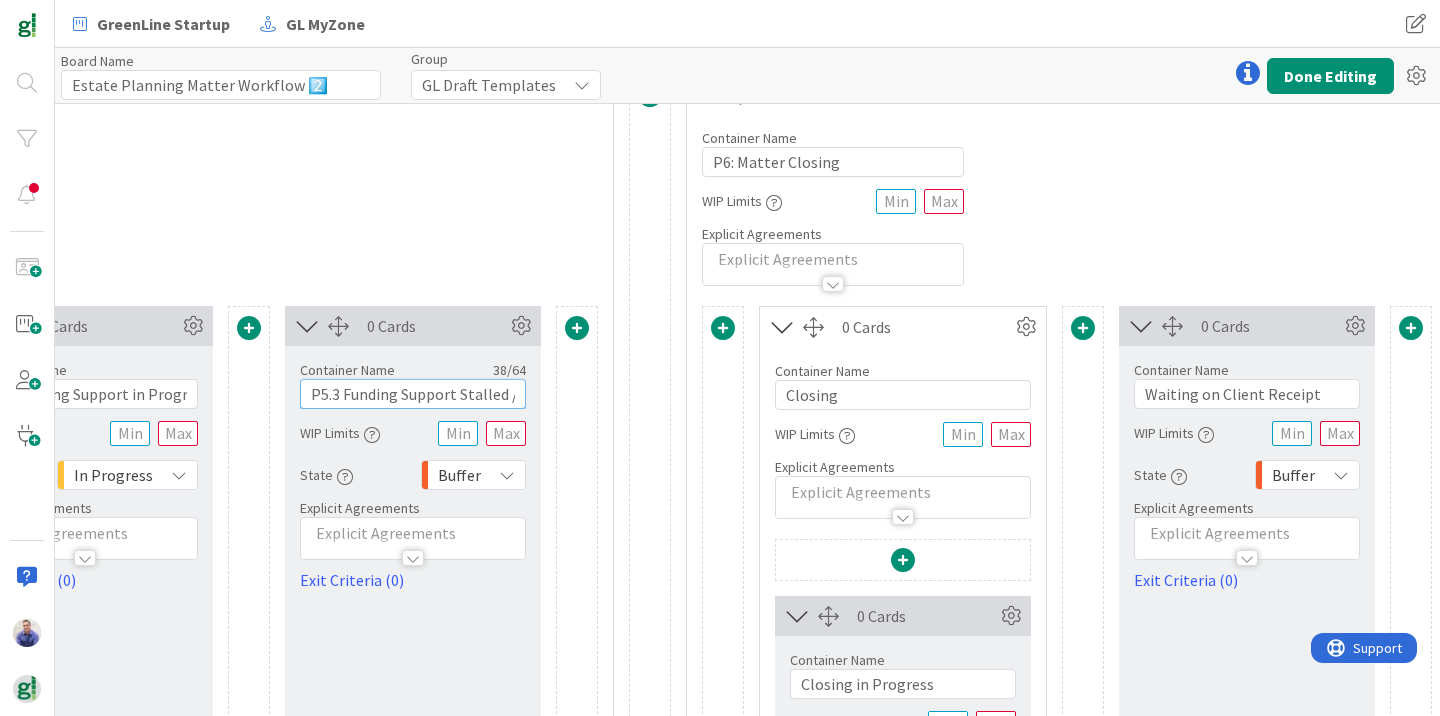 type on "P5.3 Funding Support Stalled / Waiting" 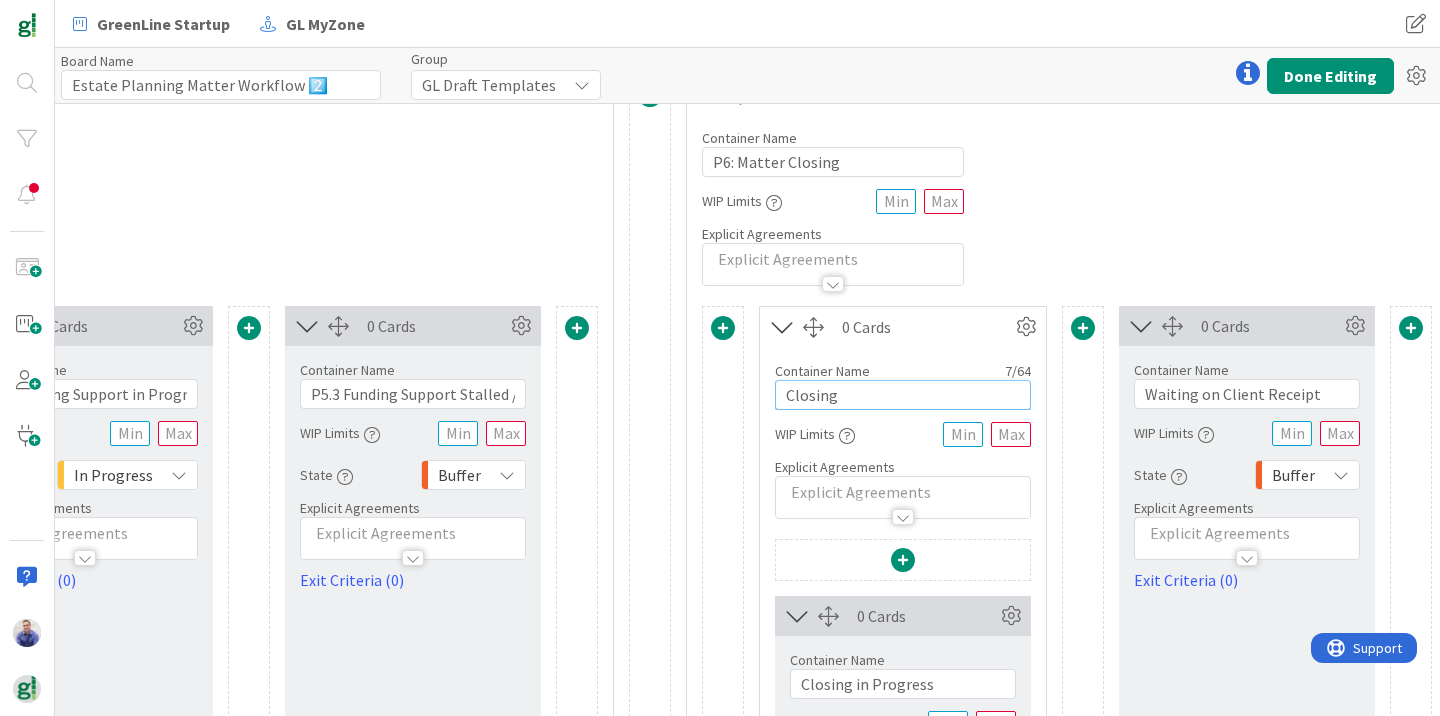 drag, startPoint x: 840, startPoint y: 397, endPoint x: 739, endPoint y: 389, distance: 101.31634 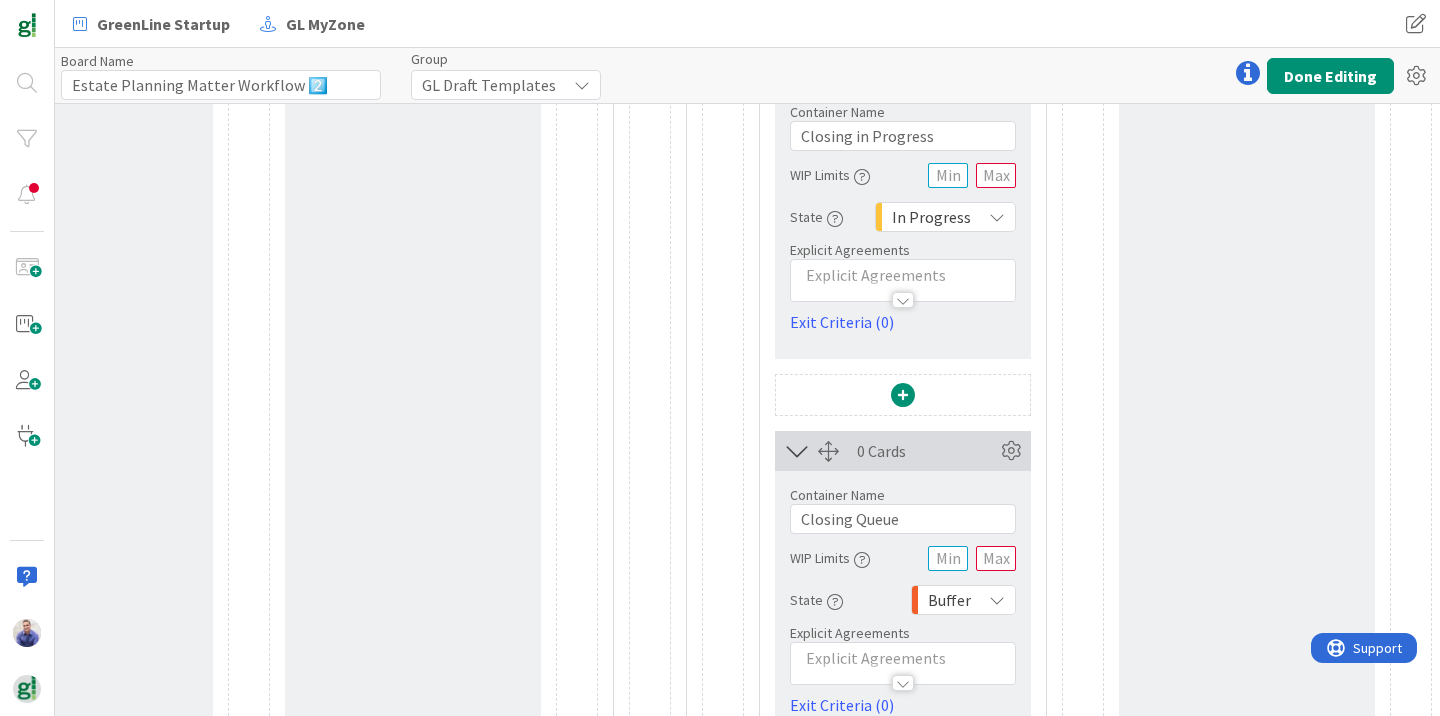 scroll, scrollTop: 636, scrollLeft: 3018, axis: both 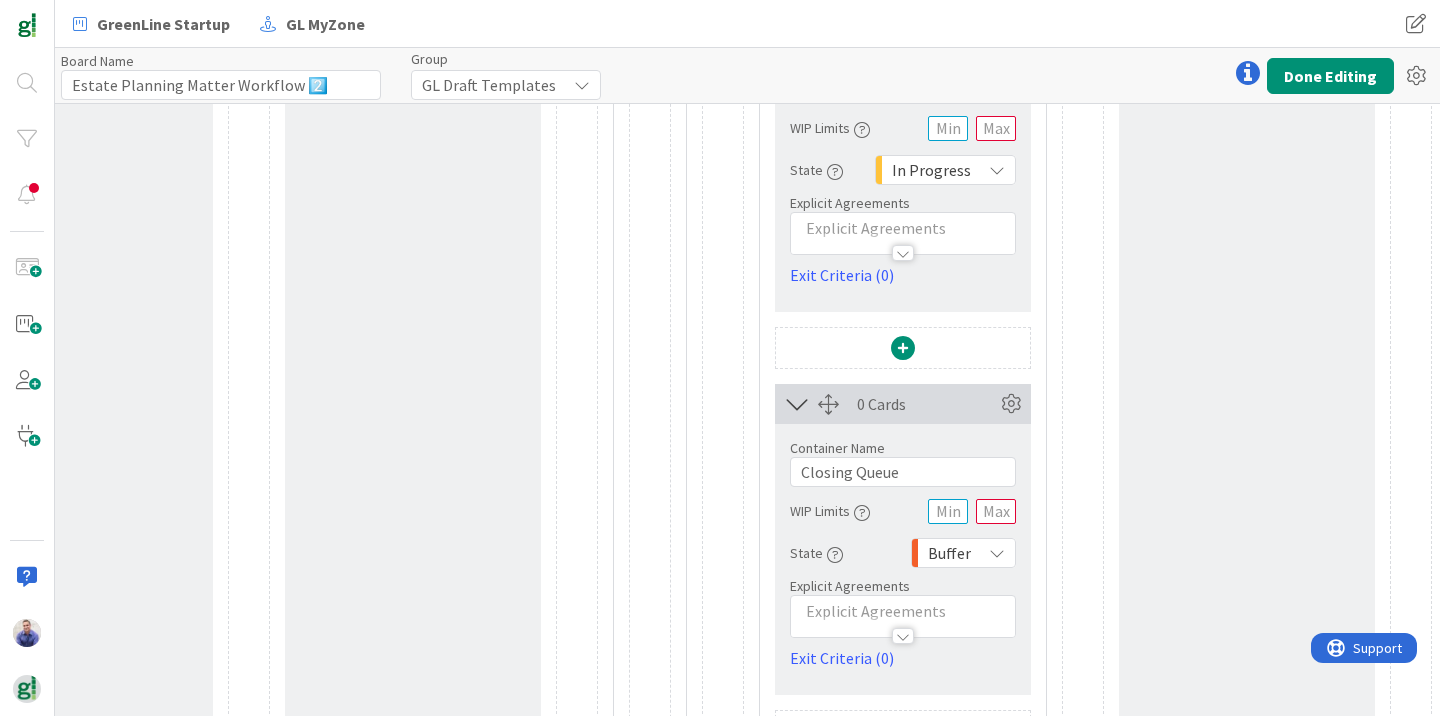 type 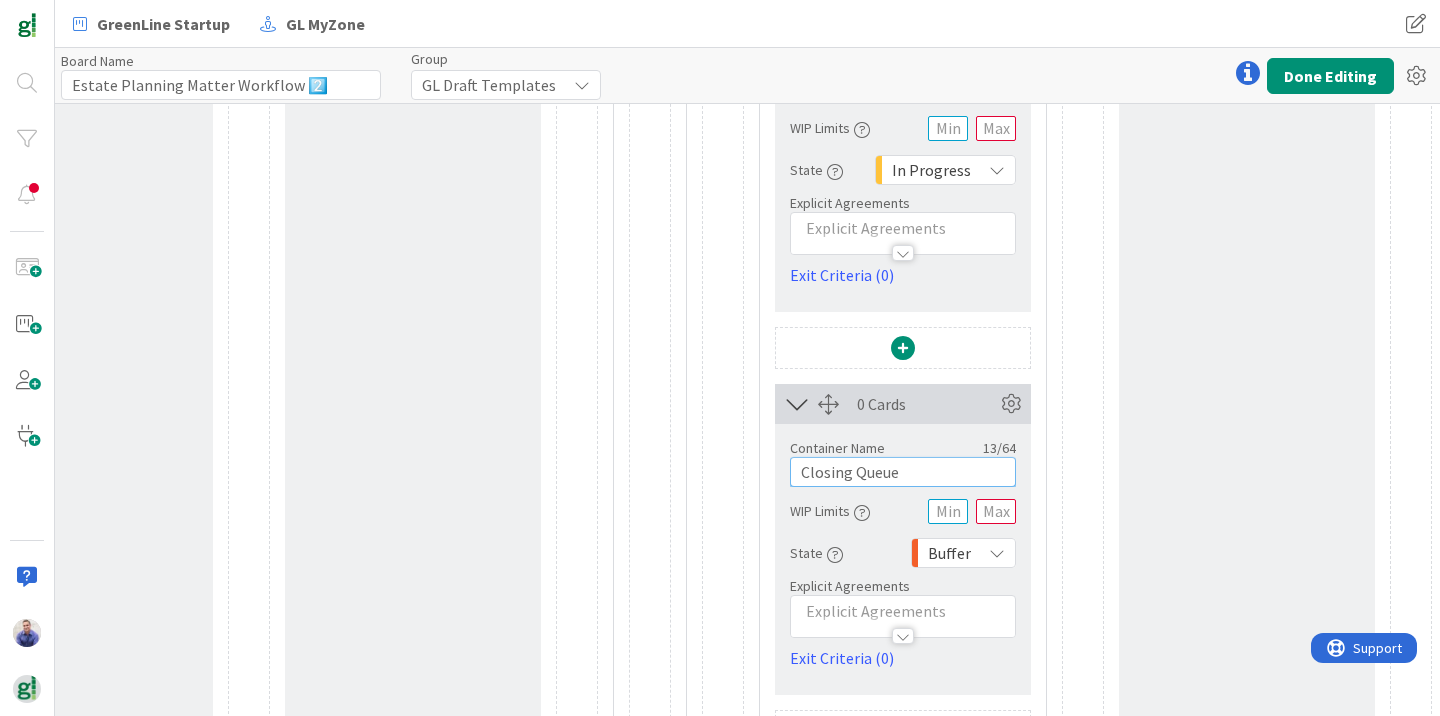click on "Closing Queue" at bounding box center [903, 472] 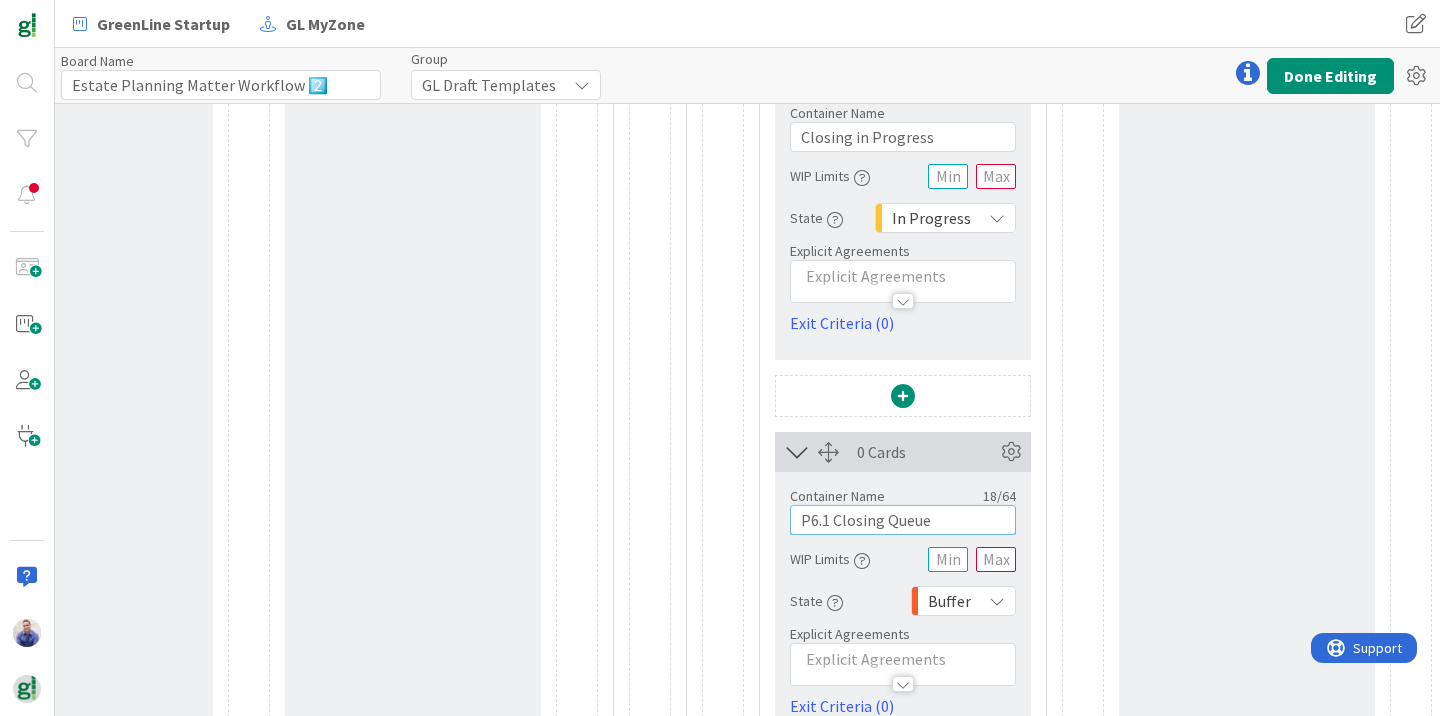 scroll, scrollTop: 287, scrollLeft: 3018, axis: both 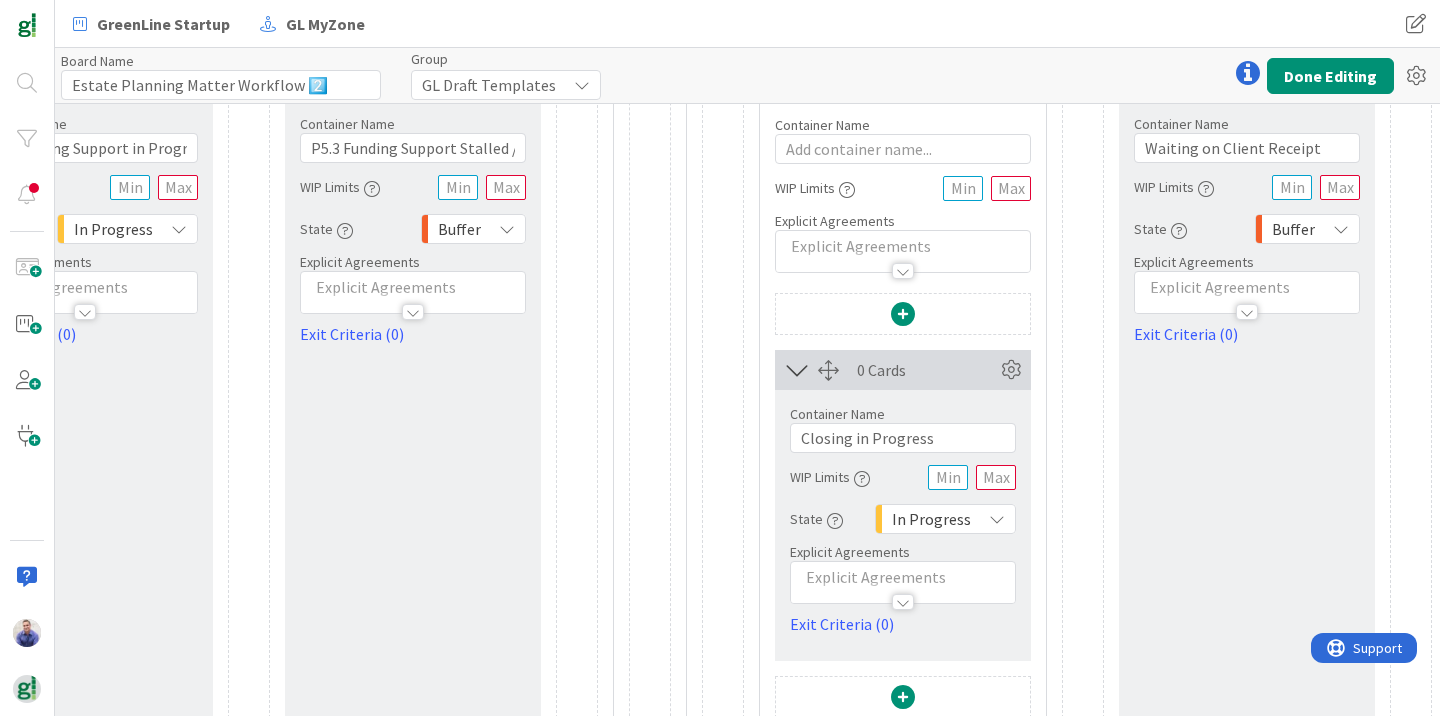 type on "P6.1 Closing Queue" 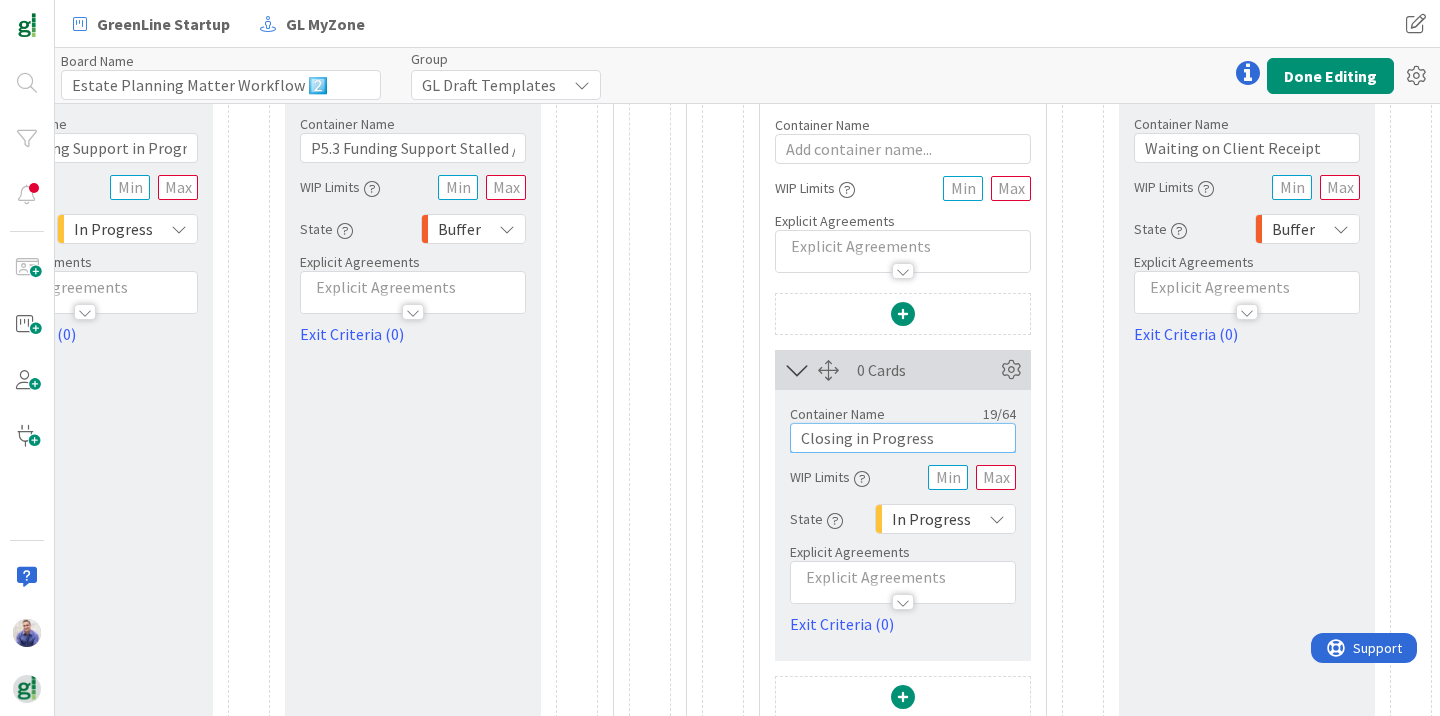 click on "Closing in Progress" at bounding box center [903, 438] 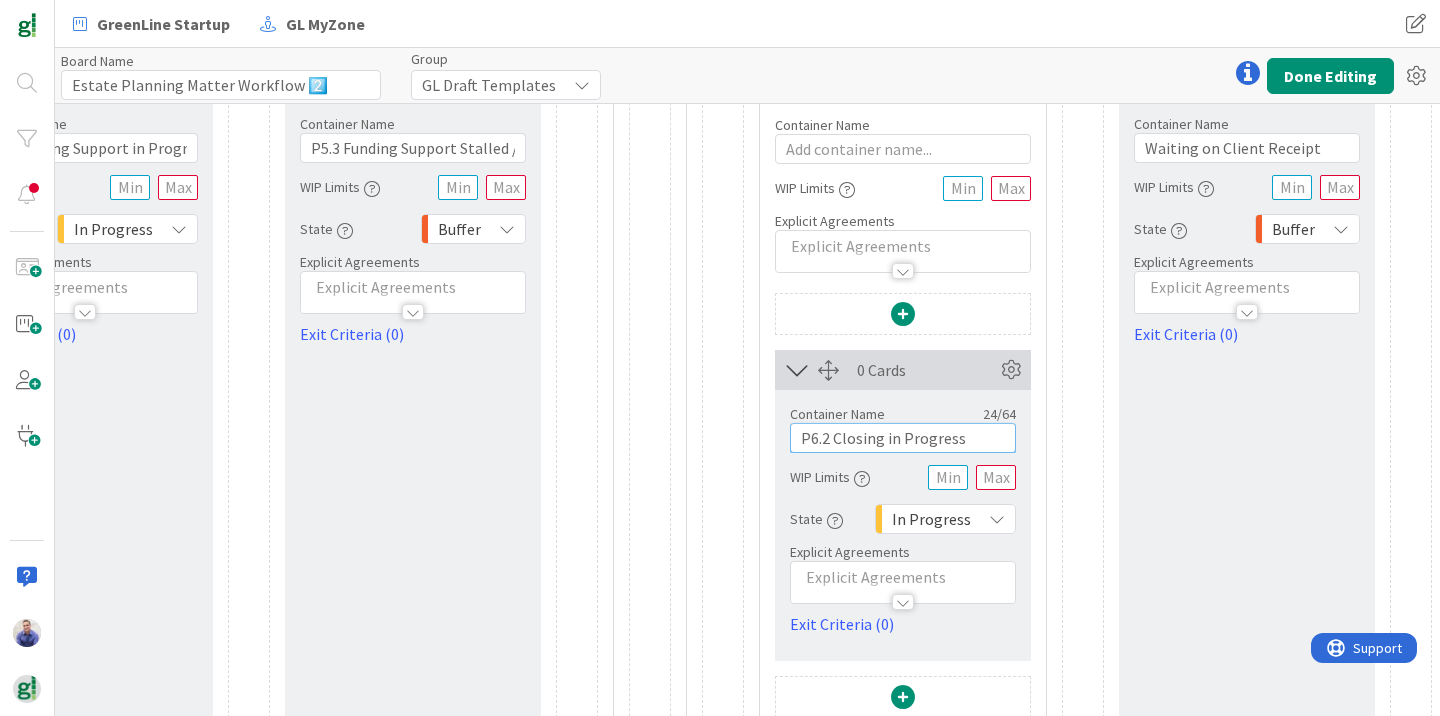 scroll, scrollTop: 185, scrollLeft: 3018, axis: both 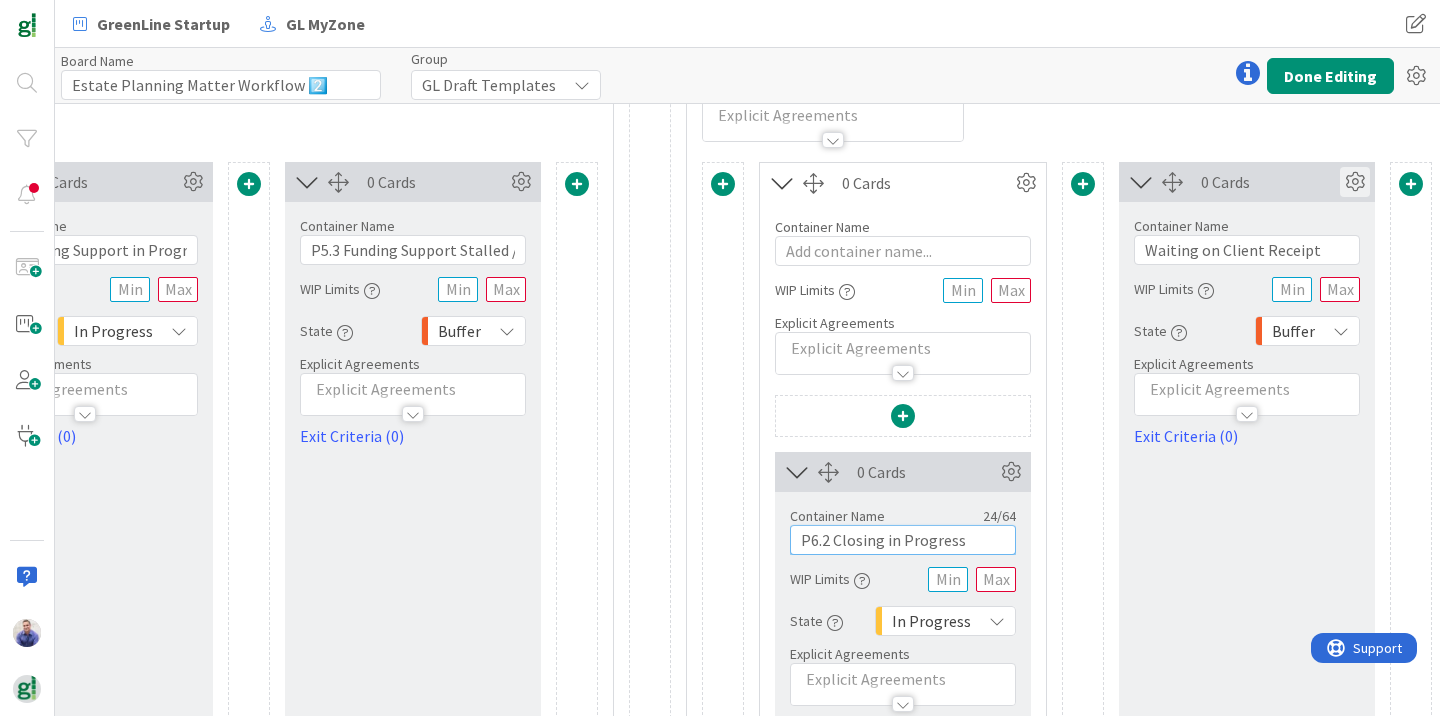 type on "P6.2 Closing in Progress" 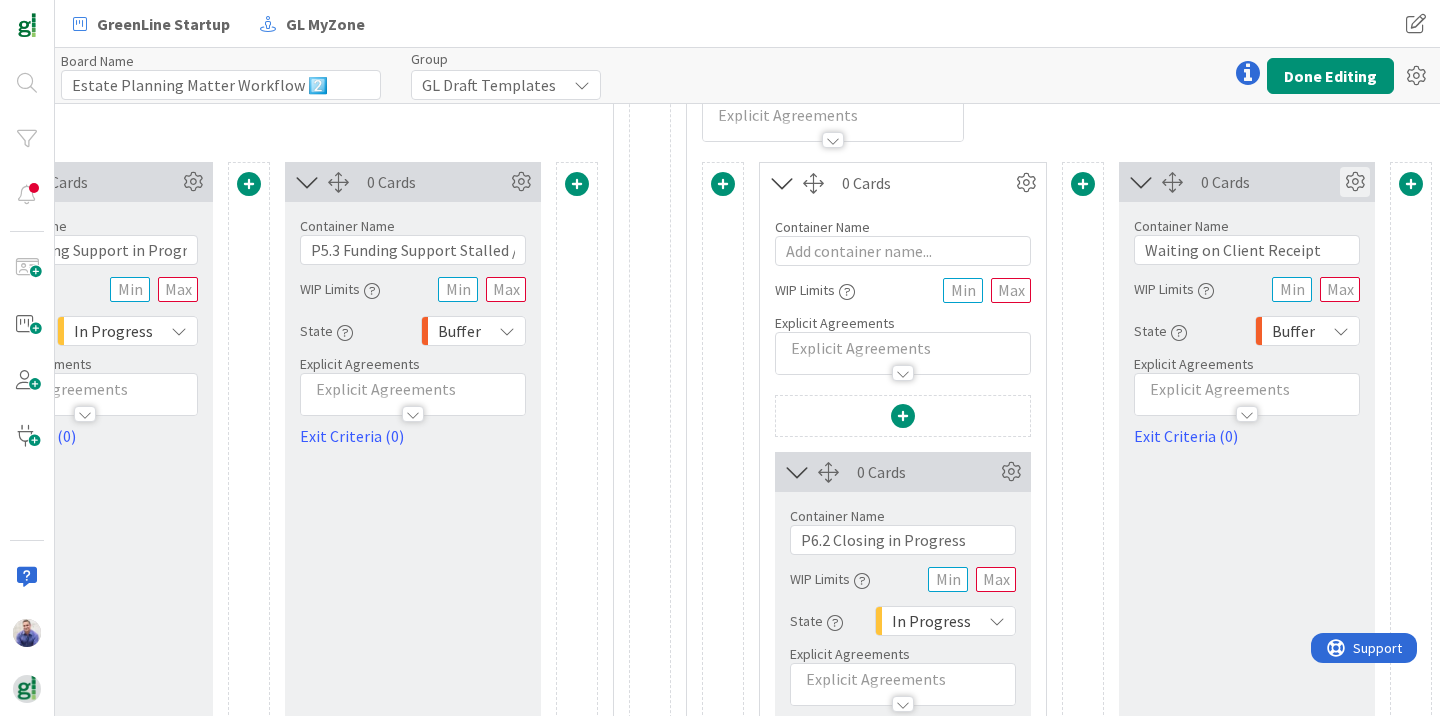 click at bounding box center [1355, 182] 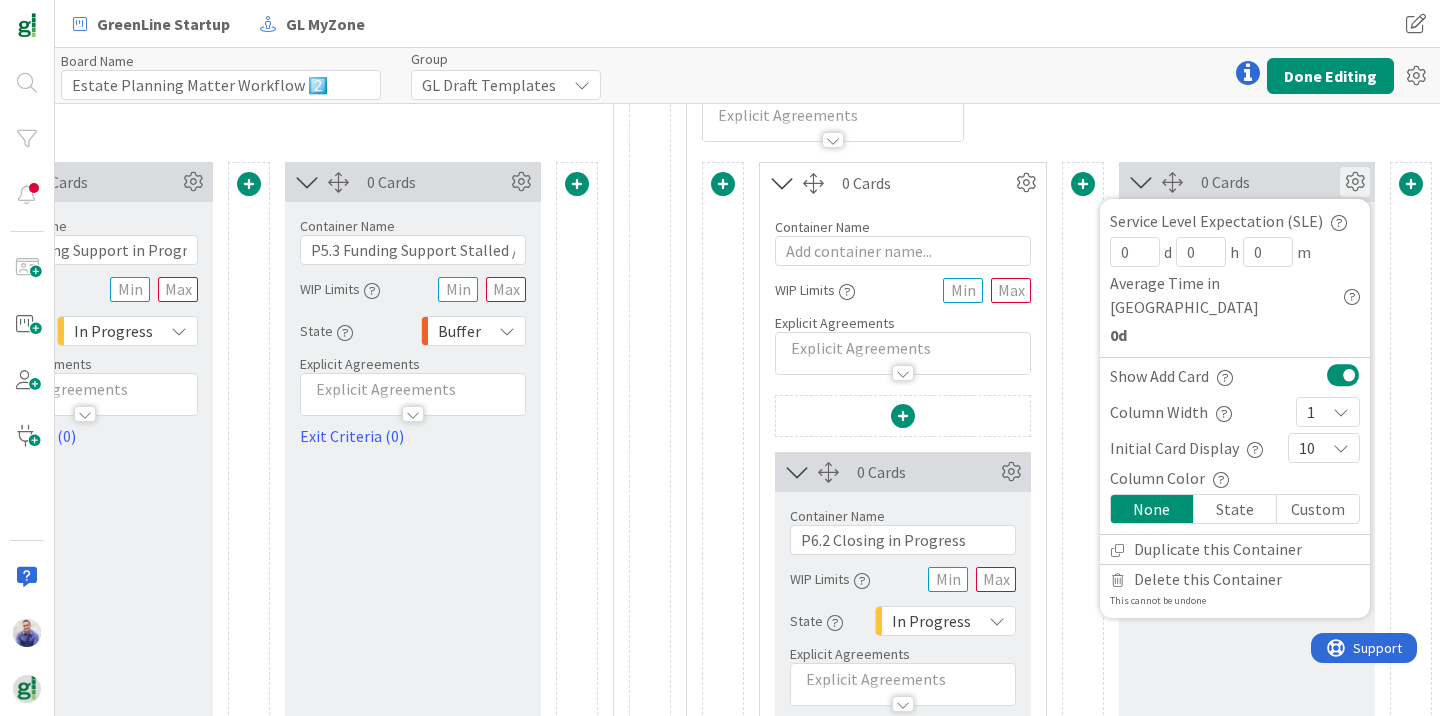 click at bounding box center [1343, 375] 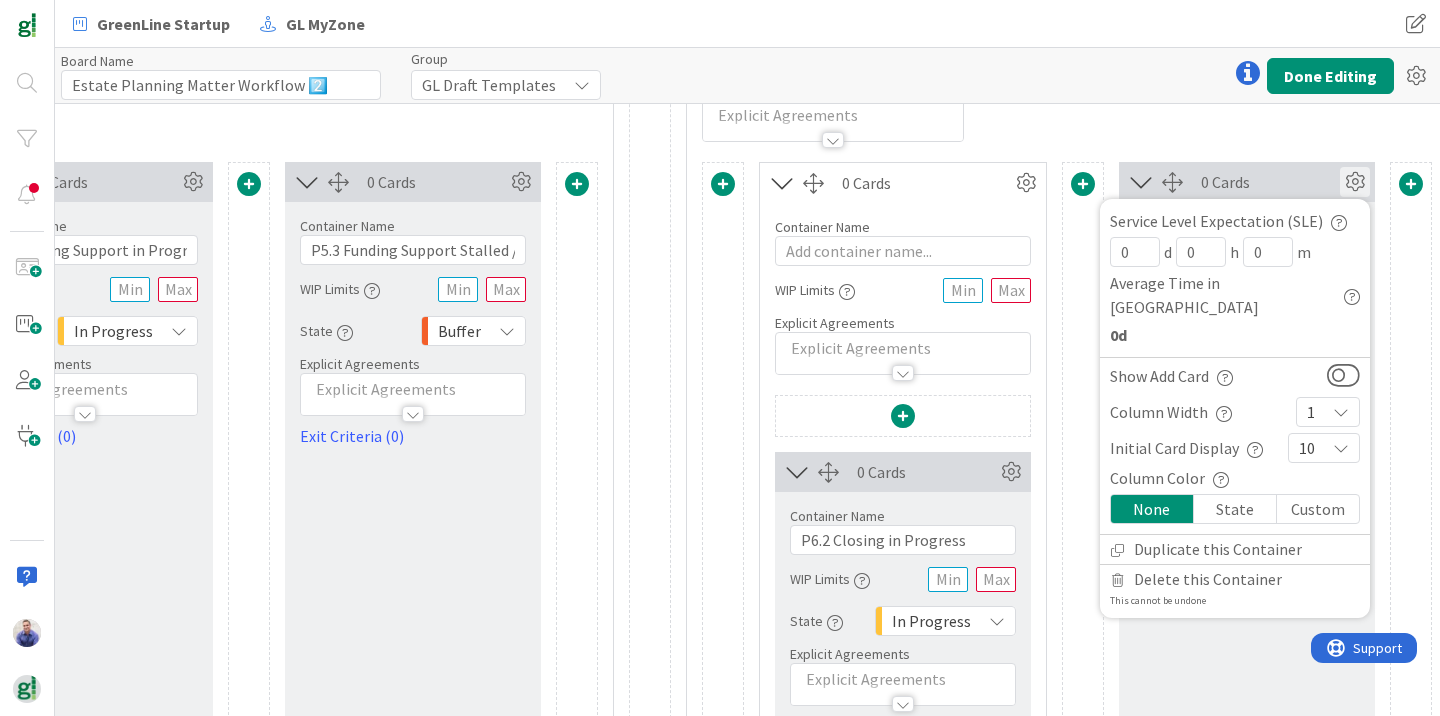 click on "0 Cards Service Level Expectation (SLE) 0 d 0 h 0 m Average Time in Column 0d Show Add Card Column Width 1 Initial Card Display 10 Column Color None State Custom Duplicate this Container Delete this Container This cannot be undone Container Name 25 / 64 Waiting on Client Receipt WIP Limits State Buffer Explicit Agreements Exit Criteria (0)" at bounding box center (1247, 731) 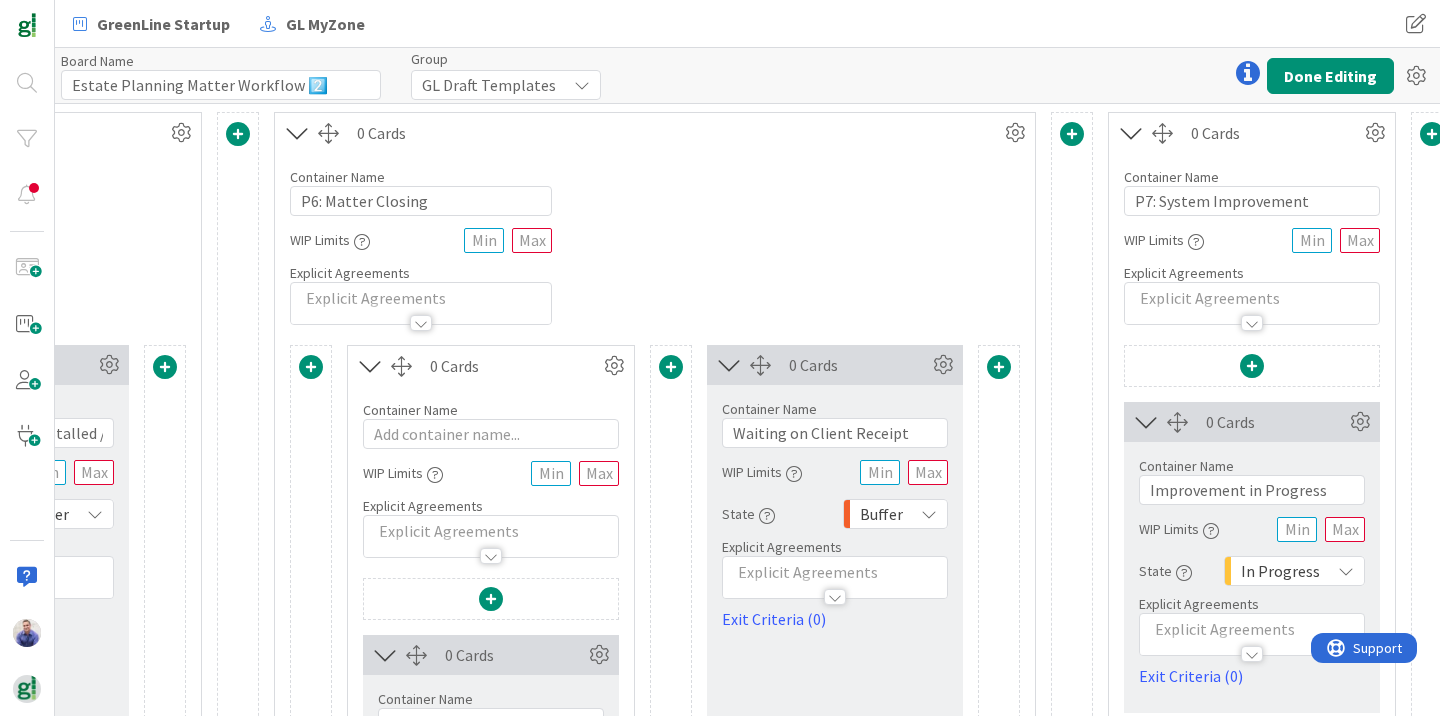 scroll, scrollTop: 0, scrollLeft: 3430, axis: horizontal 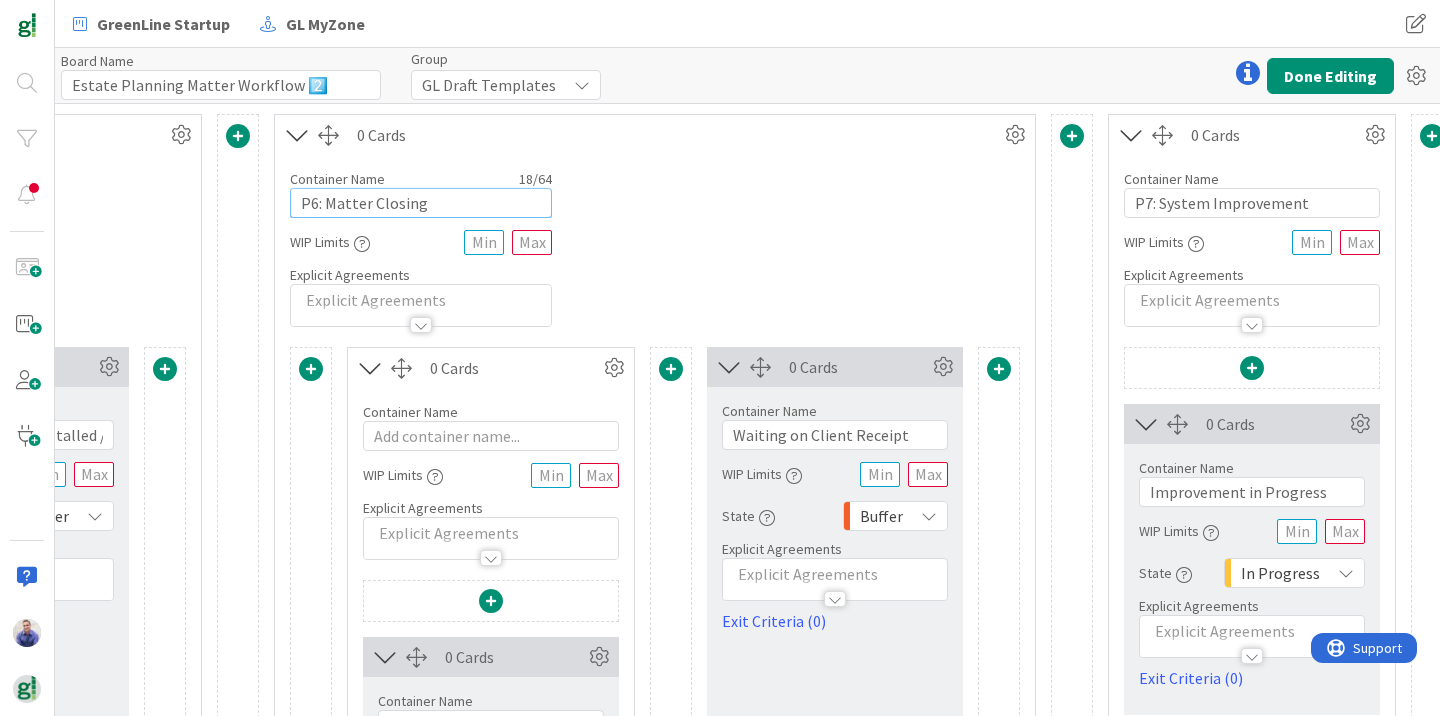 click on "P6: Matter Closing" at bounding box center [421, 203] 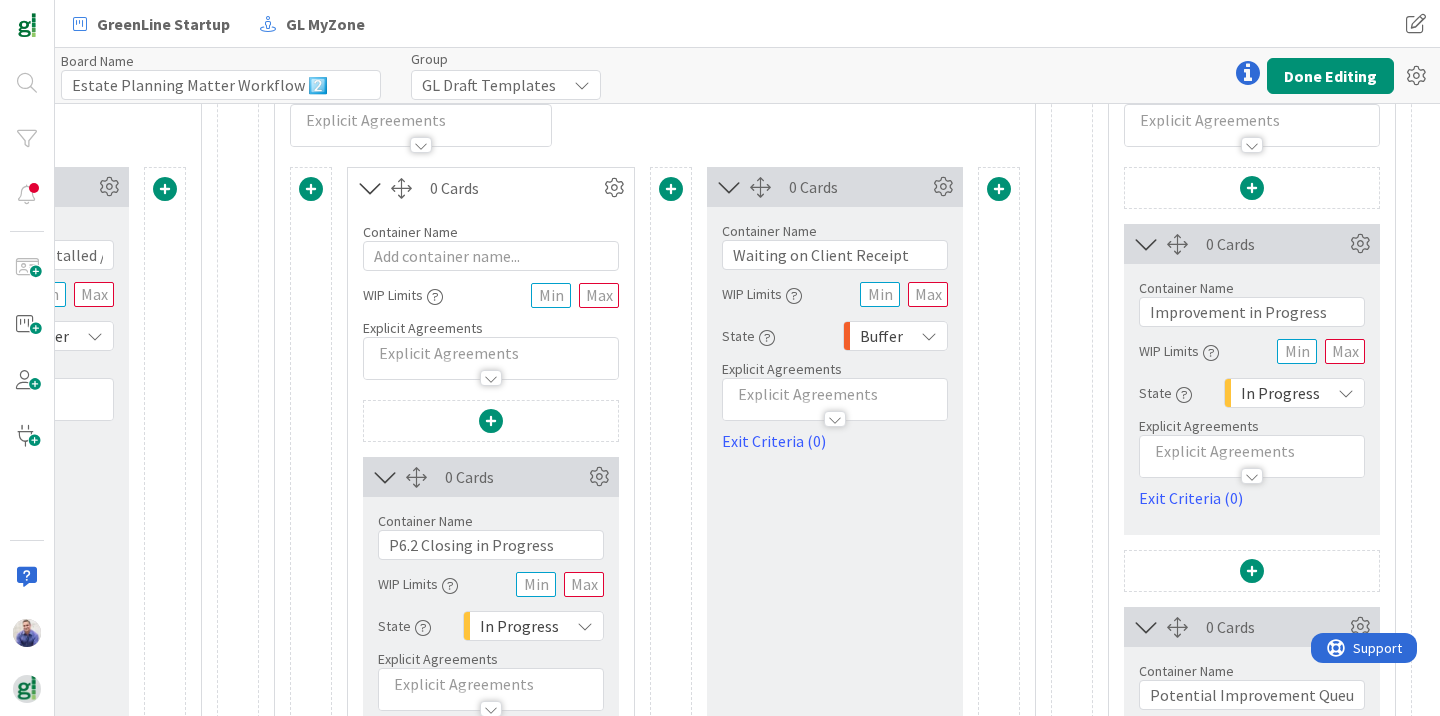 scroll, scrollTop: 226, scrollLeft: 3430, axis: both 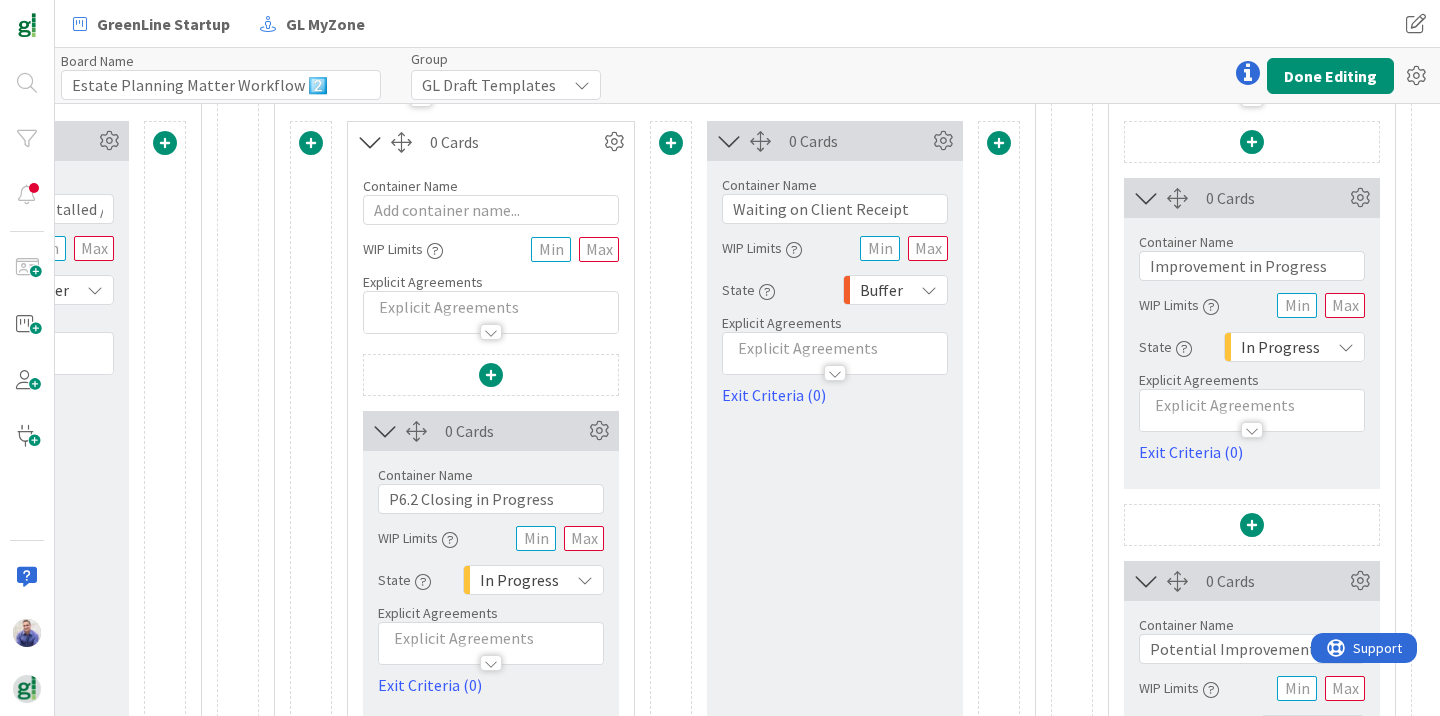 type on "P6: Matter Close-out" 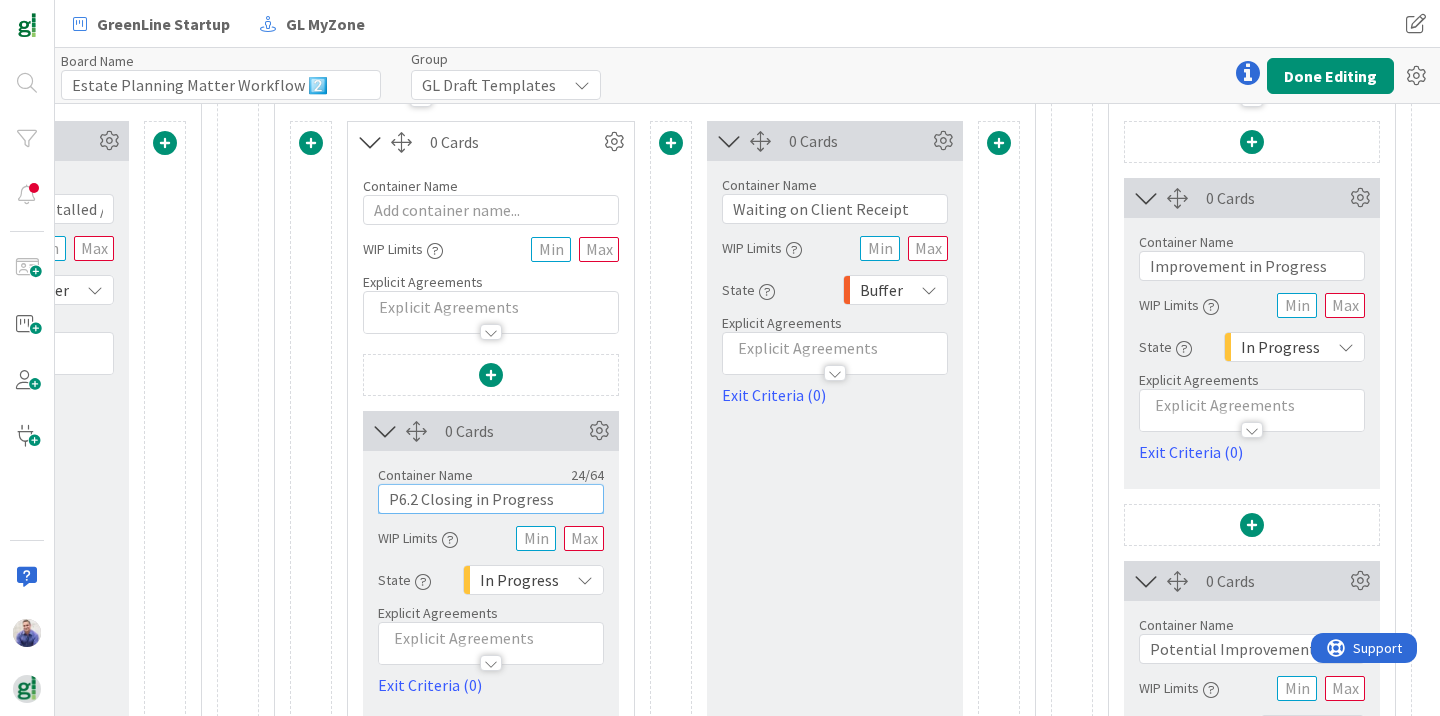 click on "P6.2 Closing in Progress" at bounding box center [491, 499] 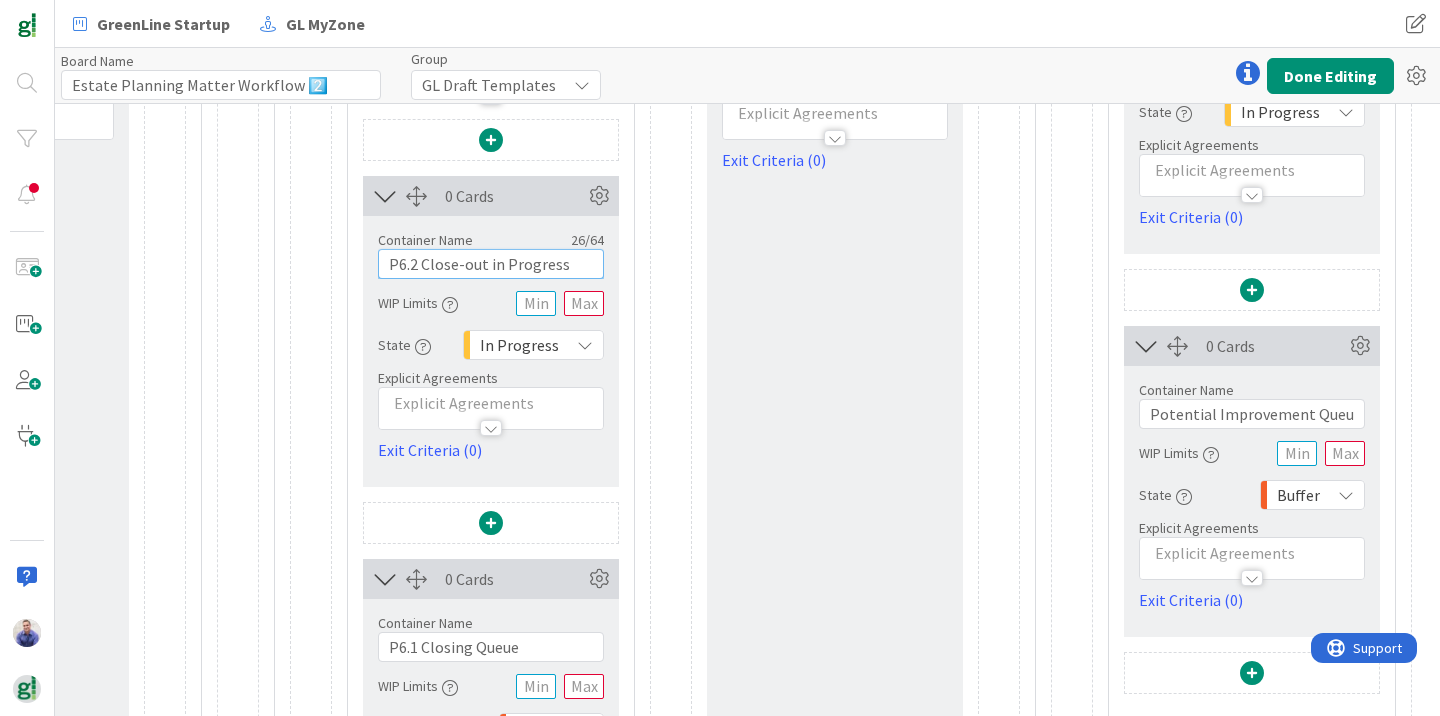 scroll, scrollTop: 595, scrollLeft: 3430, axis: both 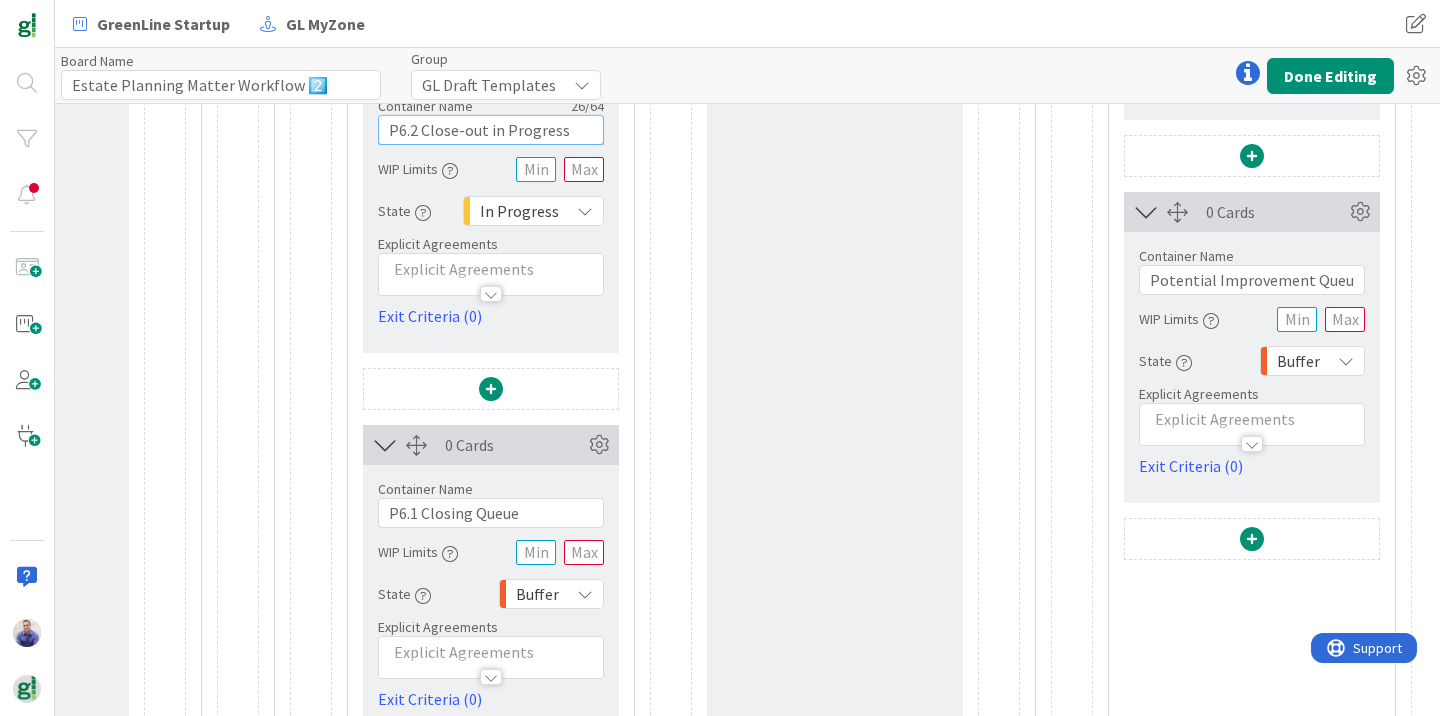 type on "P6.2 Close-out in Progress" 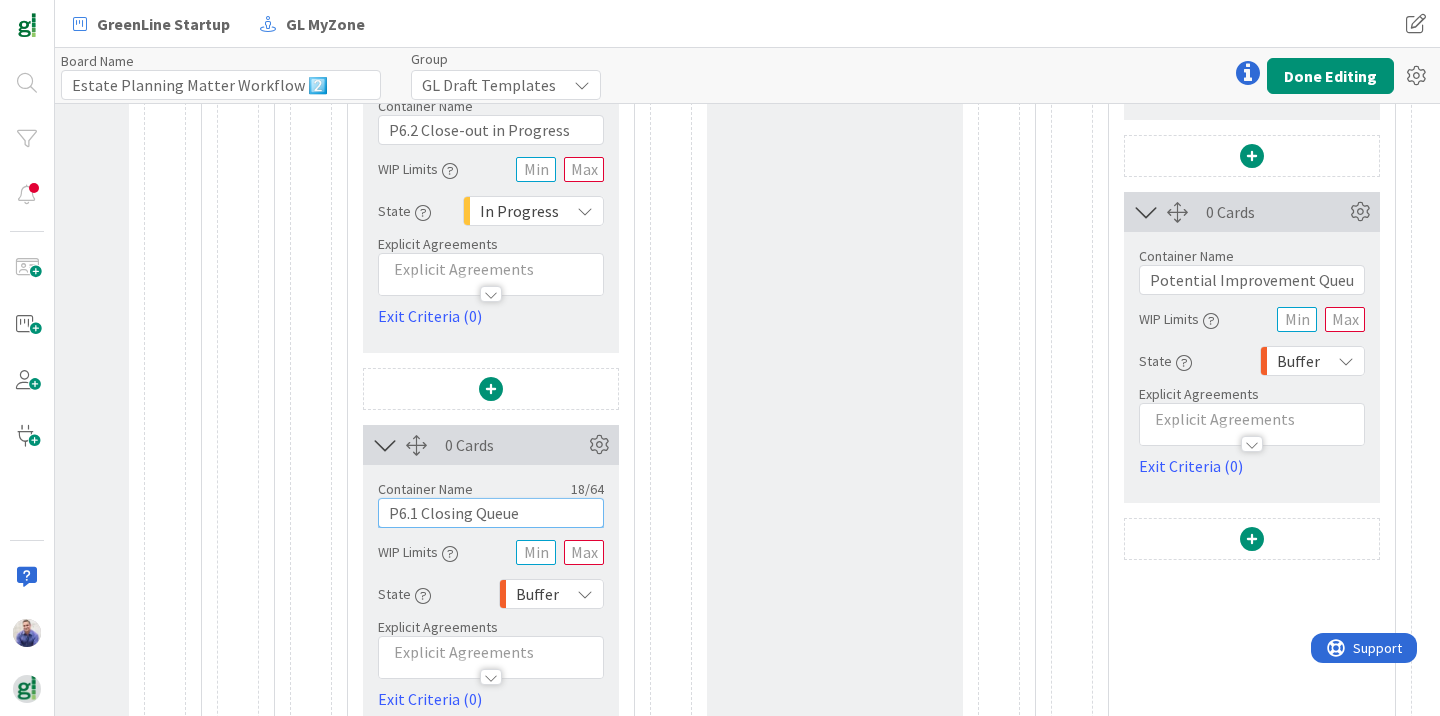 drag, startPoint x: 470, startPoint y: 518, endPoint x: 480, endPoint y: 535, distance: 19.723083 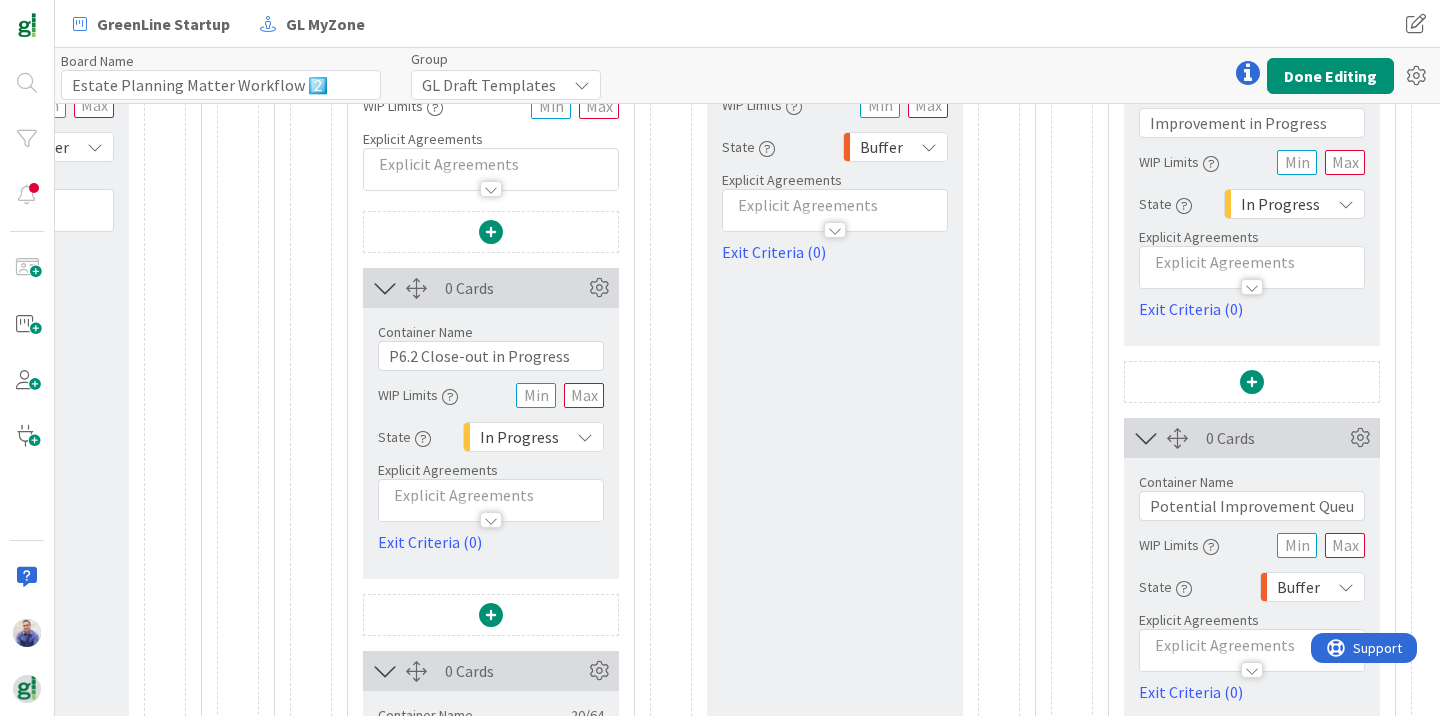 scroll, scrollTop: 96, scrollLeft: 3430, axis: both 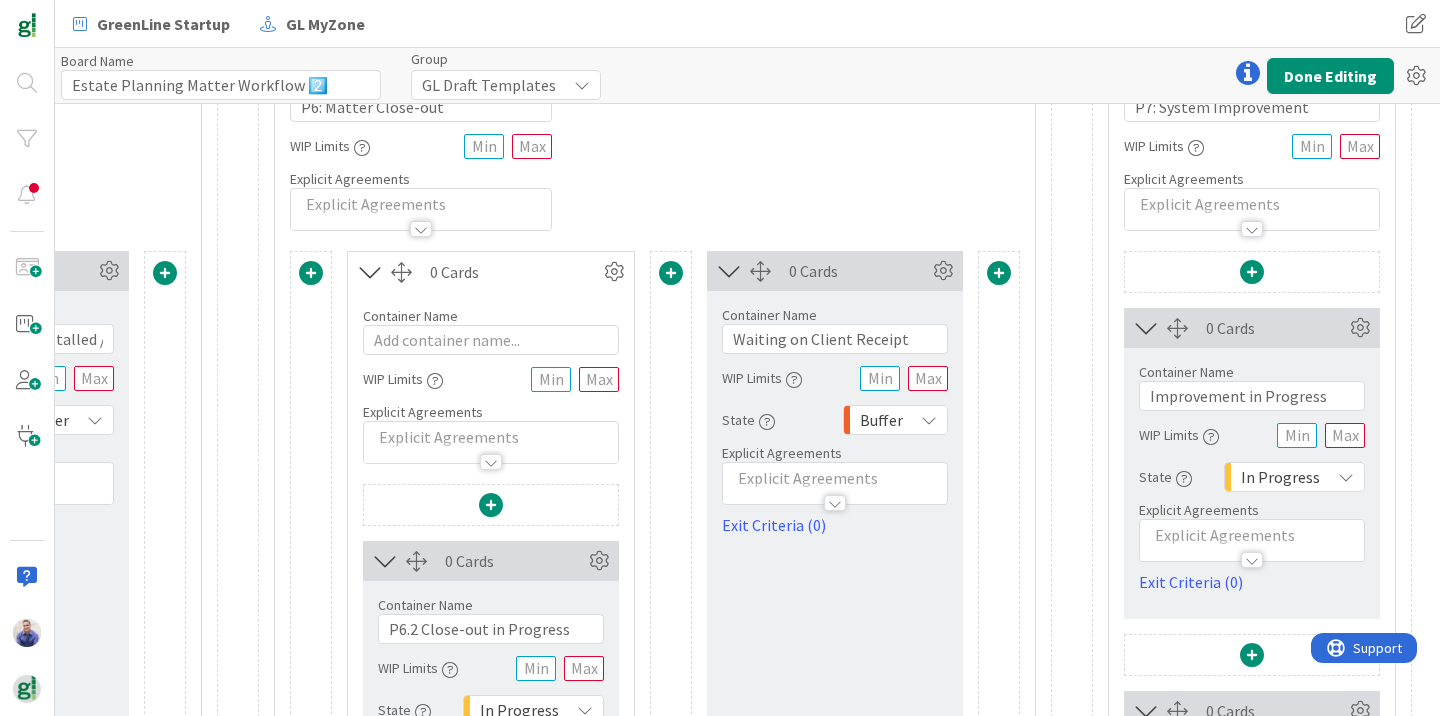 type on "P6.1 Close-out Queue" 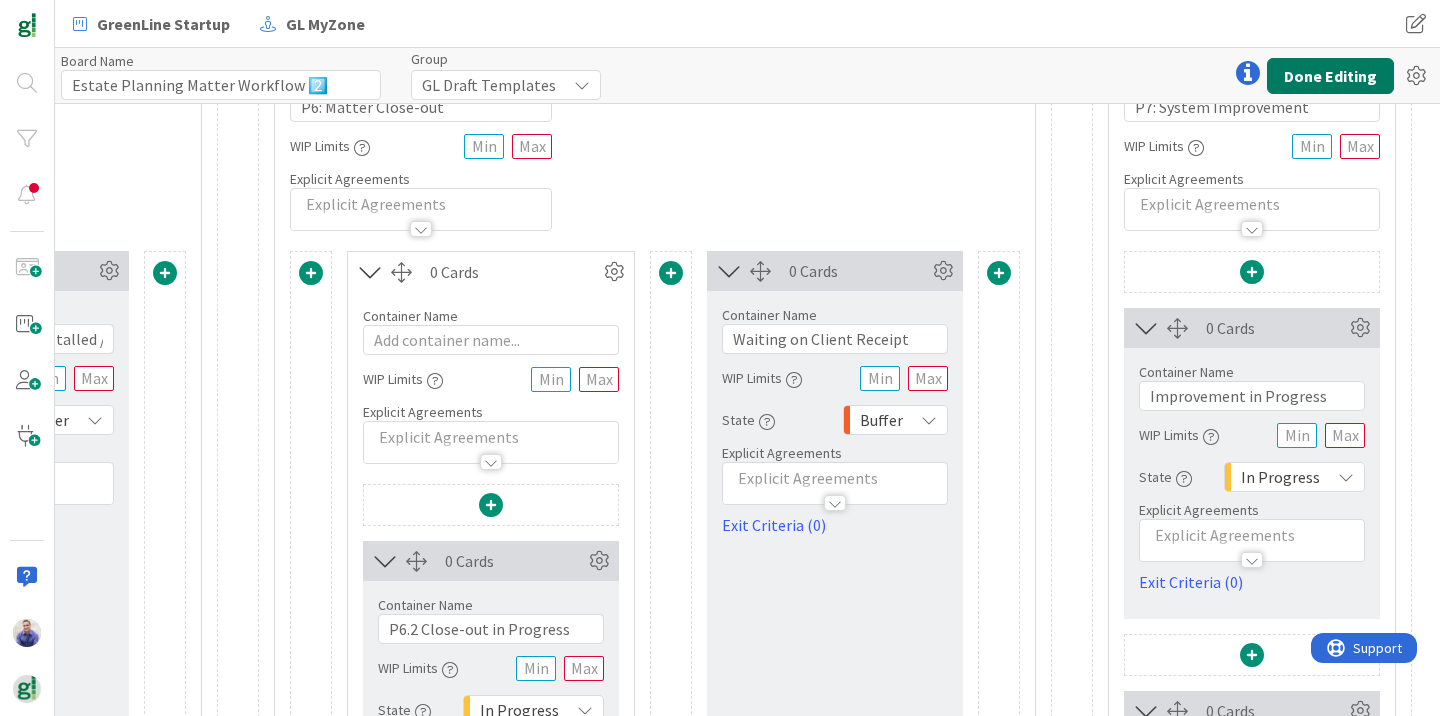 click on "Done Editing" at bounding box center [1330, 76] 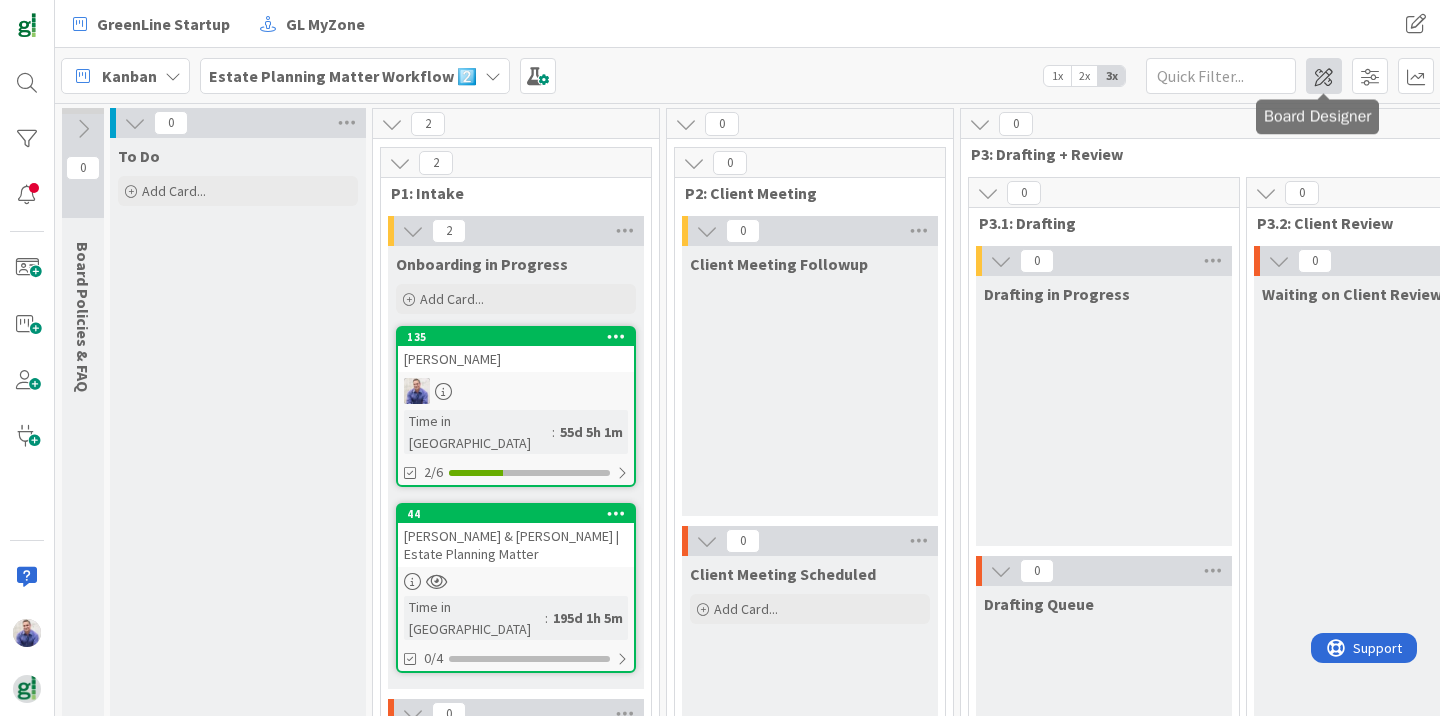 click at bounding box center (1324, 76) 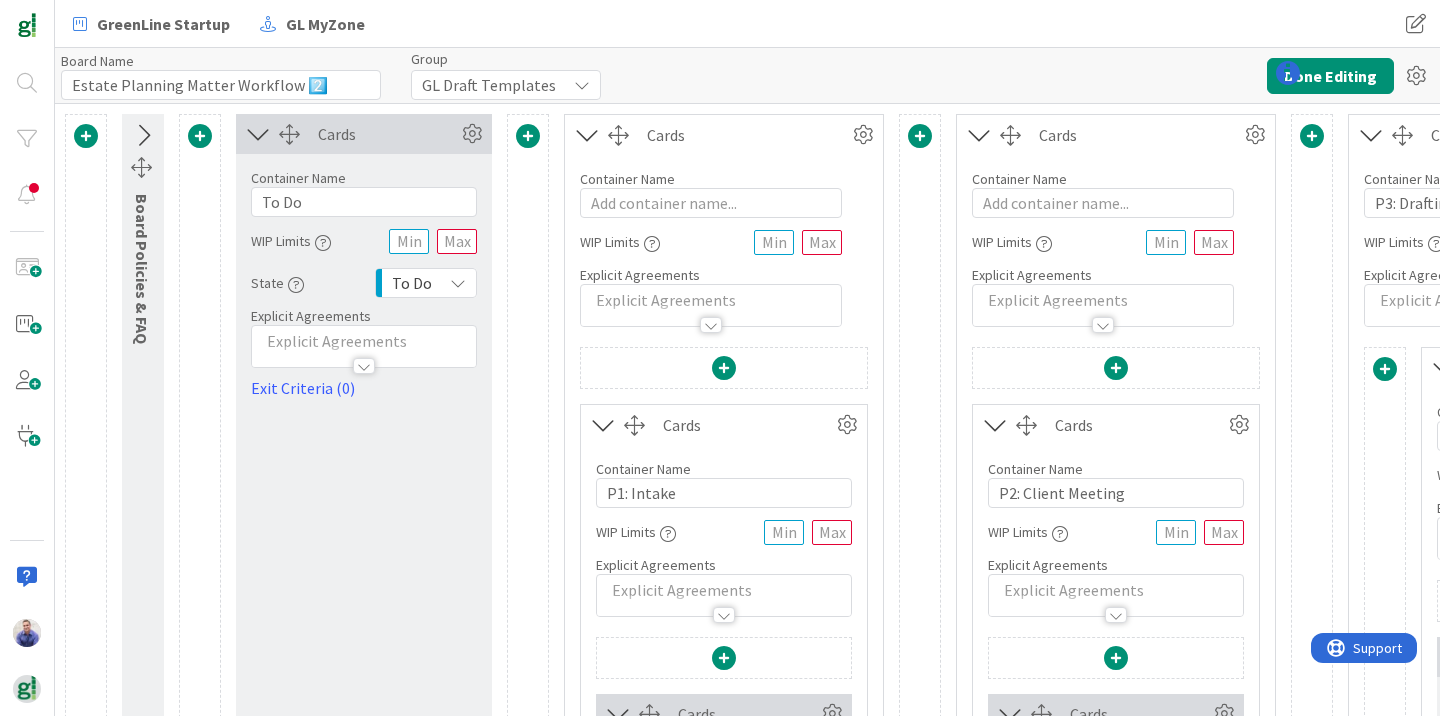 type on "Estate Planning Matter Workflow 2️⃣" 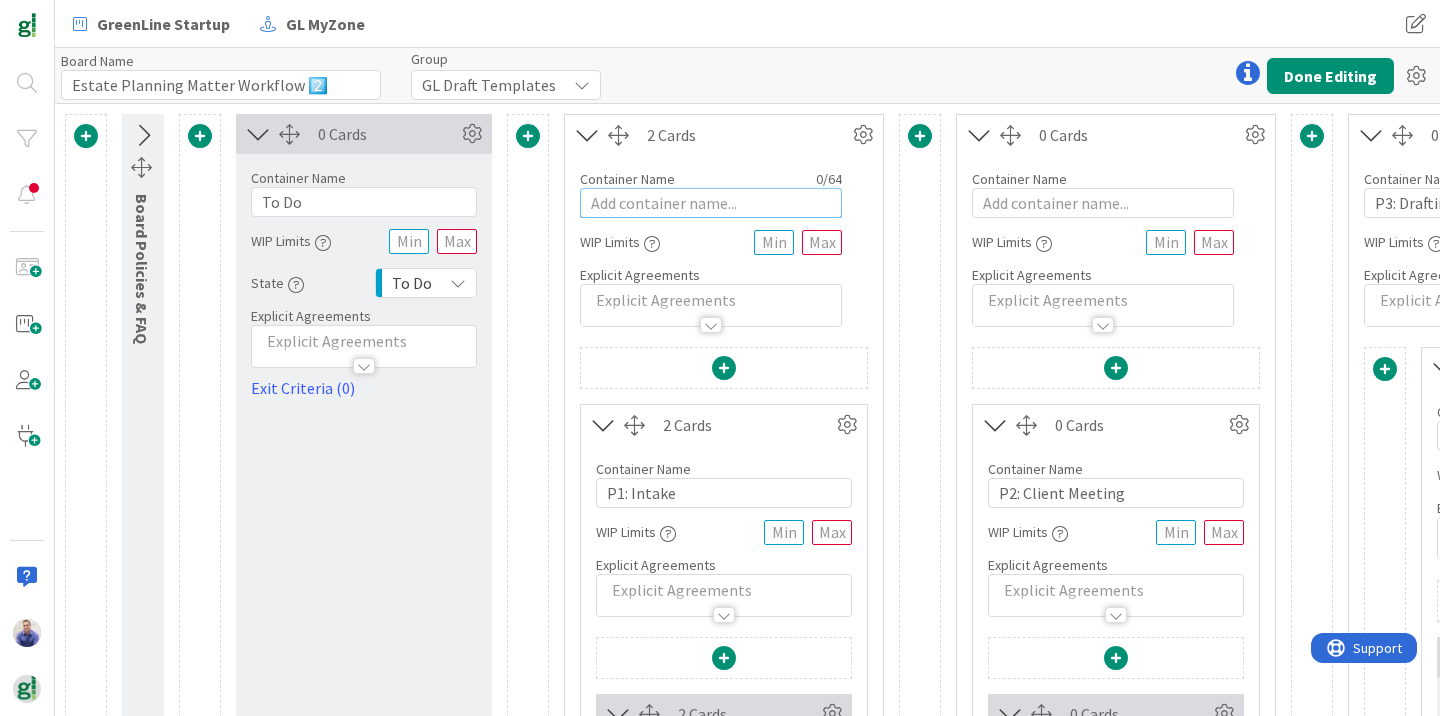 click at bounding box center [711, 203] 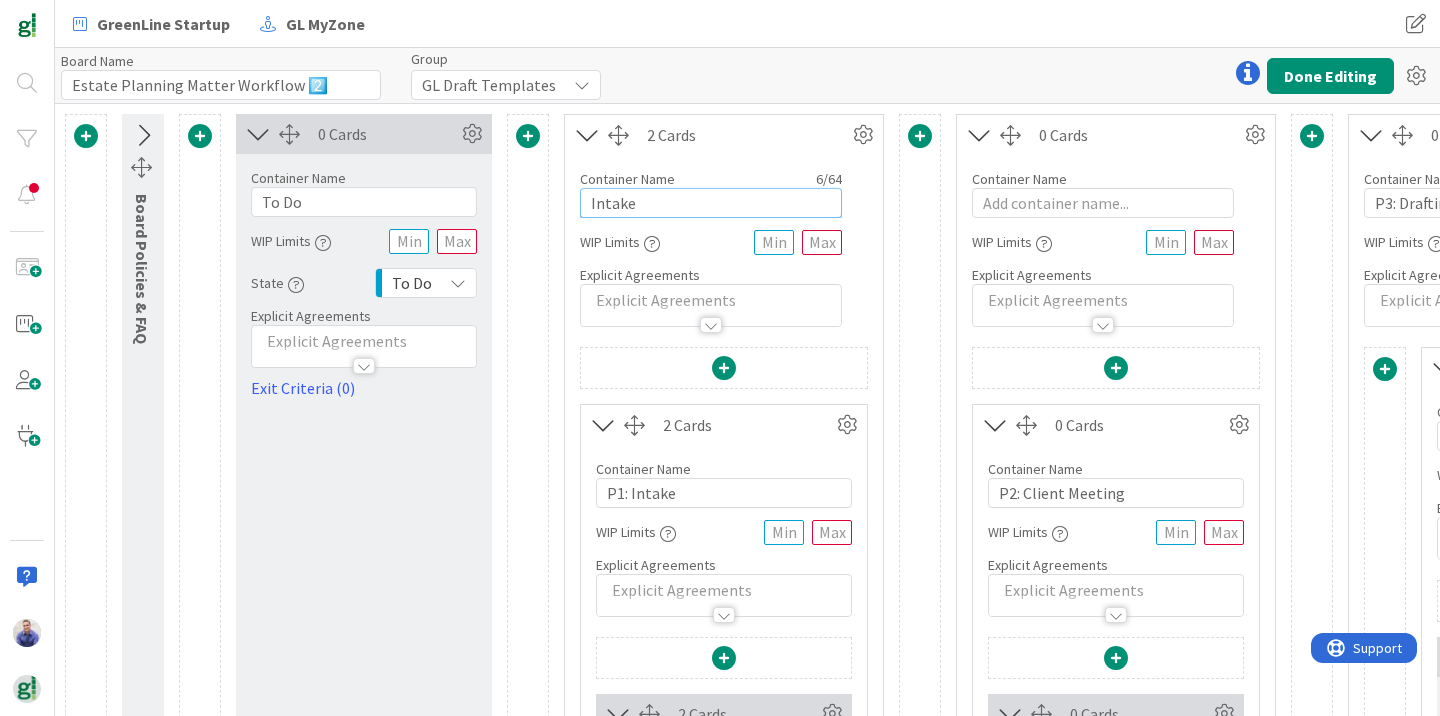 type on "Intake" 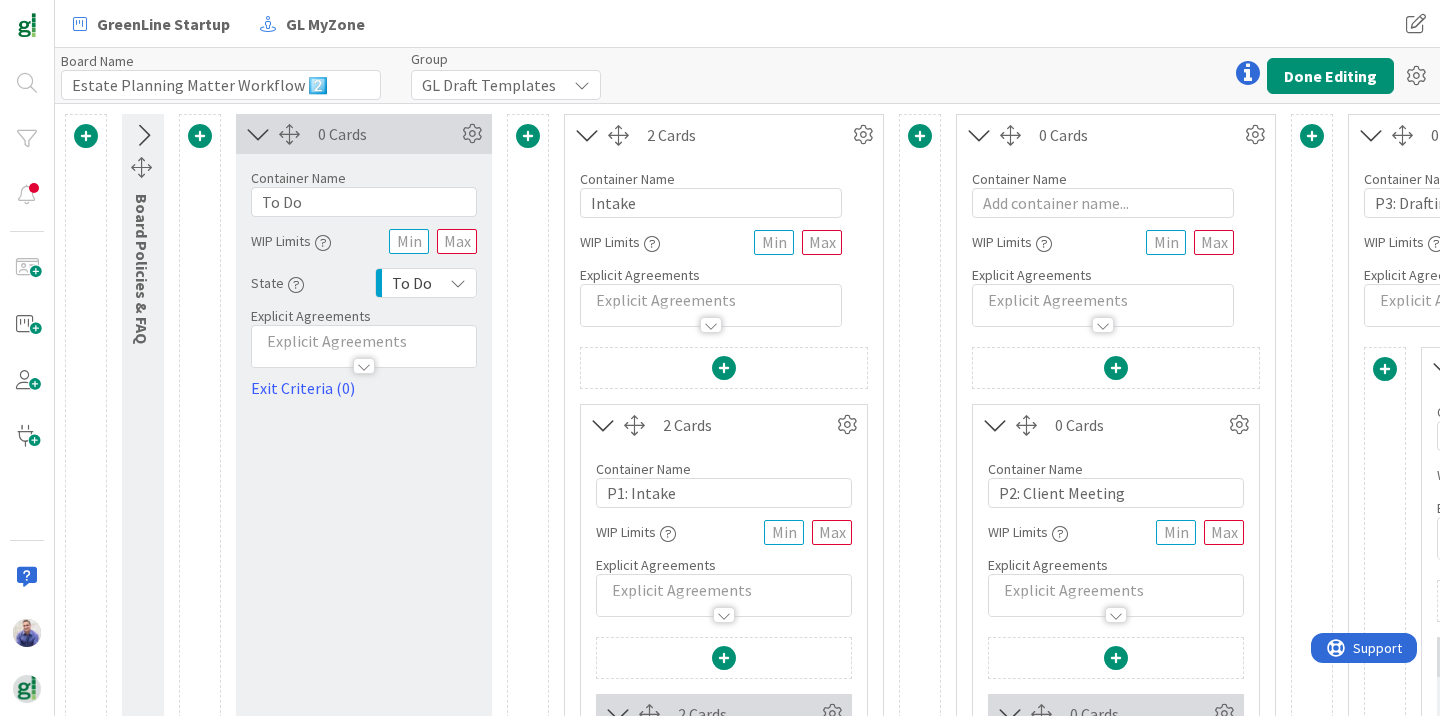 type 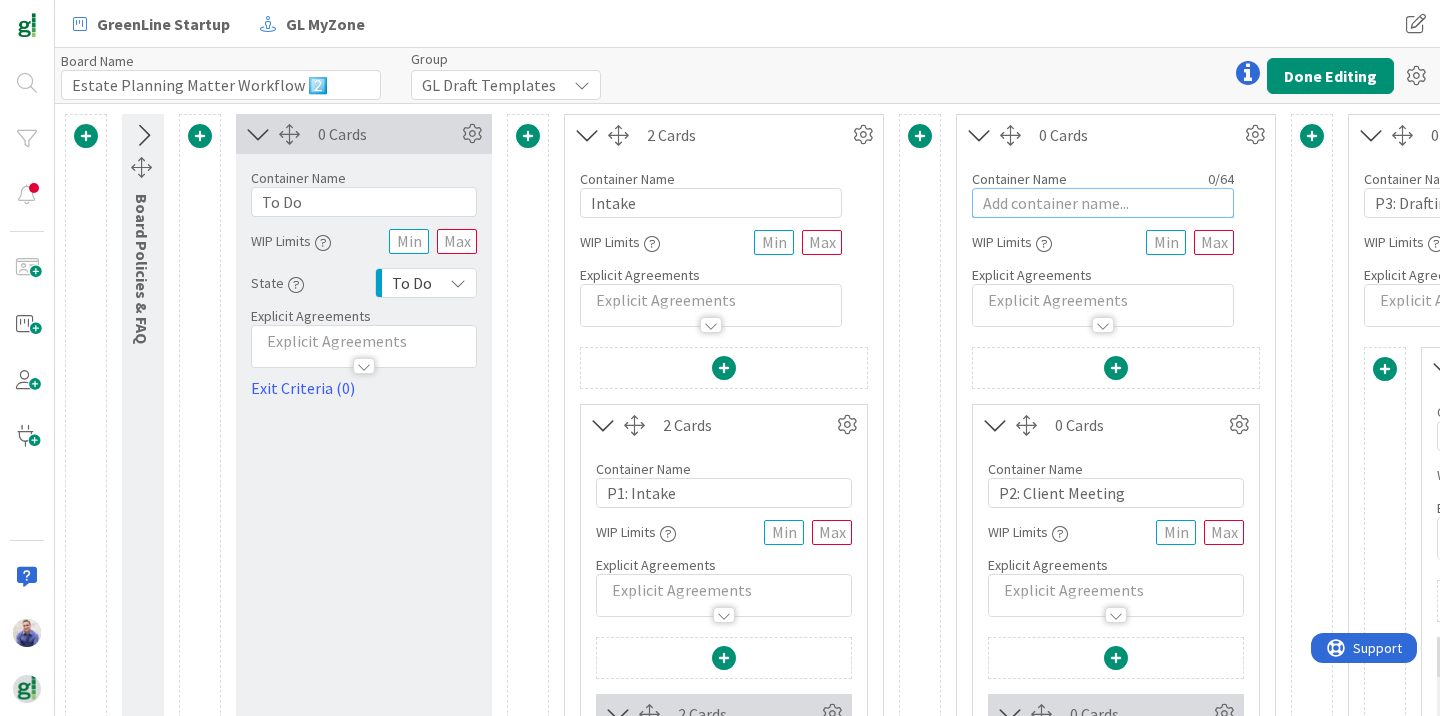 click at bounding box center [1103, 203] 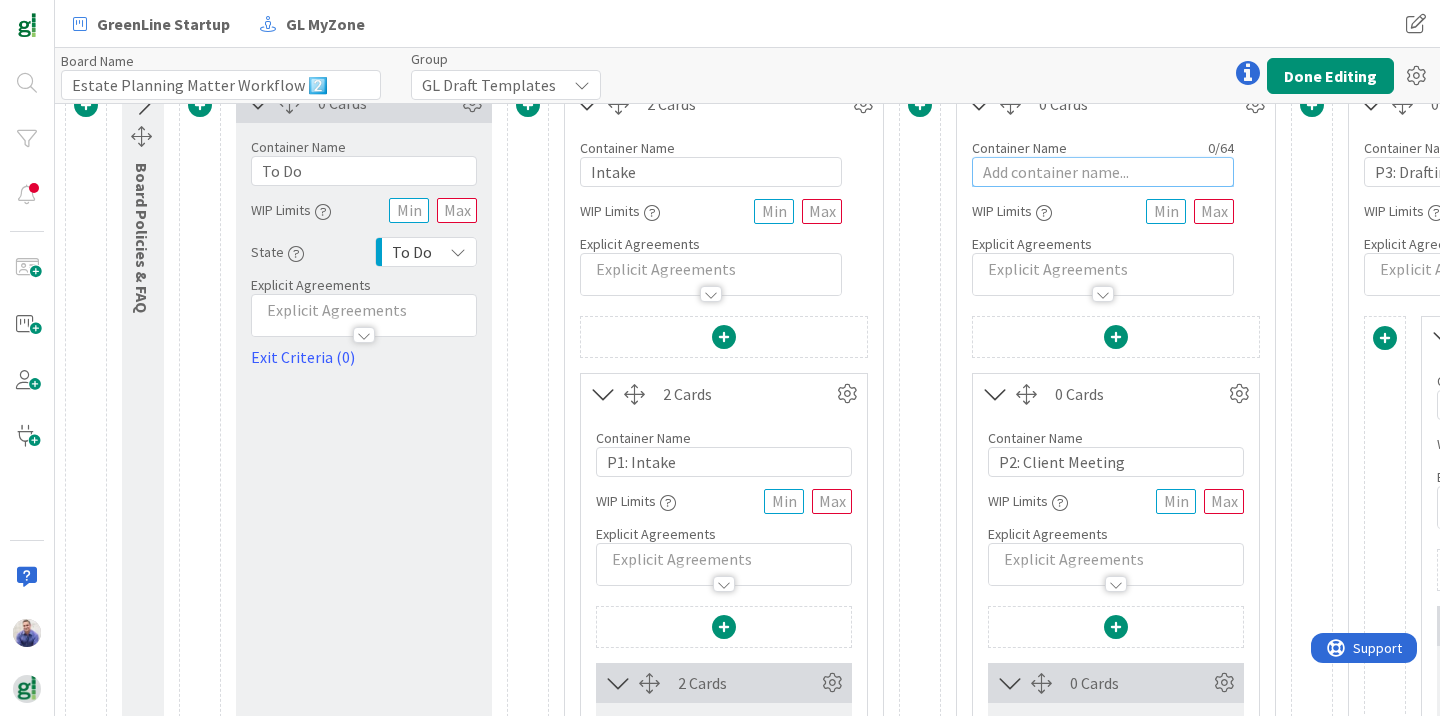 scroll, scrollTop: 14, scrollLeft: 0, axis: vertical 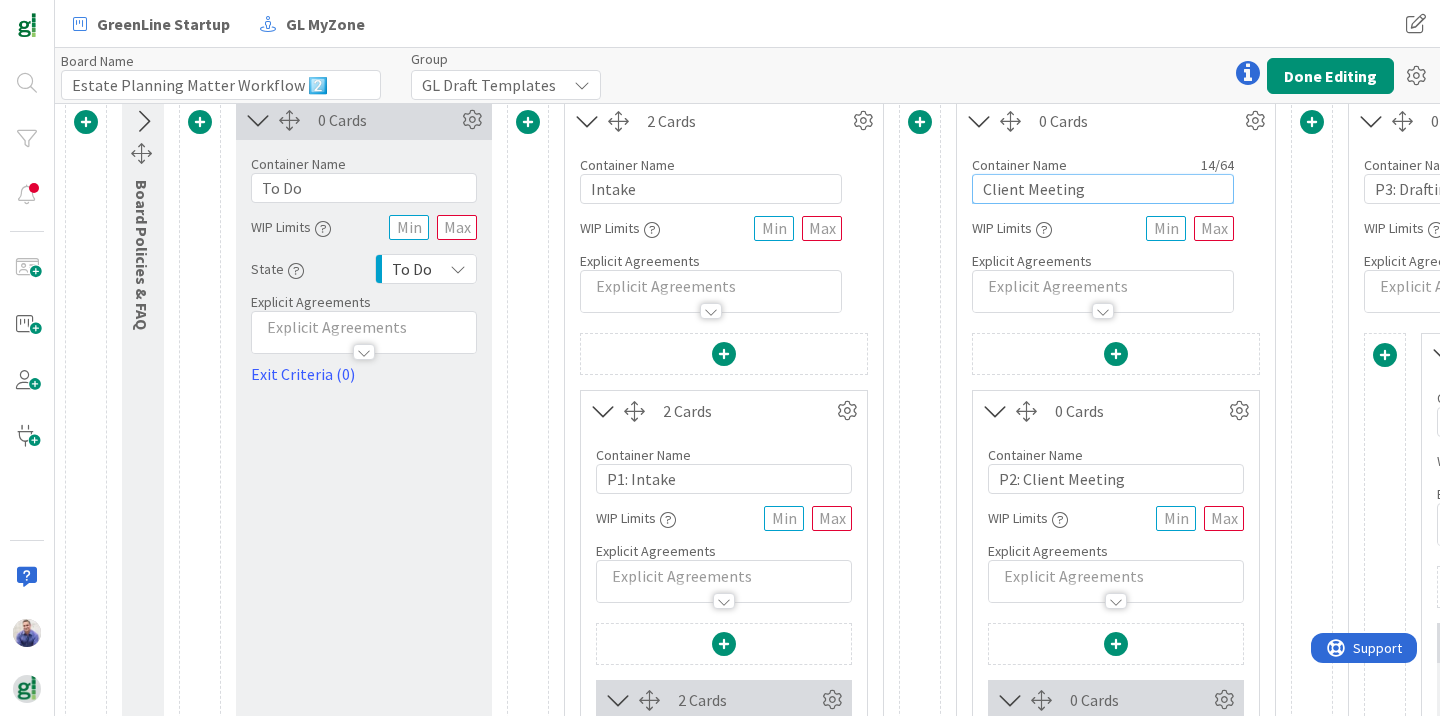 type on "Client Meeting" 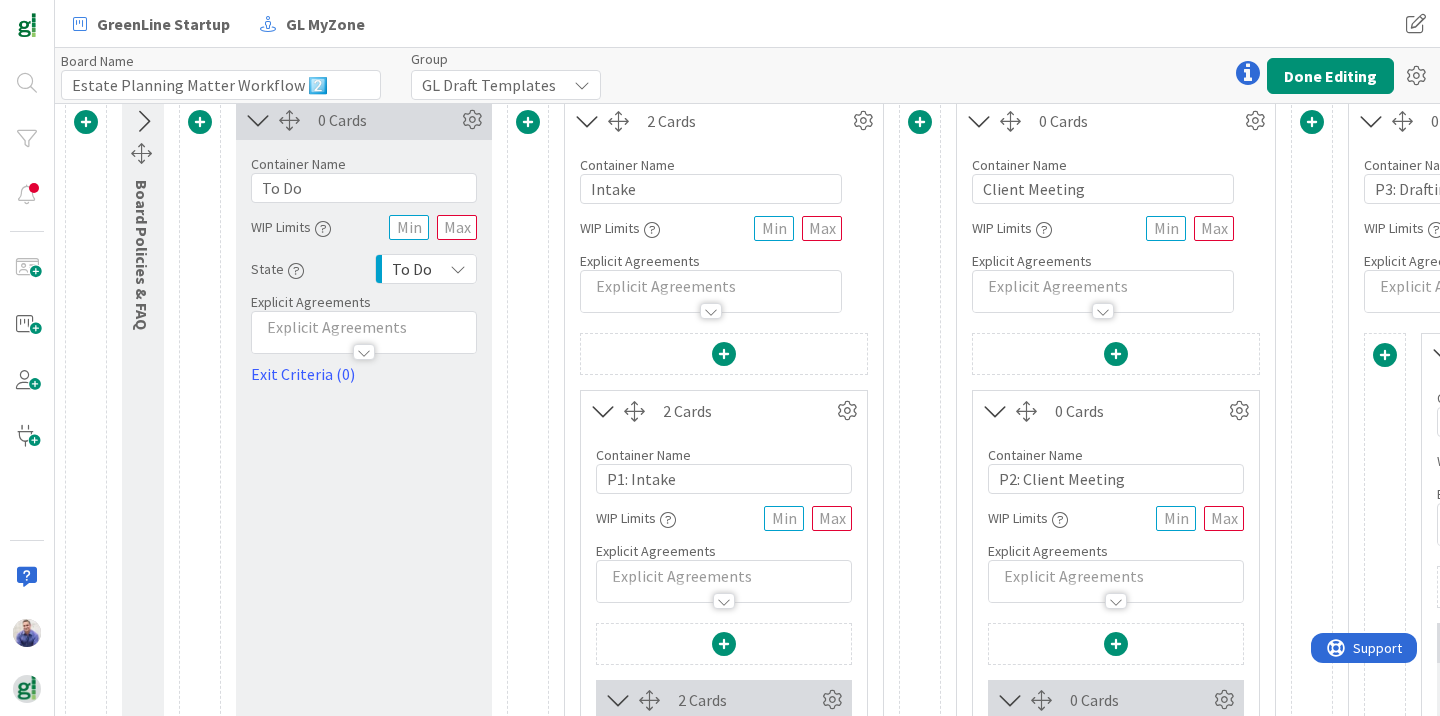 type 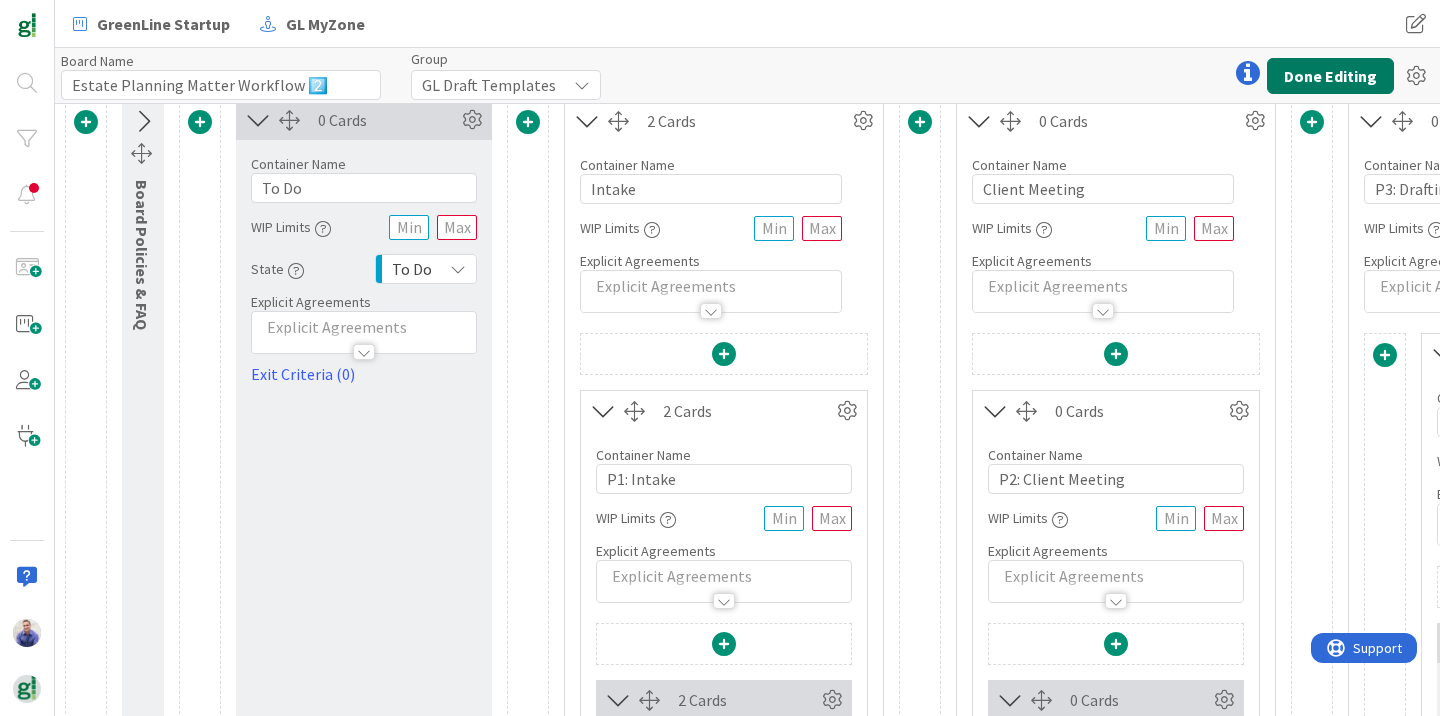 click on "Done Editing" at bounding box center (1330, 76) 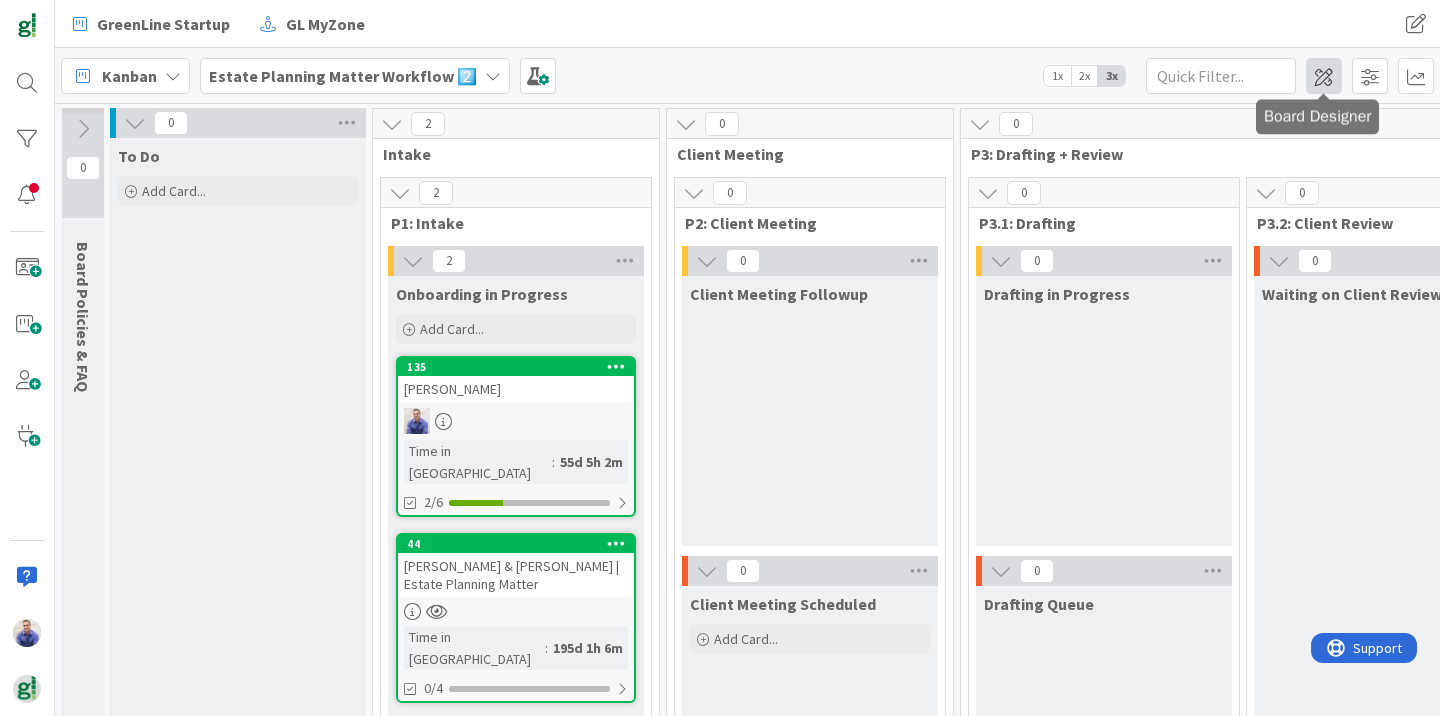 click at bounding box center (1324, 76) 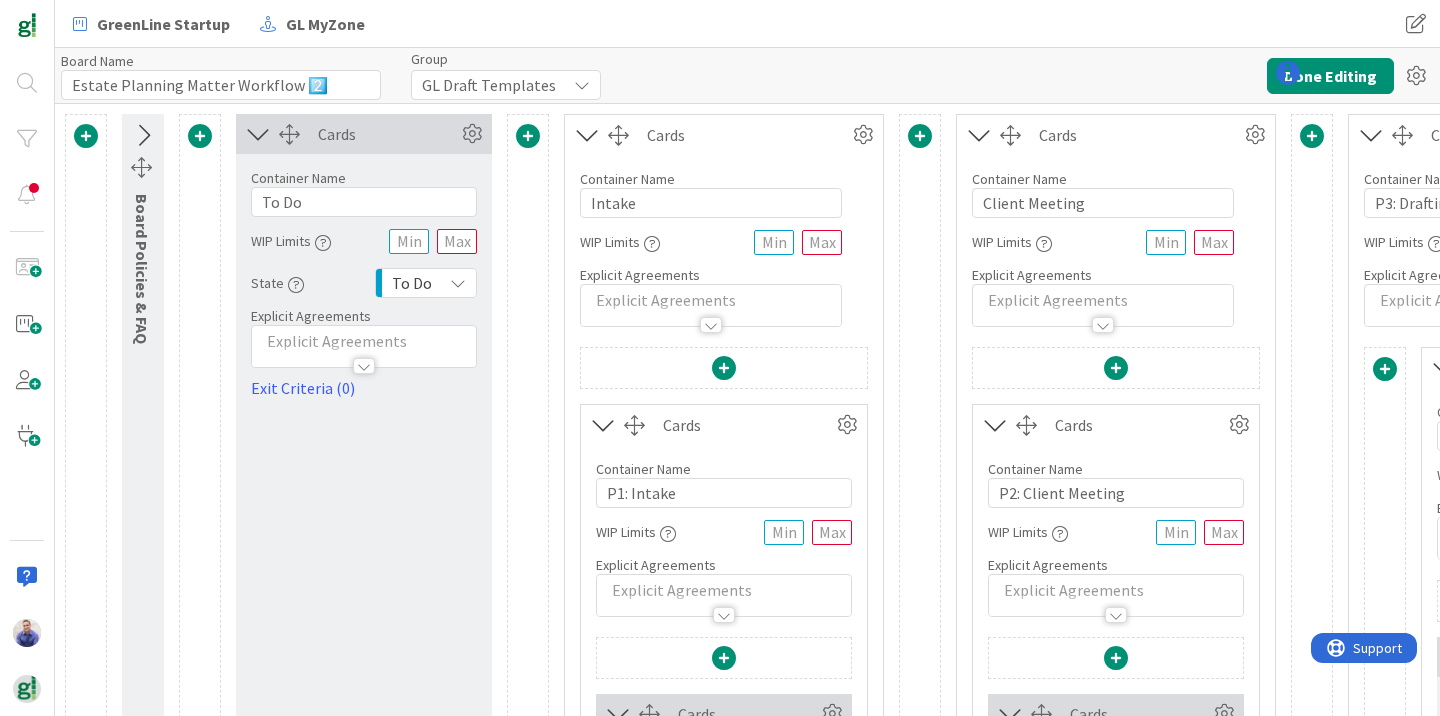 type on "Estate Planning Matter Workflow 2️⃣" 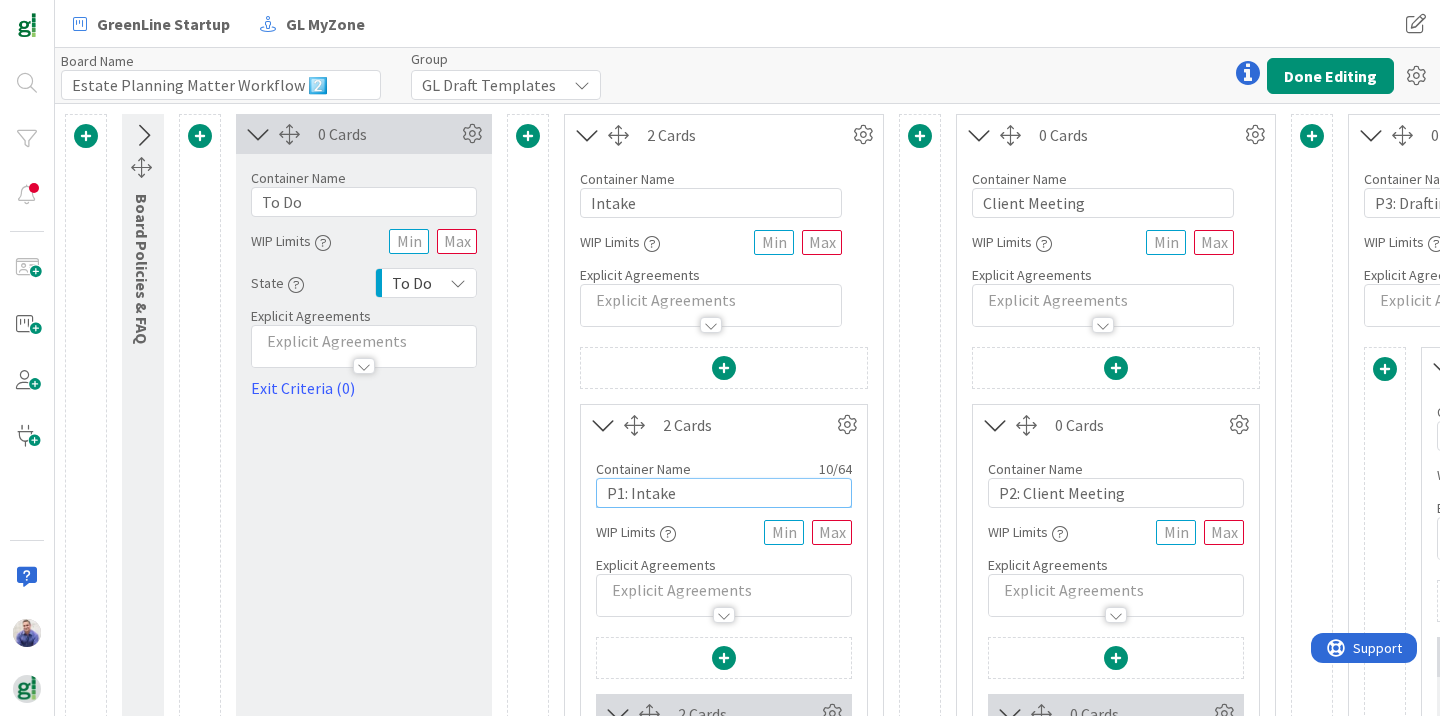 click on "P1: Intake" at bounding box center (724, 493) 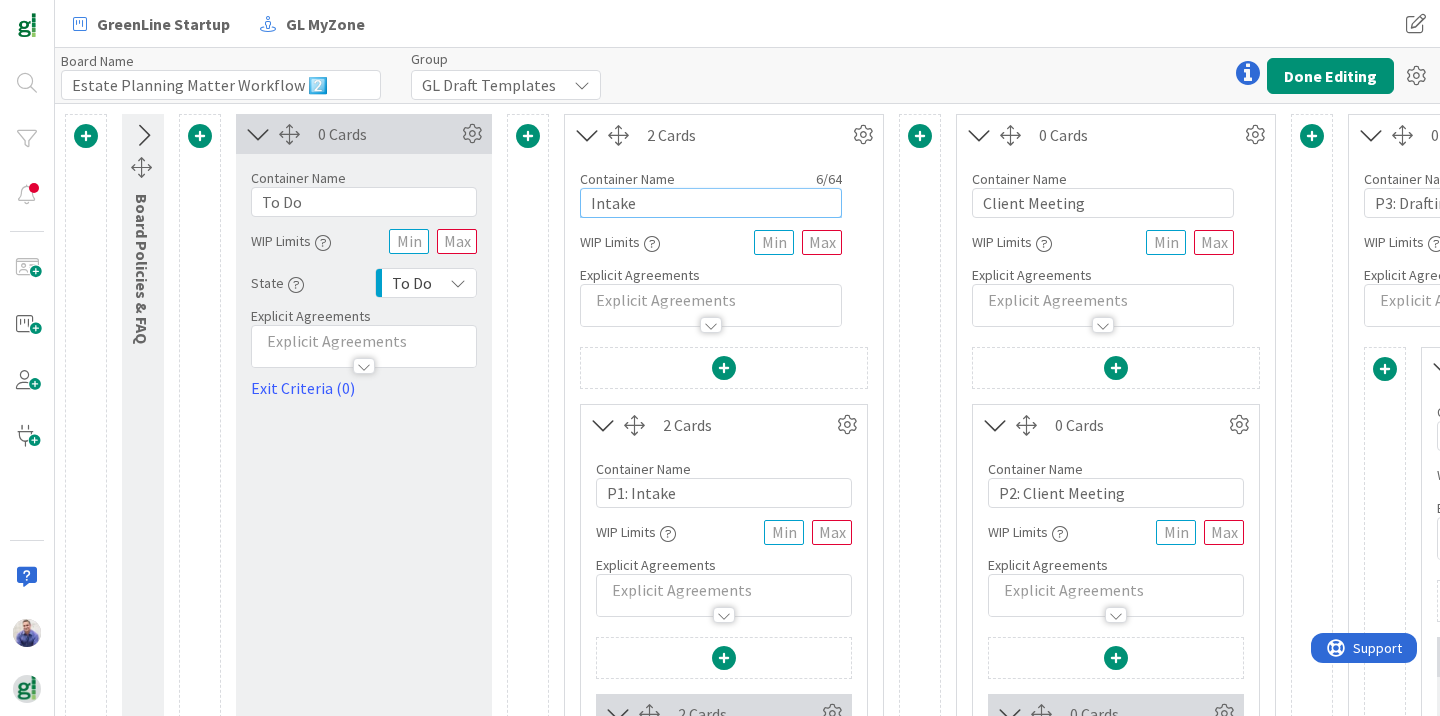 click on "Intake" at bounding box center [711, 203] 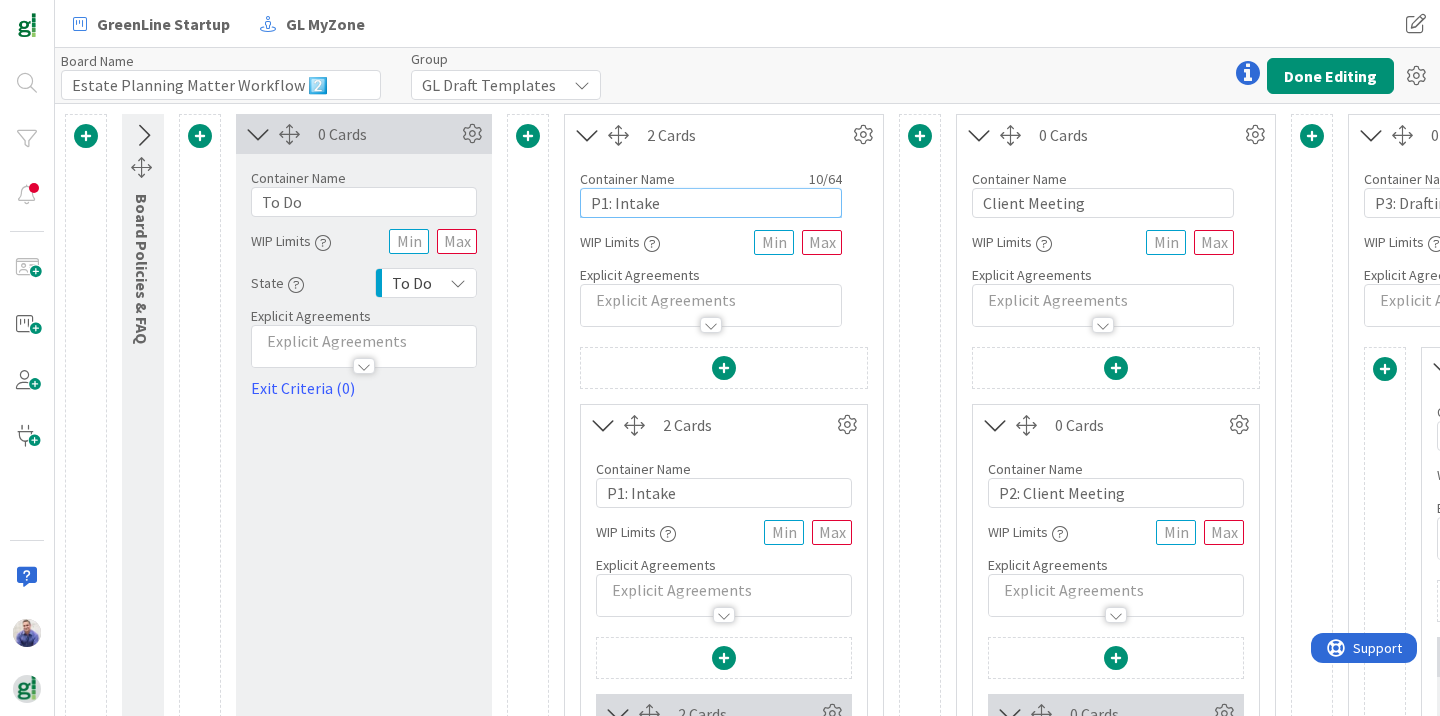 type on "P1: Intake" 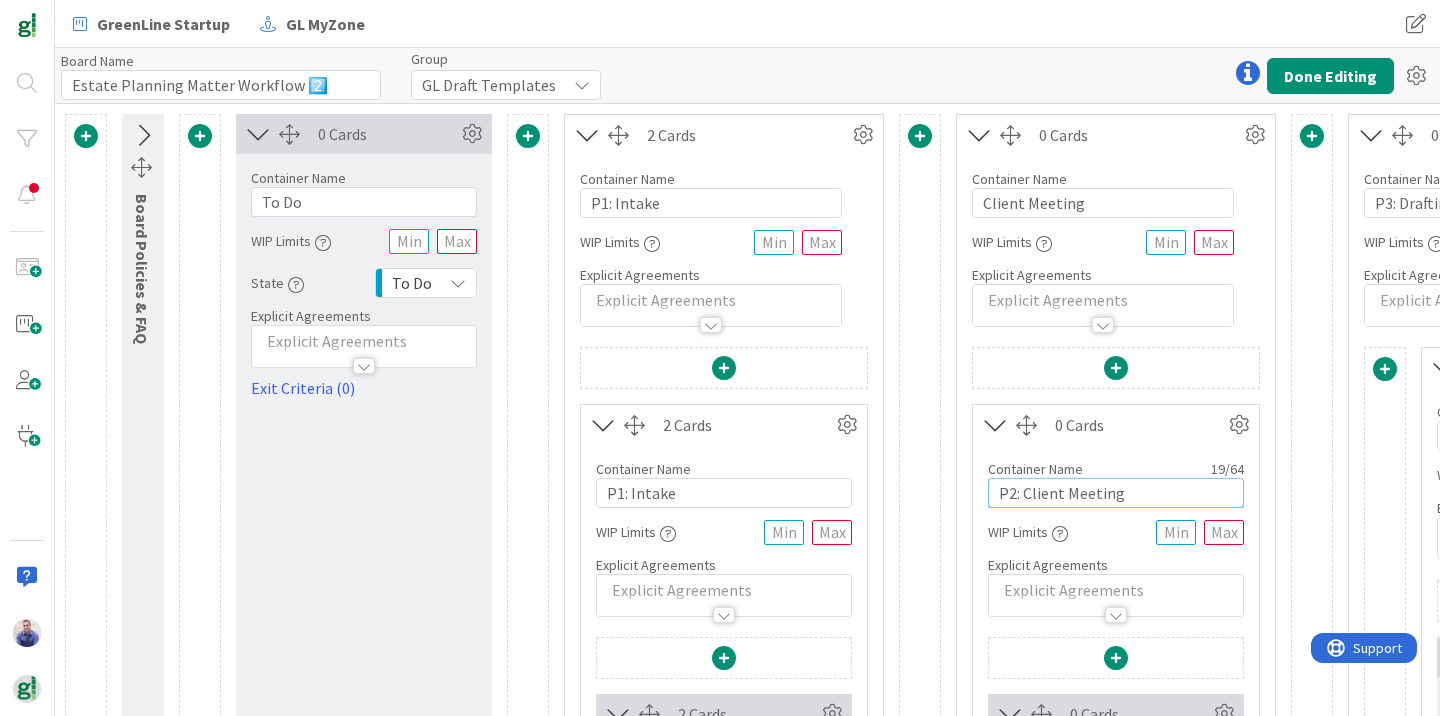 click on "P2: Client Meeting" at bounding box center (1116, 493) 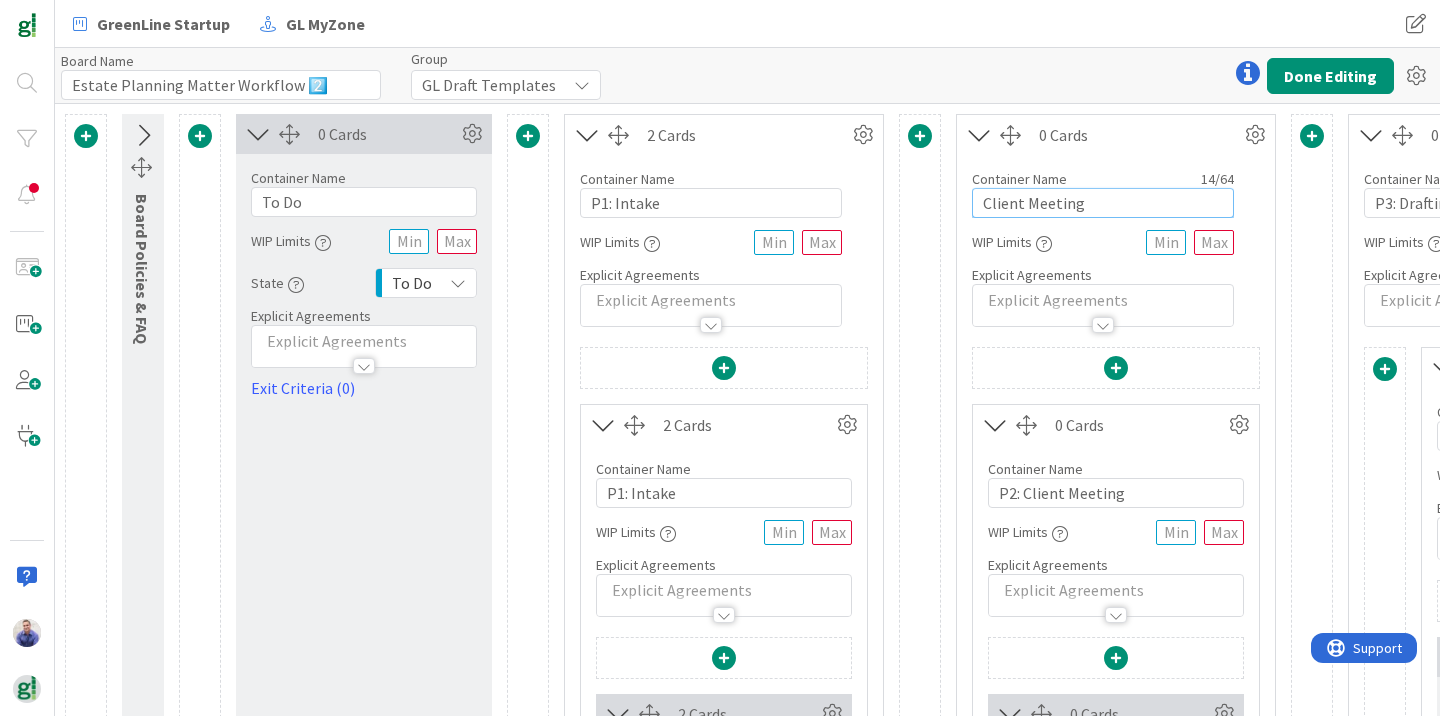 click on "Client Meeting" at bounding box center (1103, 203) 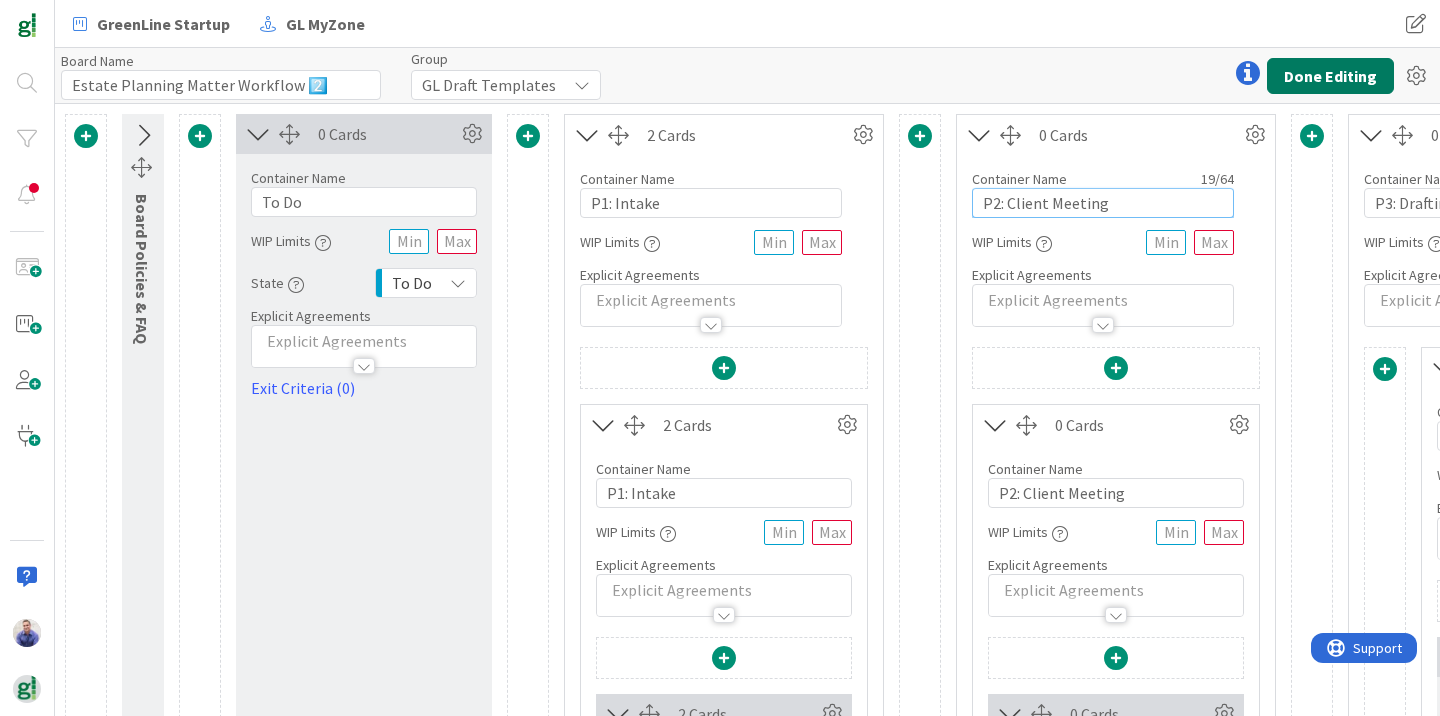 type on "P2: Client Meeting" 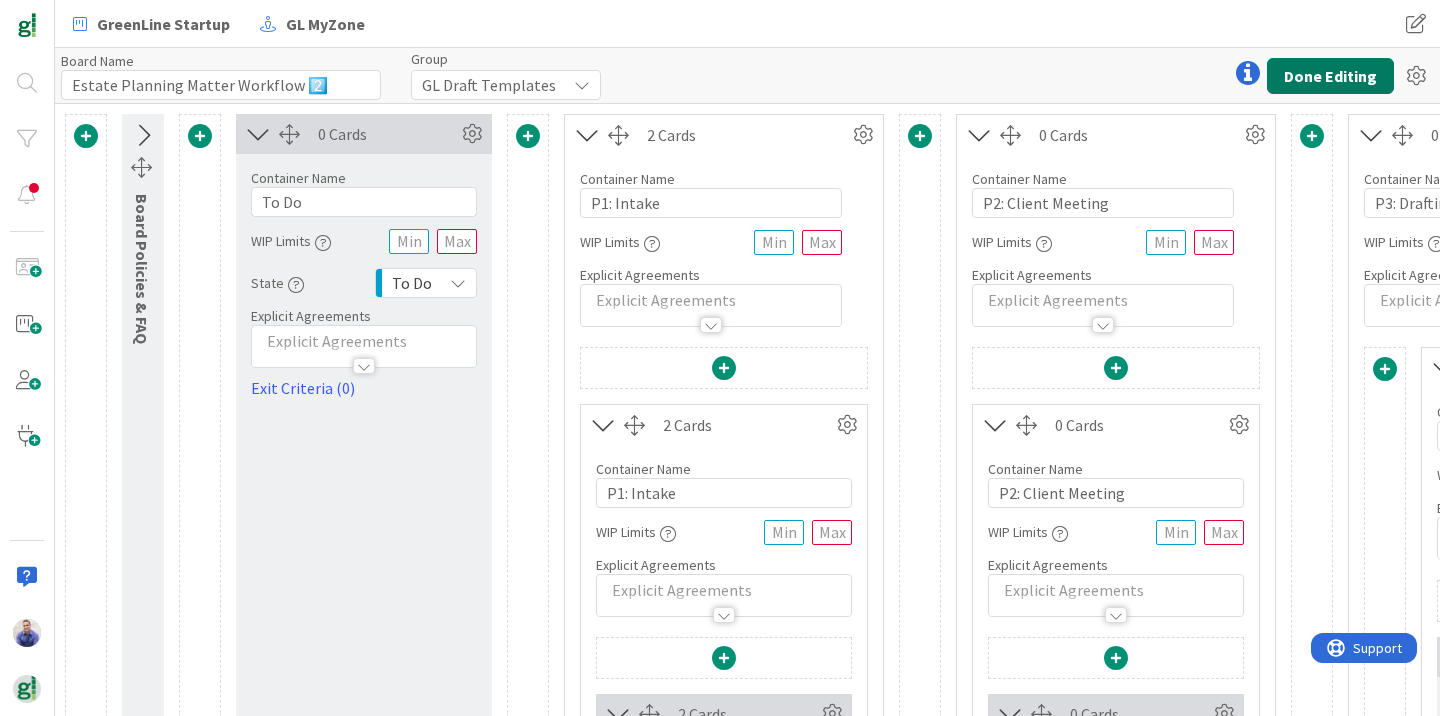 click on "Done Editing" at bounding box center [1330, 76] 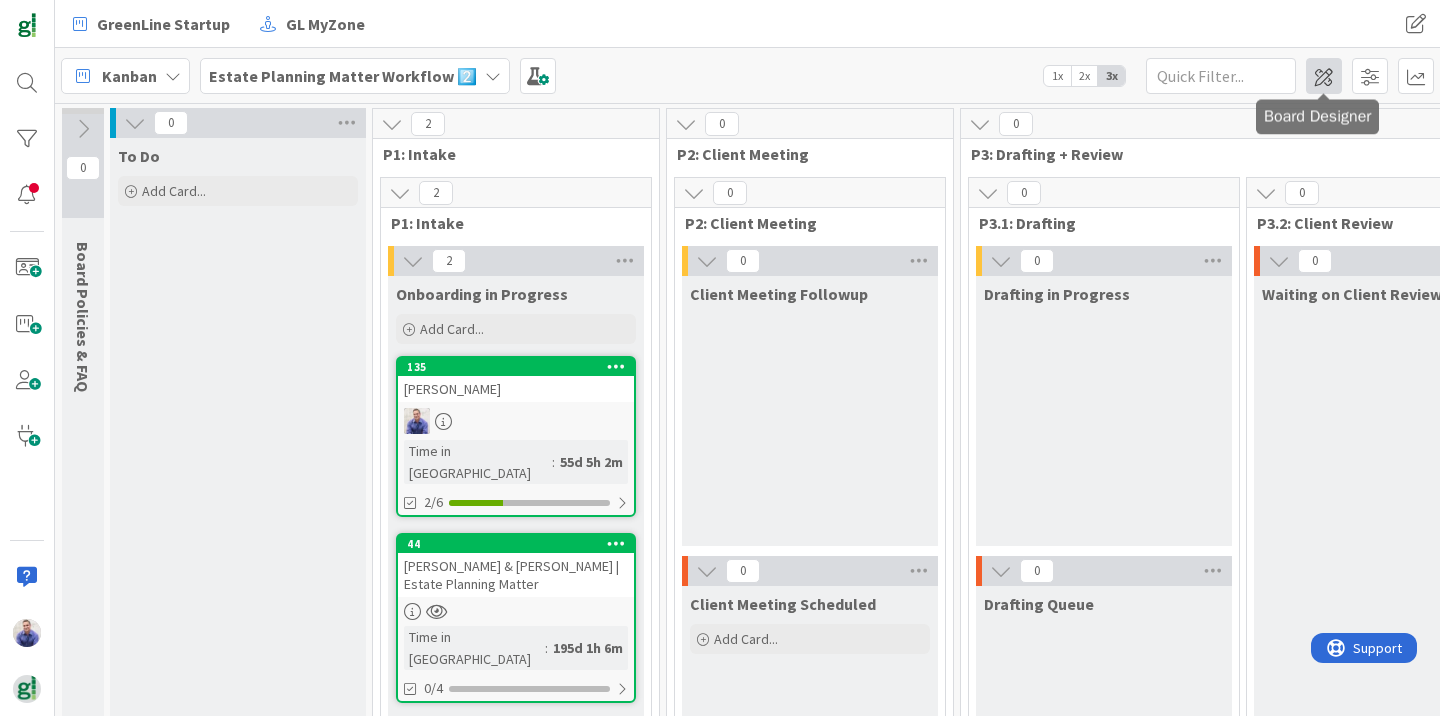 click at bounding box center [1324, 76] 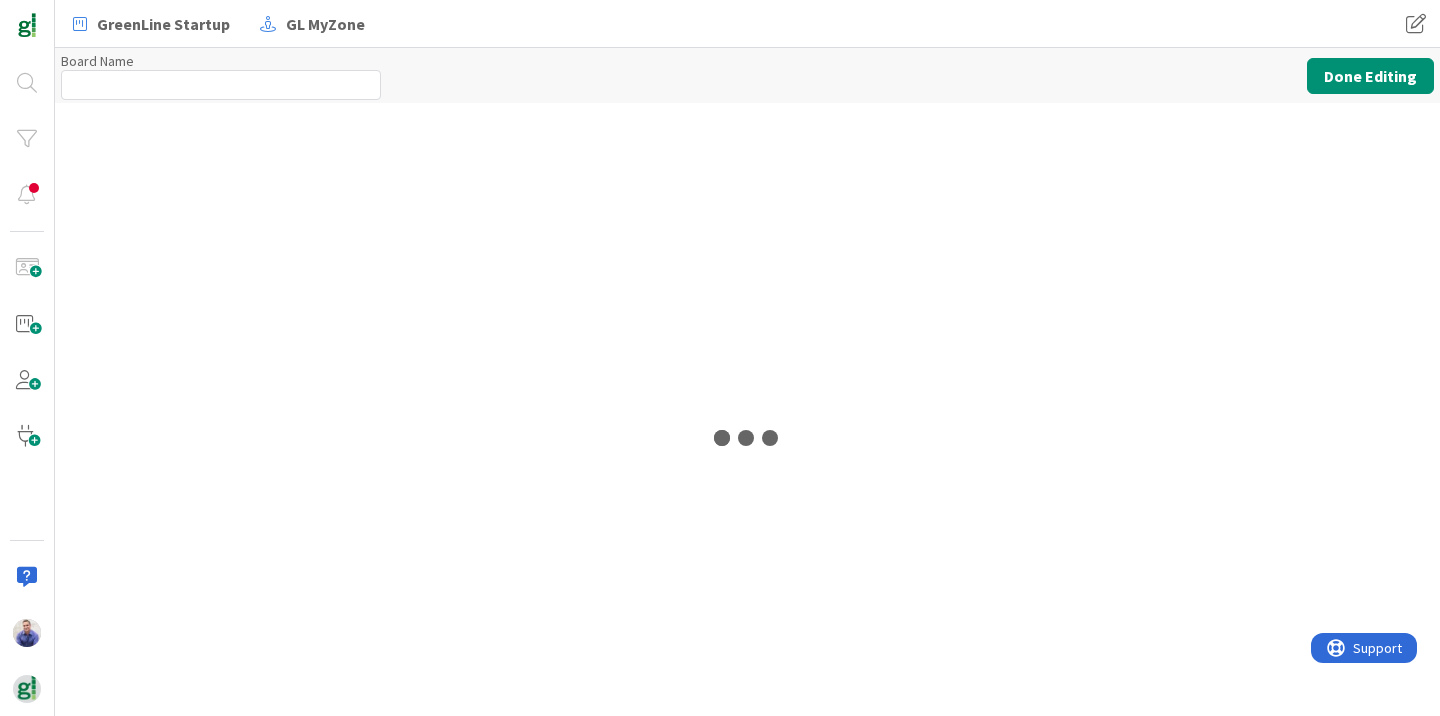 type on "Estate Planning Matter Workflow 2️⃣" 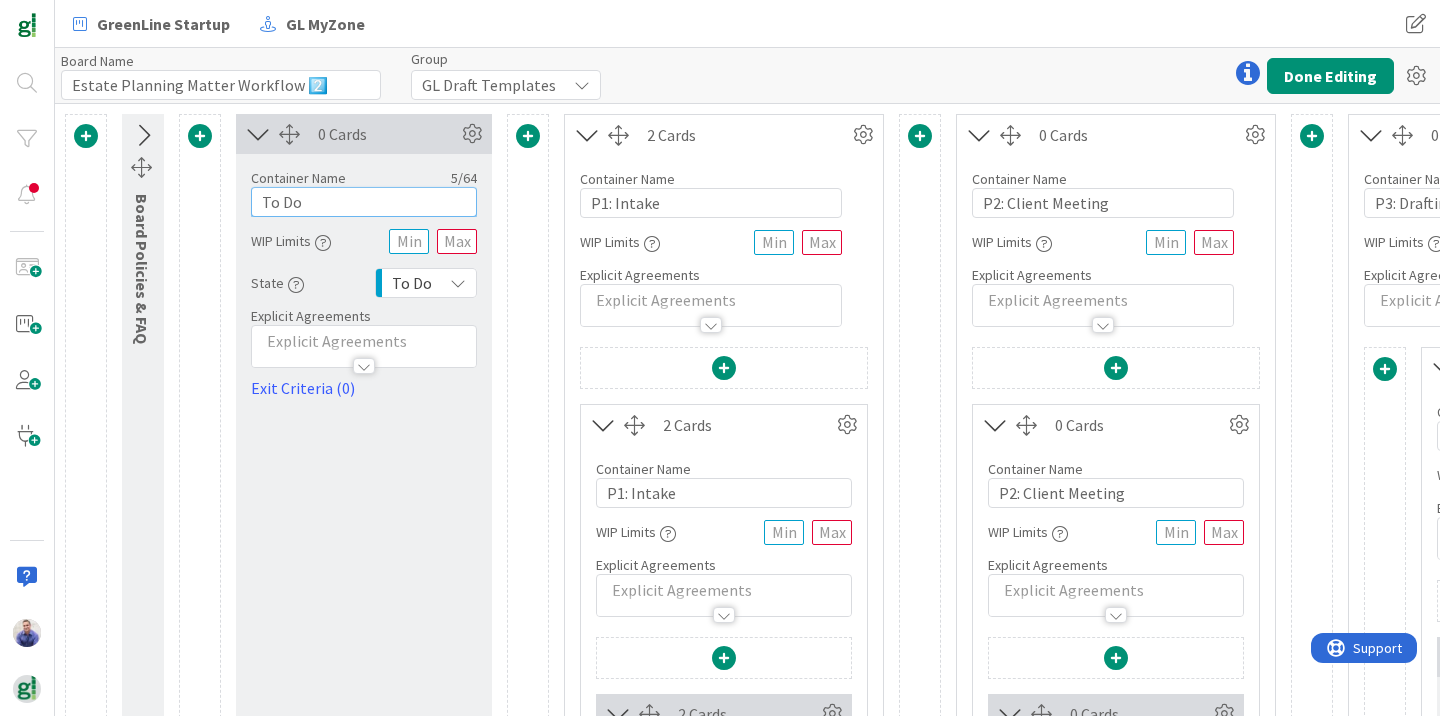 click on "To Do" at bounding box center (364, 202) 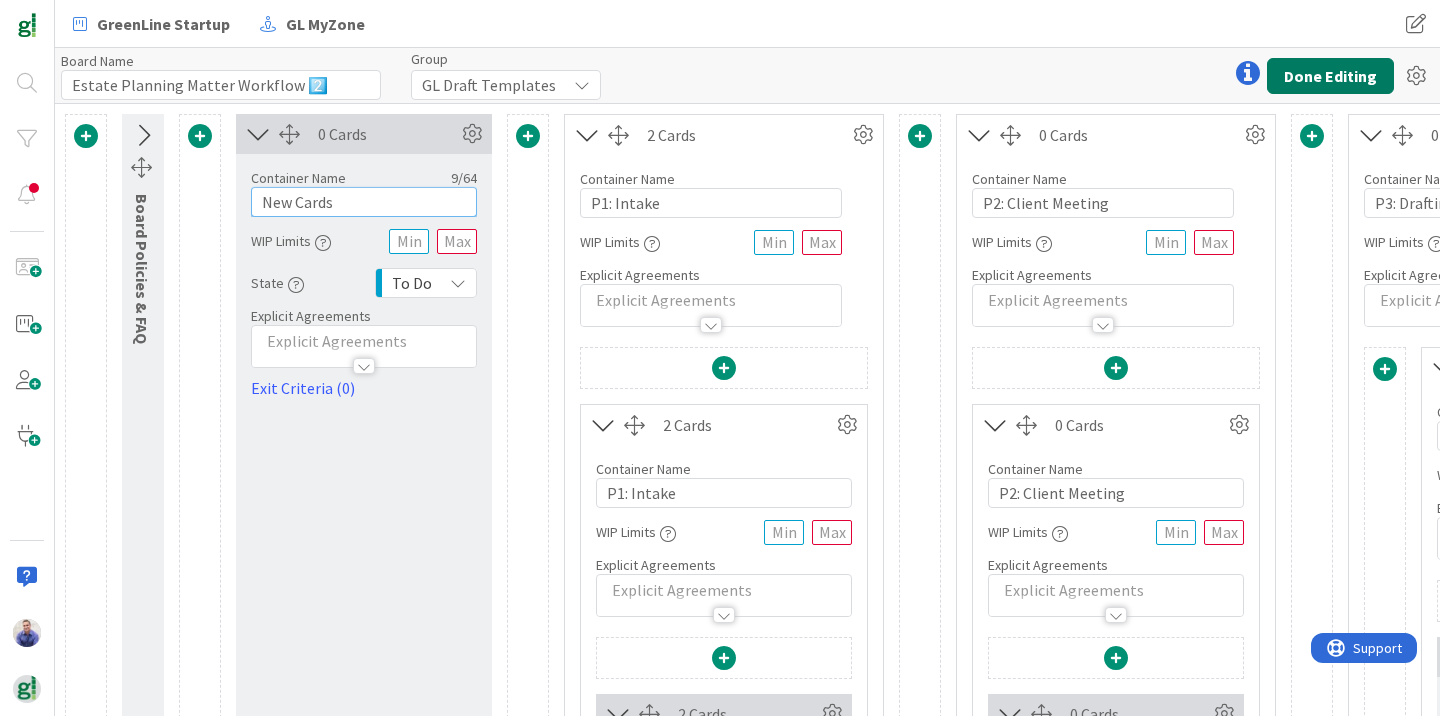 type on "New Cards" 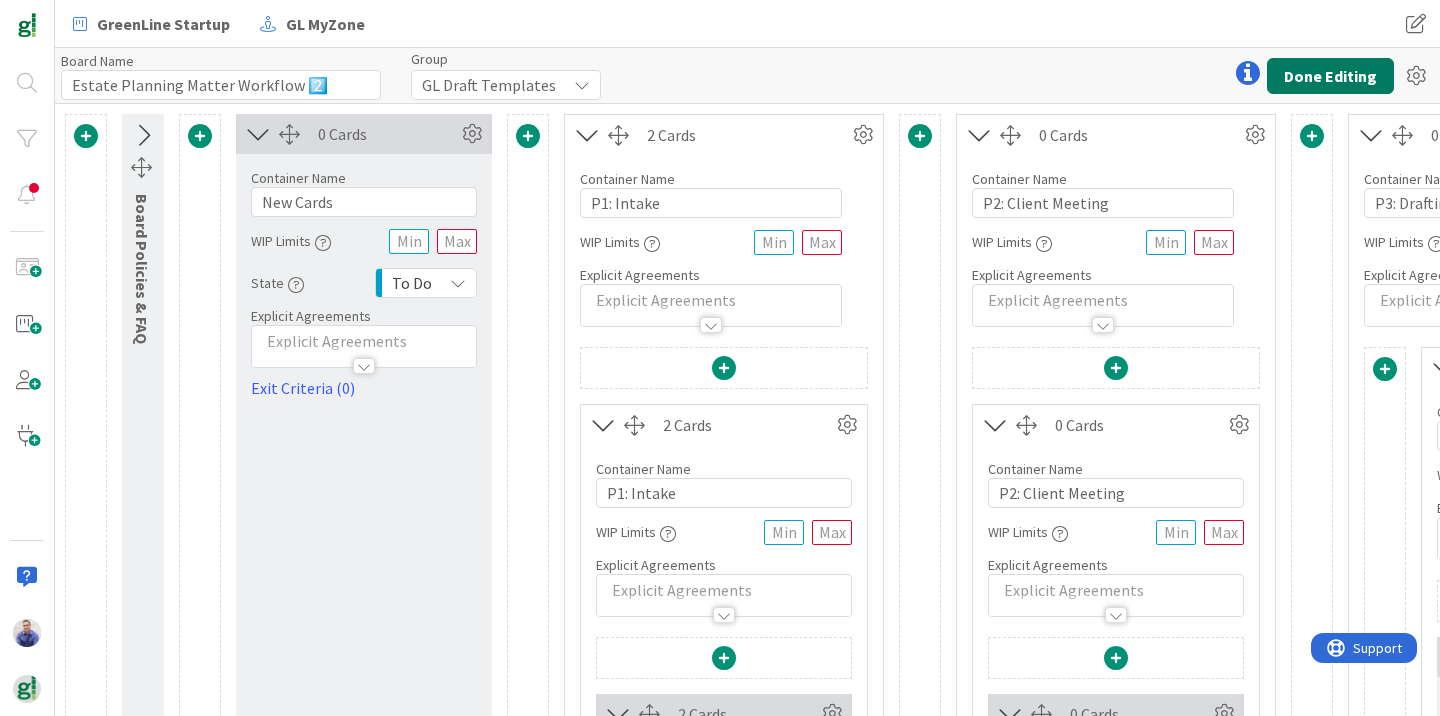 click on "Done Editing" at bounding box center [1330, 76] 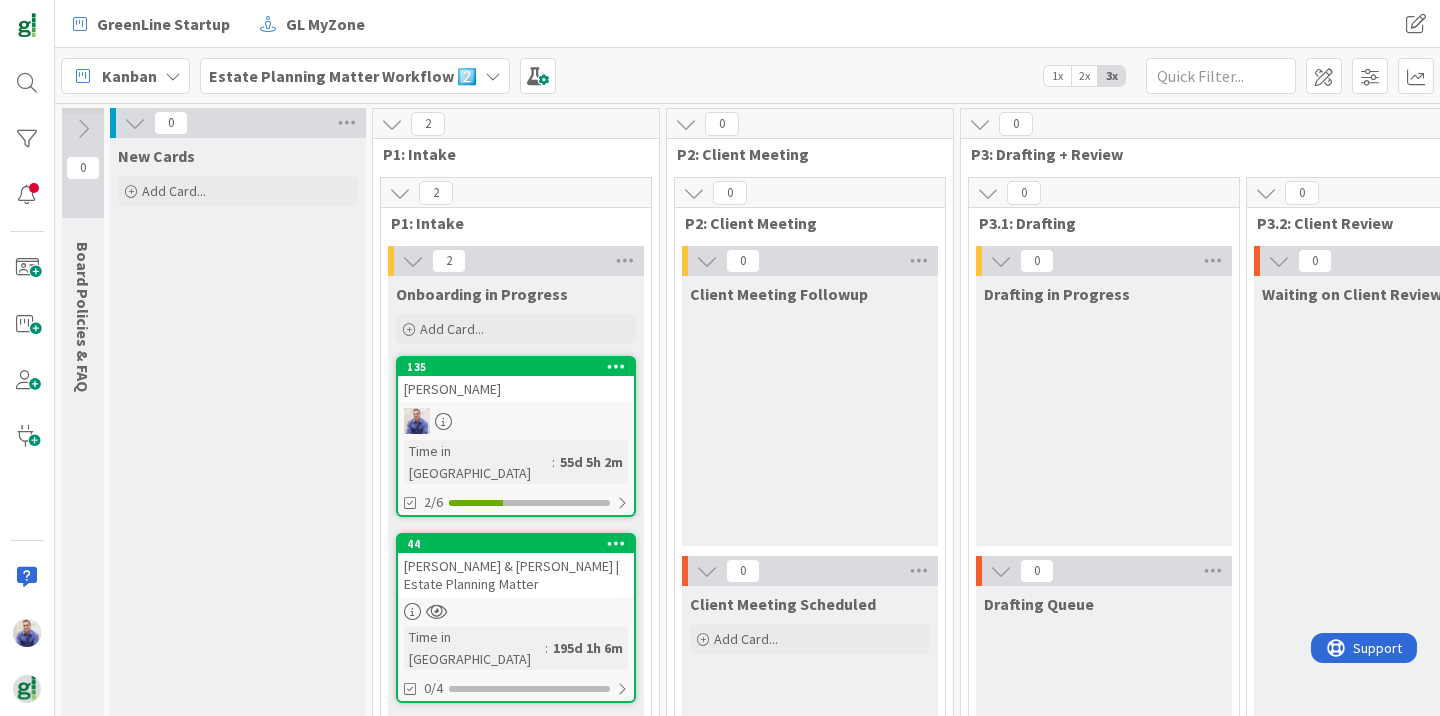 scroll, scrollTop: 21, scrollLeft: 0, axis: vertical 